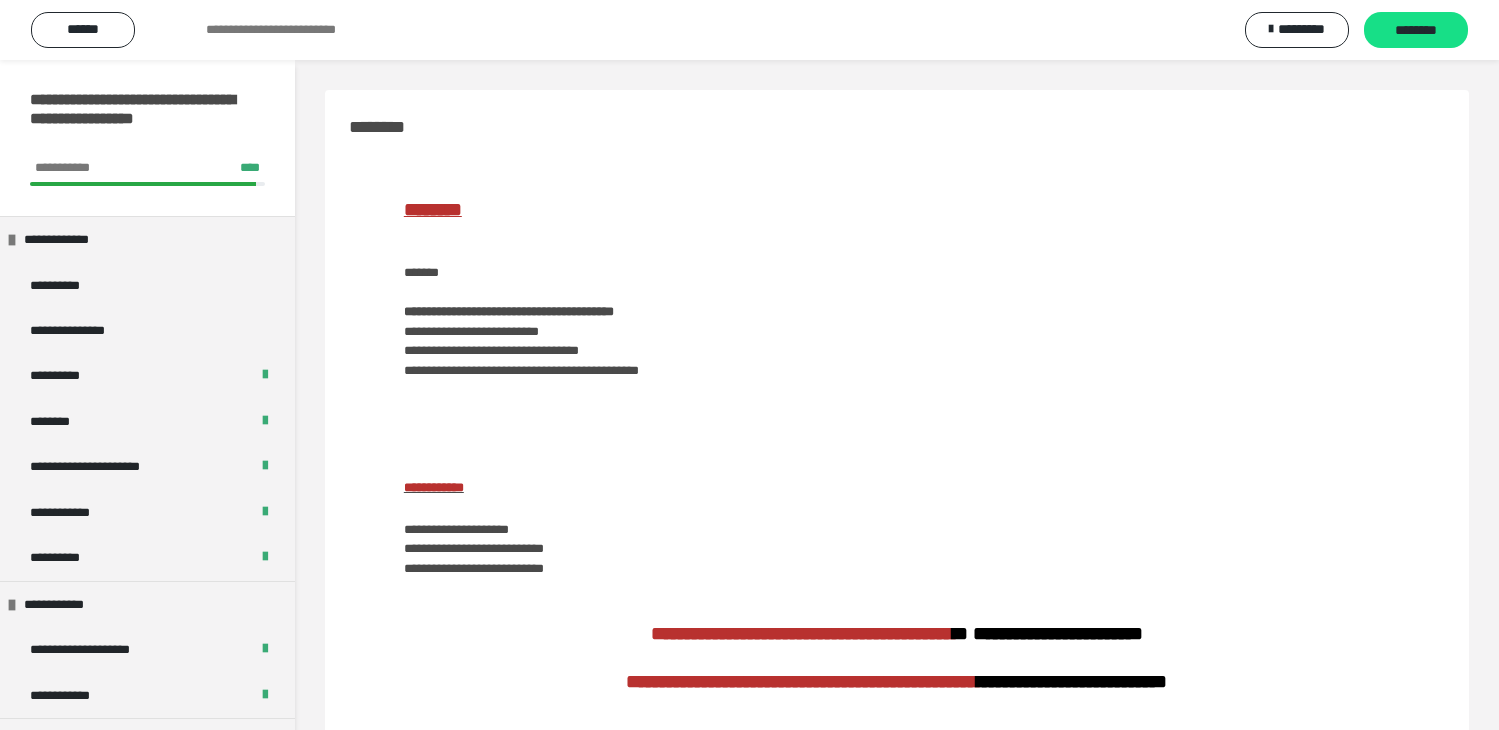 scroll, scrollTop: 490, scrollLeft: 0, axis: vertical 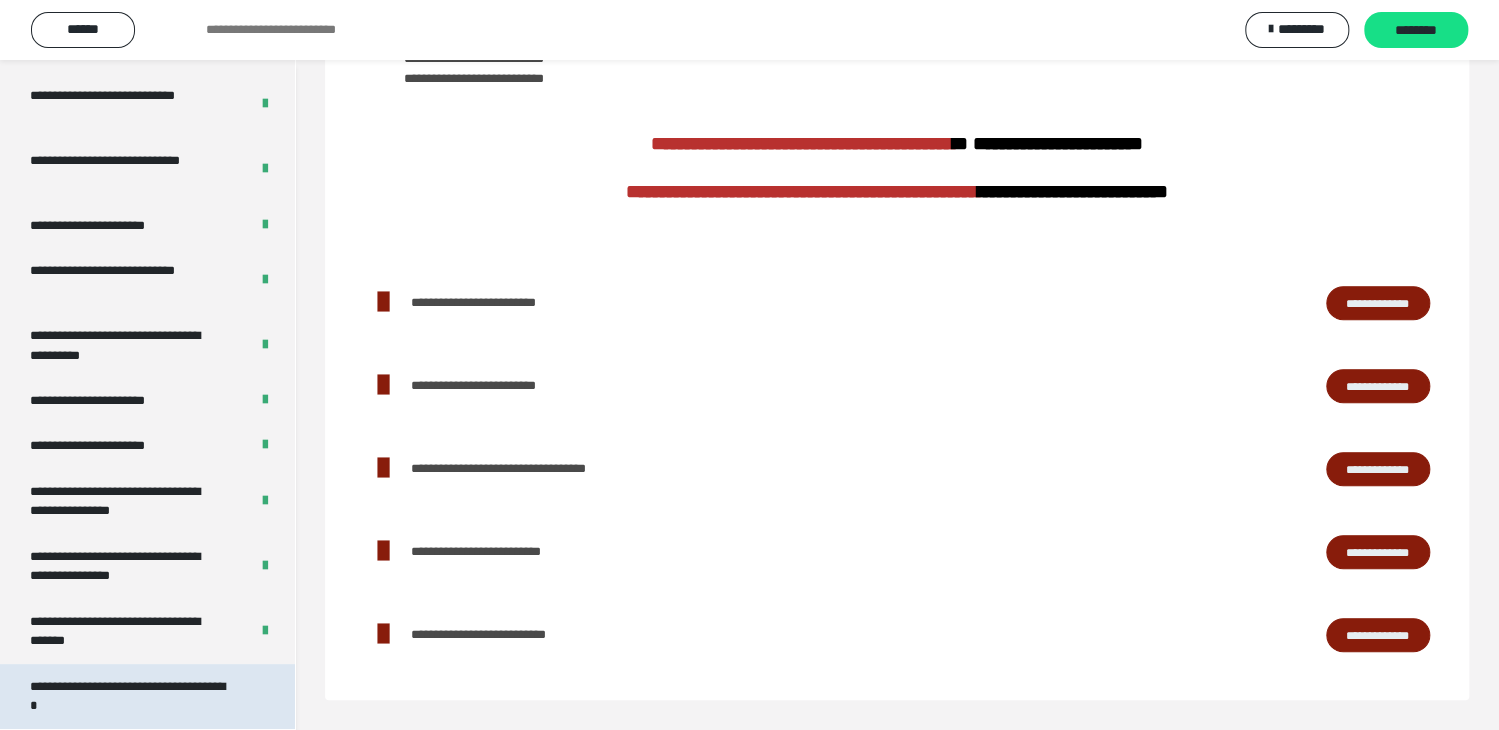 click on "**********" at bounding box center (132, 696) 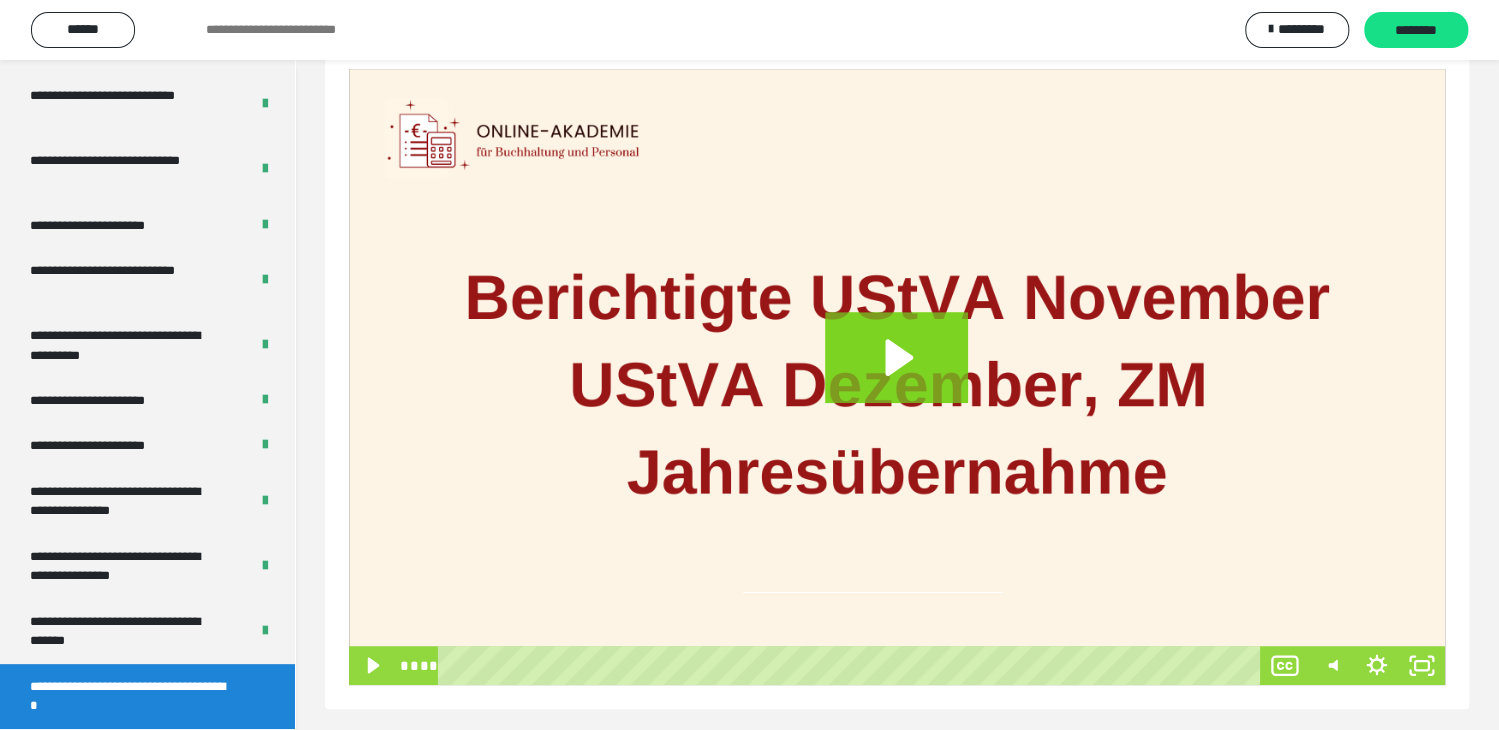 scroll, scrollTop: 296, scrollLeft: 0, axis: vertical 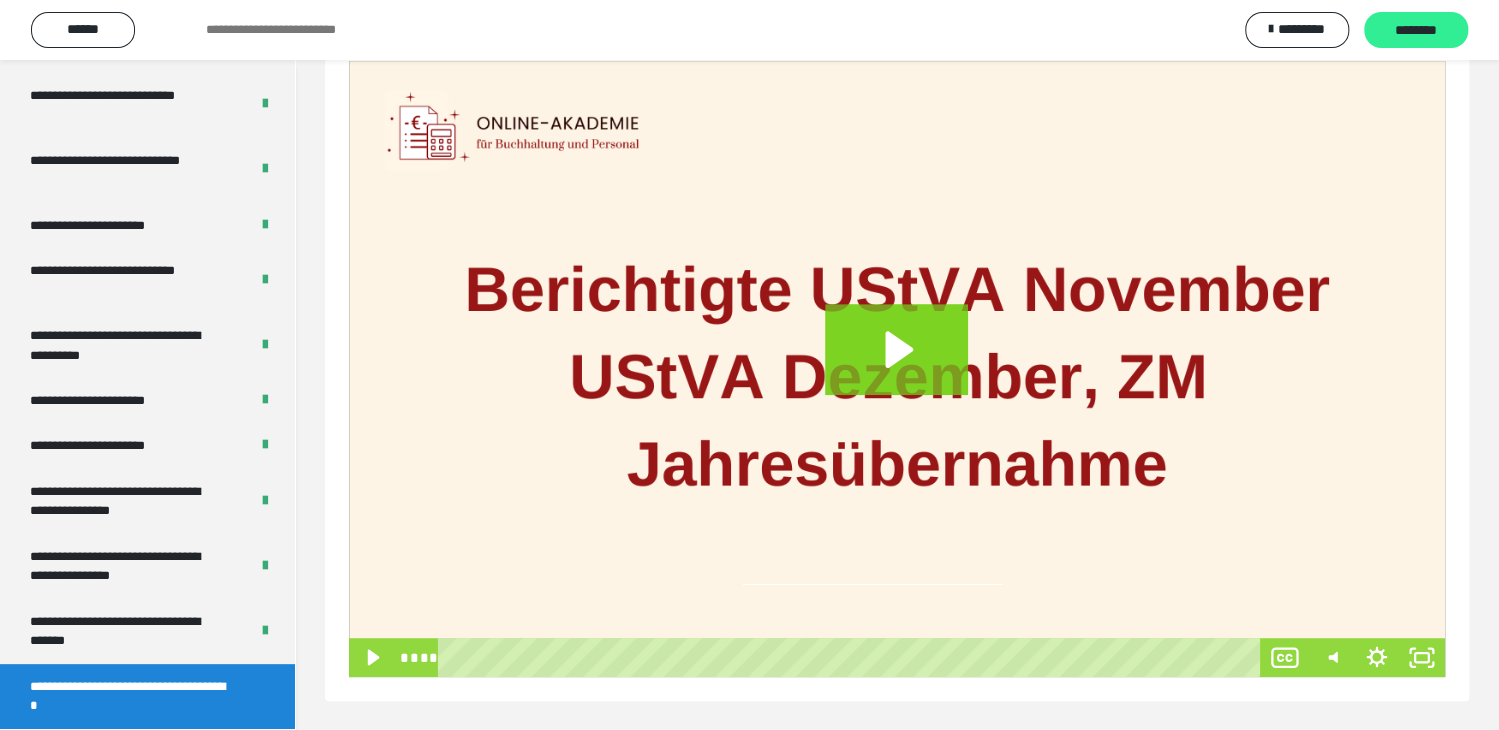 click on "********" at bounding box center (1416, 31) 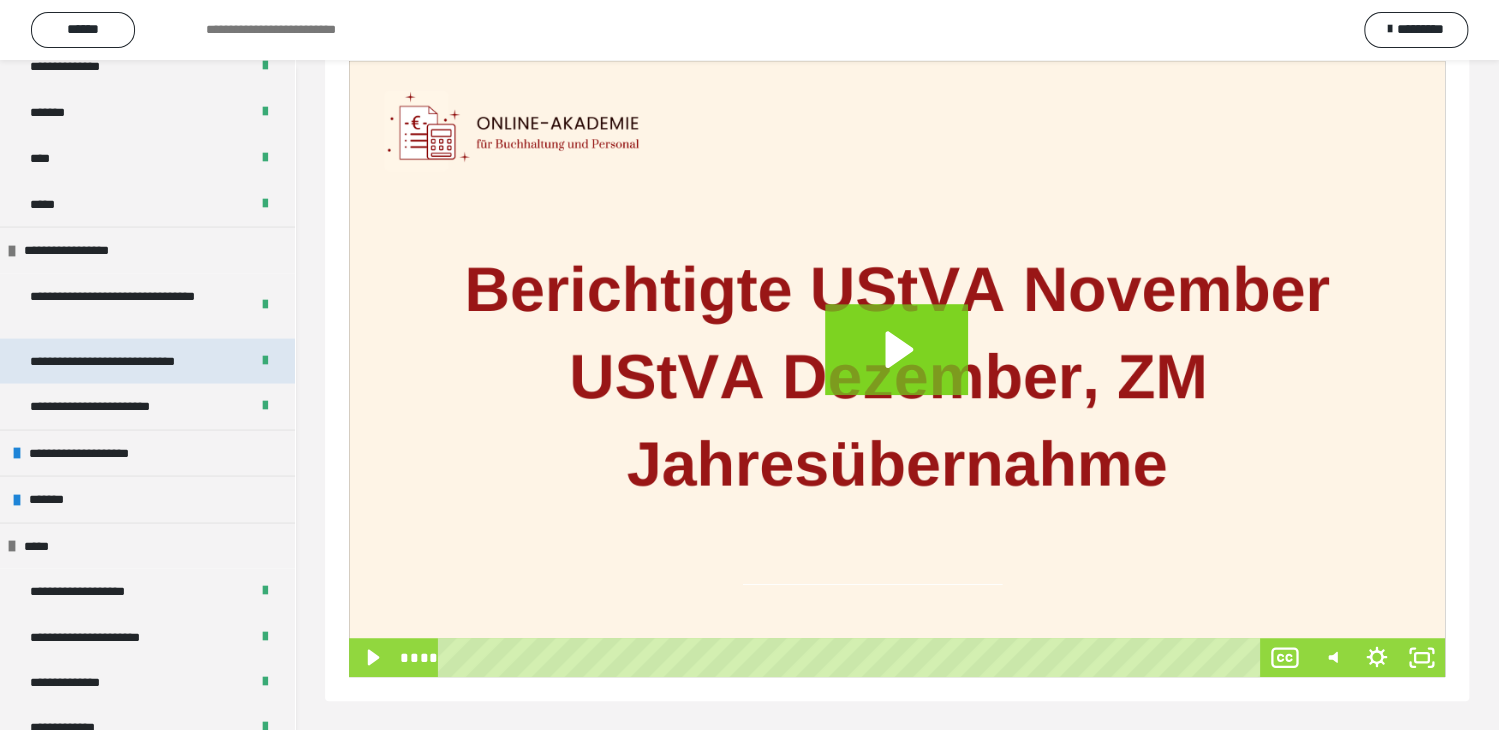 scroll, scrollTop: 1907, scrollLeft: 0, axis: vertical 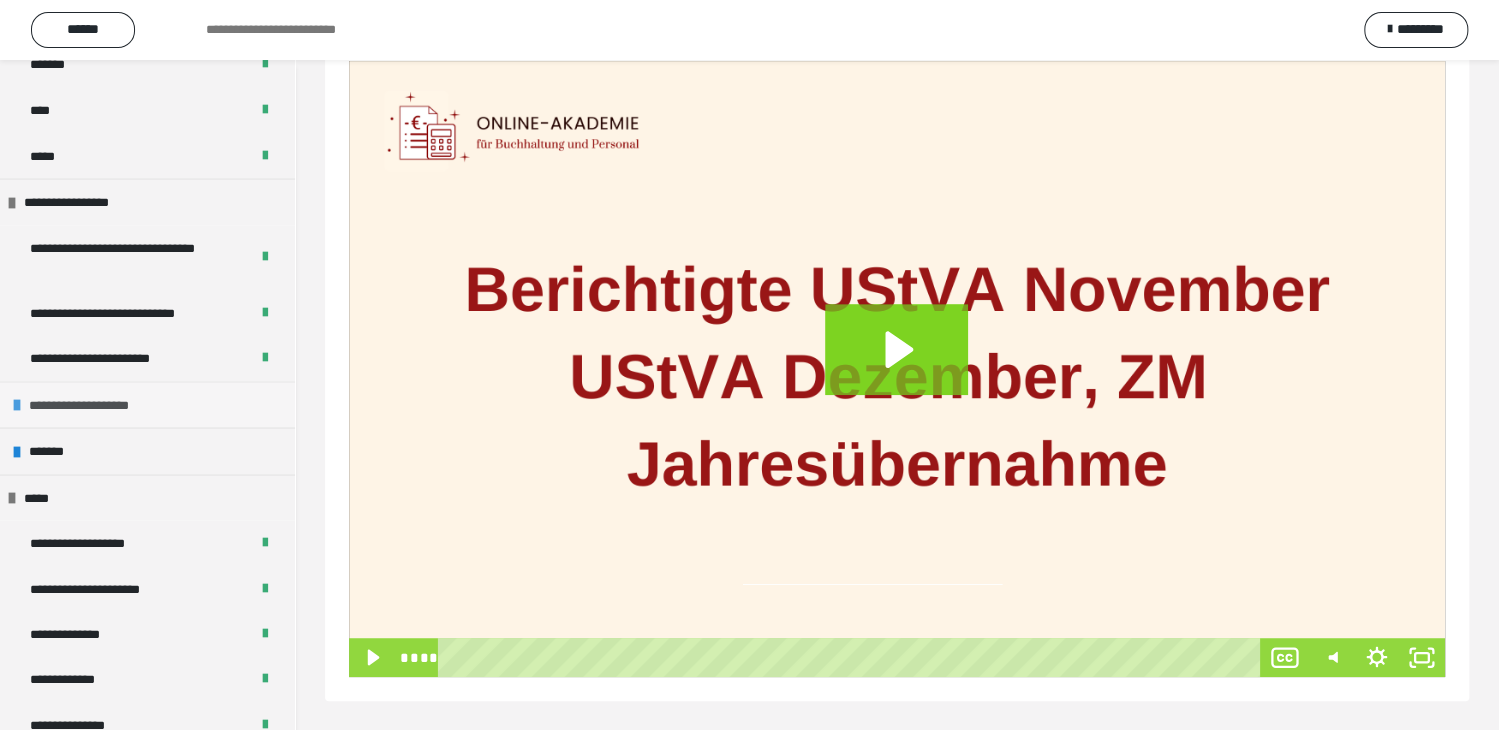 click on "**********" at bounding box center [147, 404] 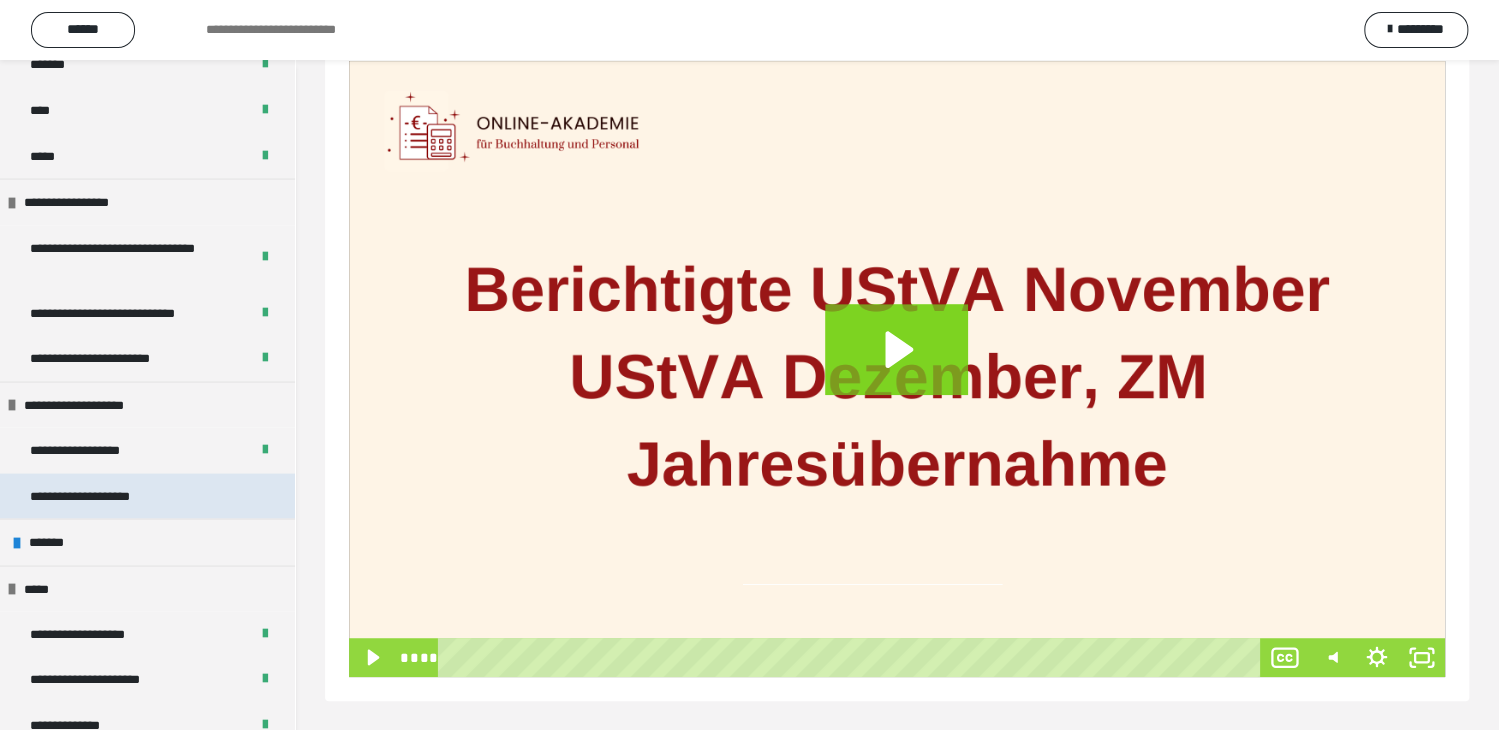 click on "**********" at bounding box center (102, 495) 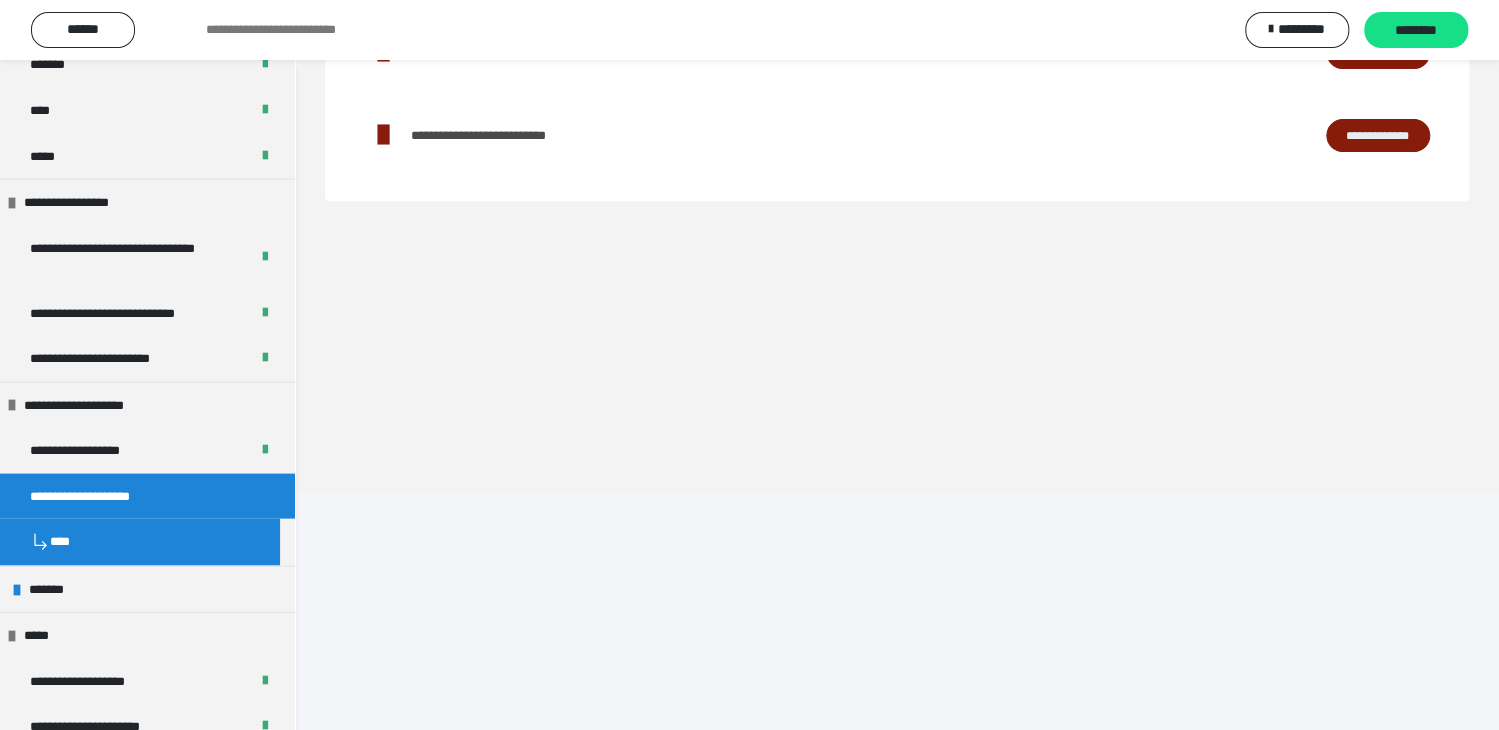 scroll, scrollTop: 60, scrollLeft: 0, axis: vertical 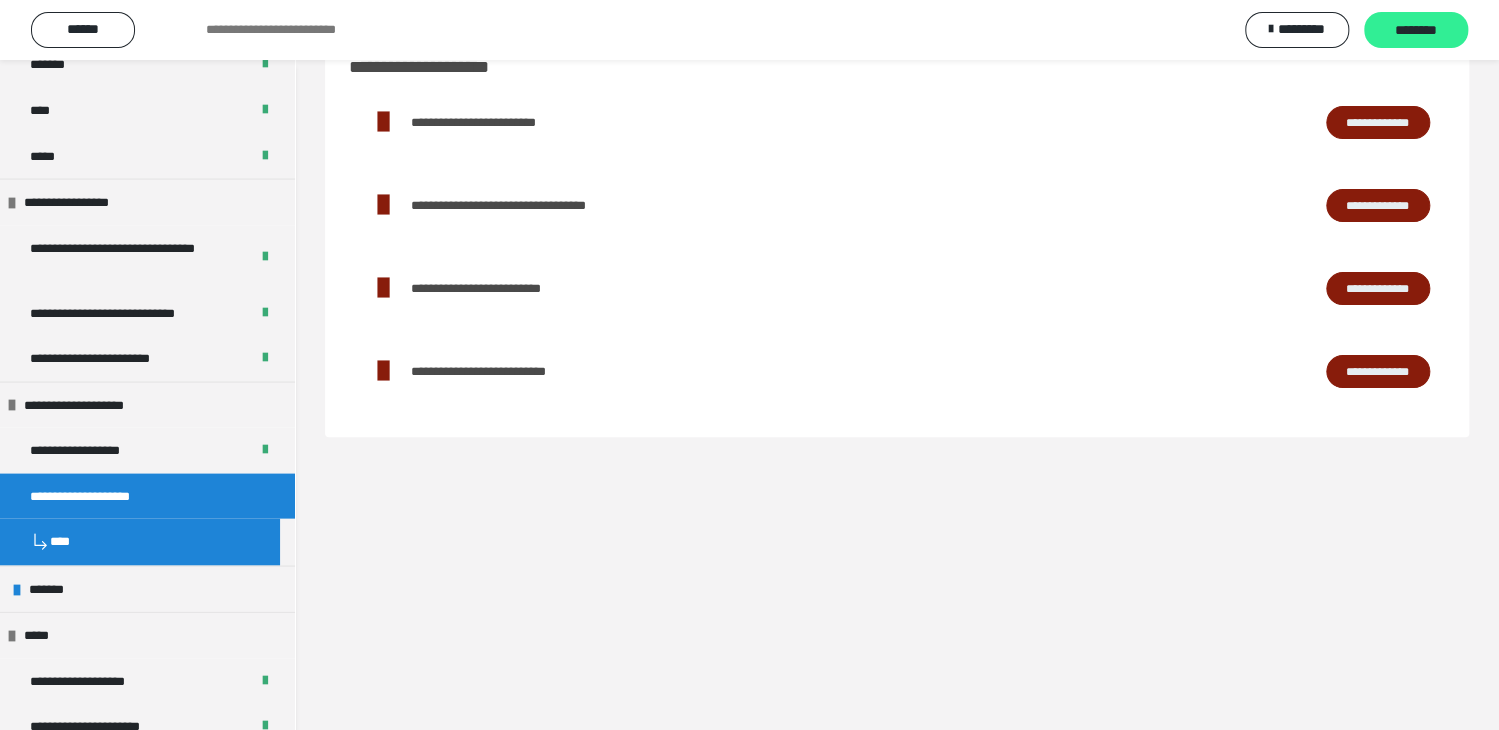 click on "********" at bounding box center [1416, 31] 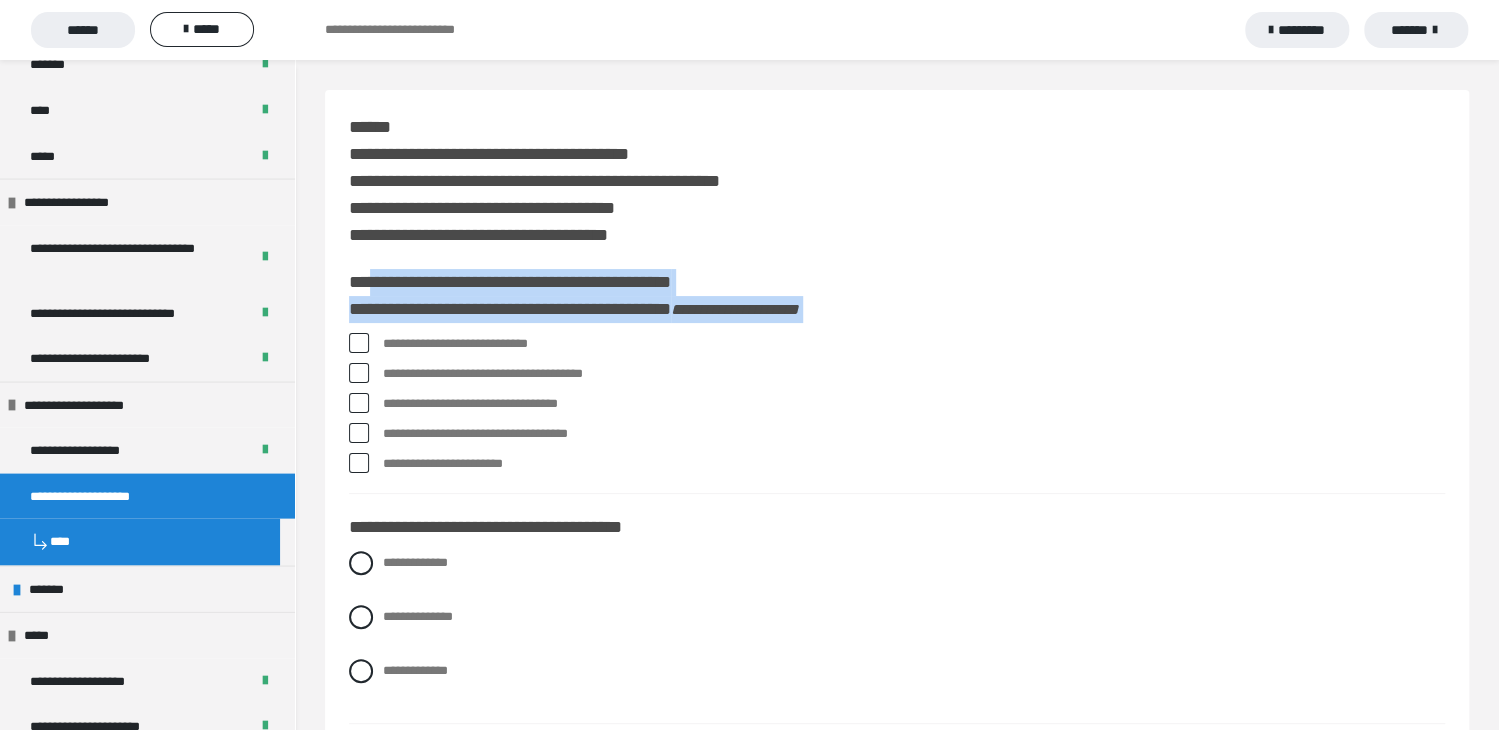 drag, startPoint x: 369, startPoint y: 281, endPoint x: 814, endPoint y: 334, distance: 448.14508 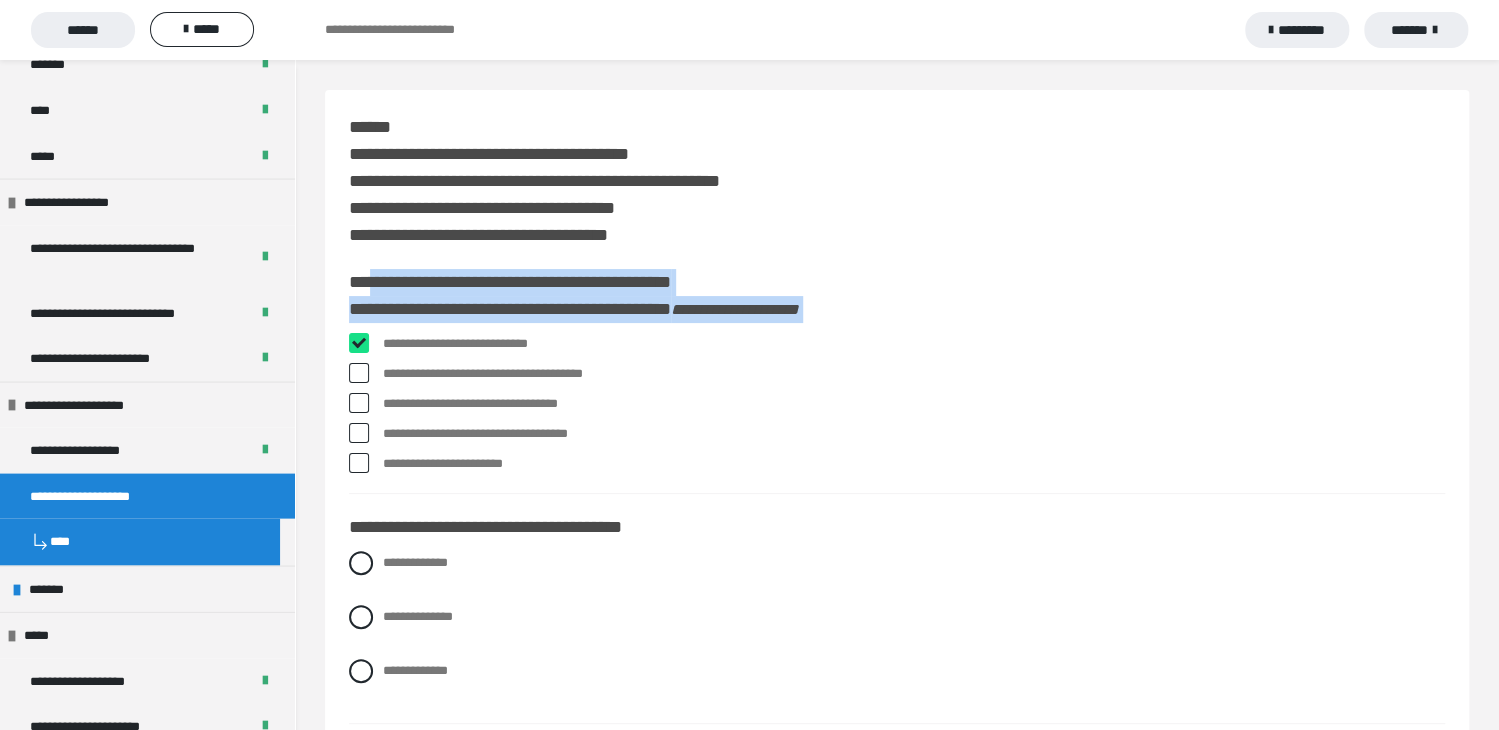checkbox on "****" 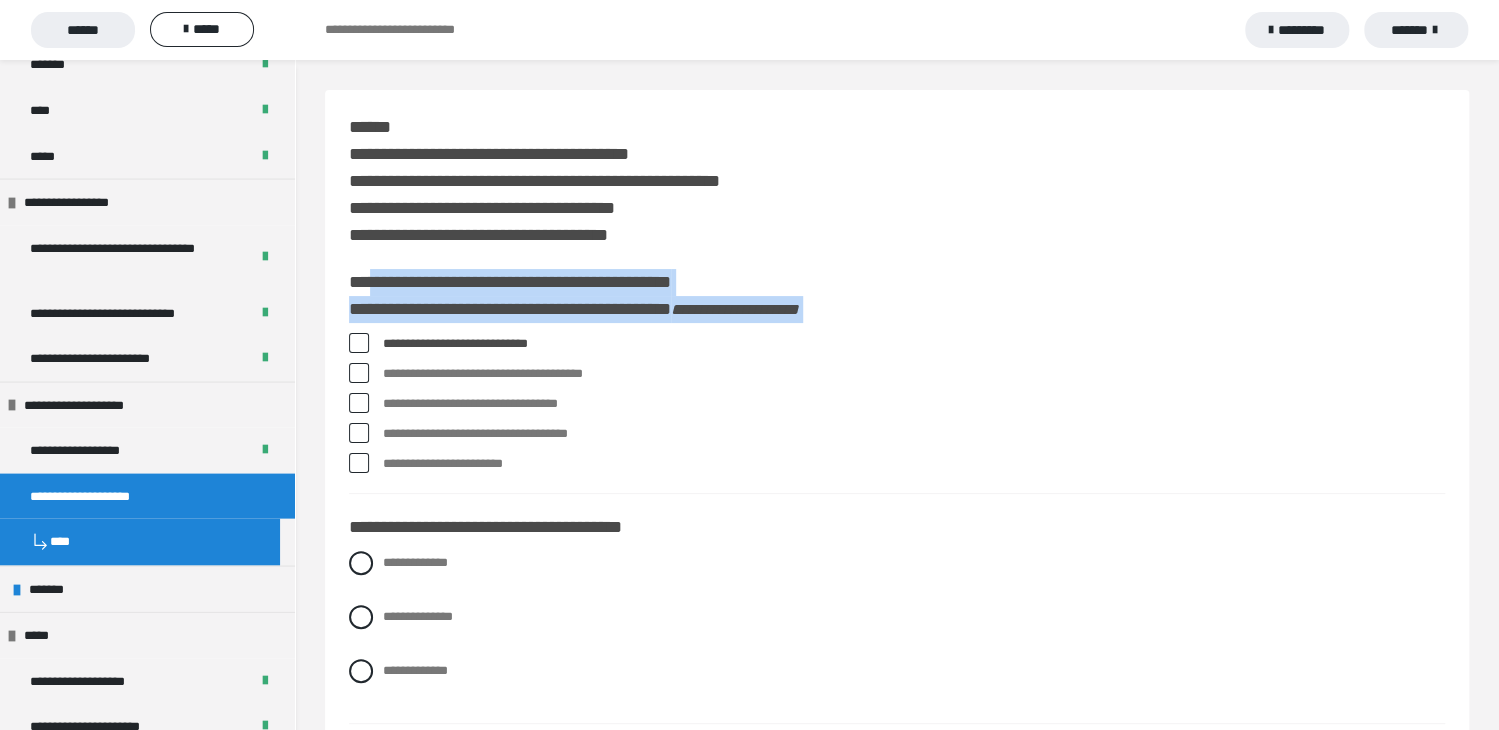 click on "**********" at bounding box center (897, 408) 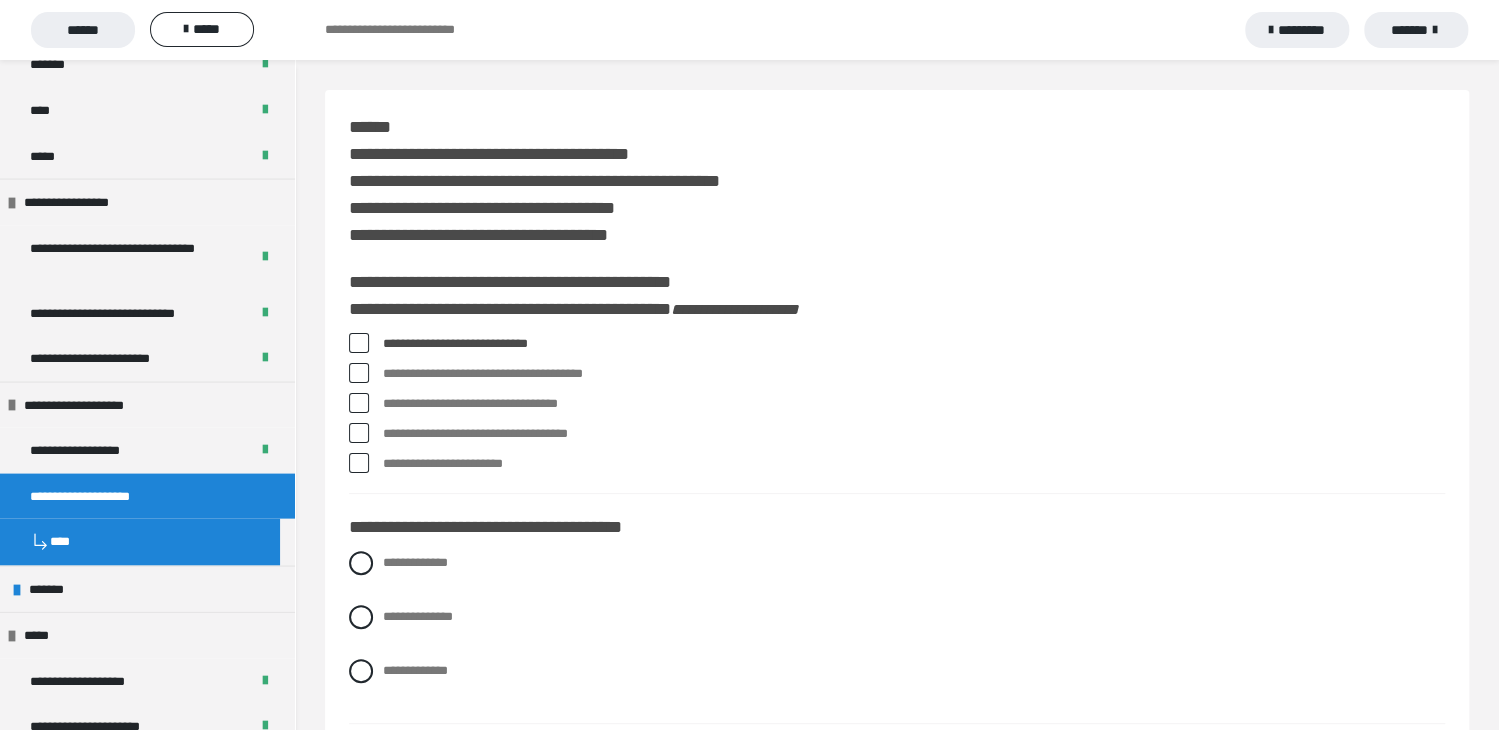 click at bounding box center (359, 433) 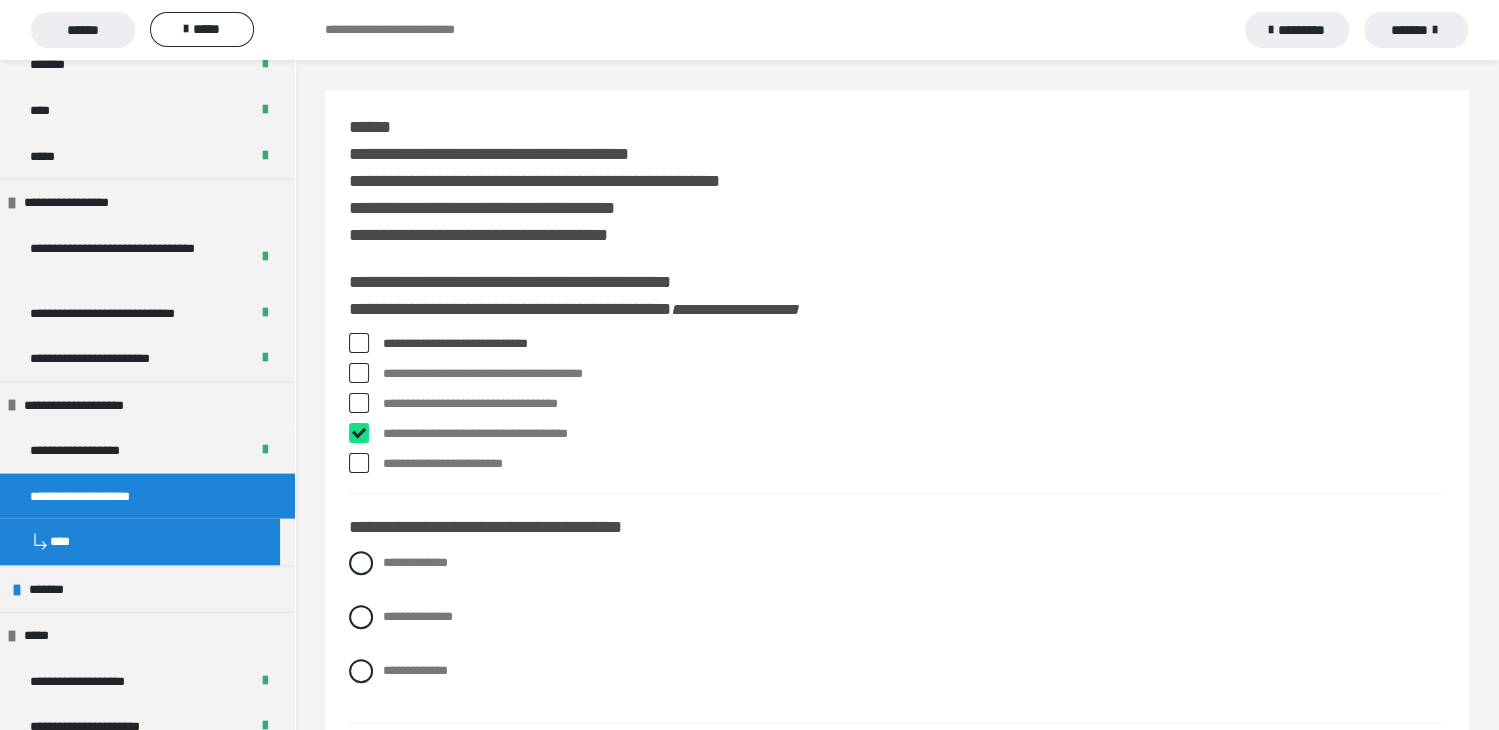 checkbox on "****" 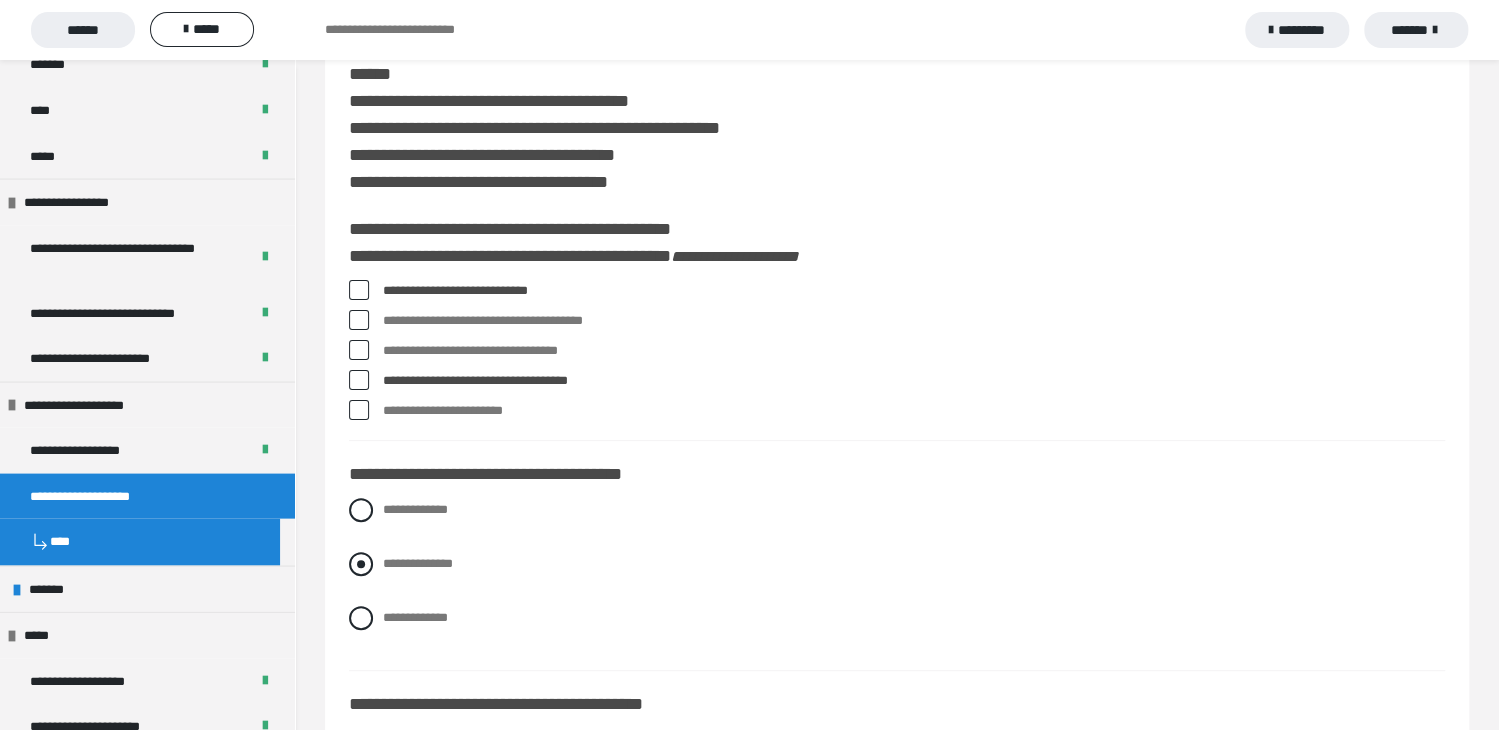 scroll, scrollTop: 99, scrollLeft: 0, axis: vertical 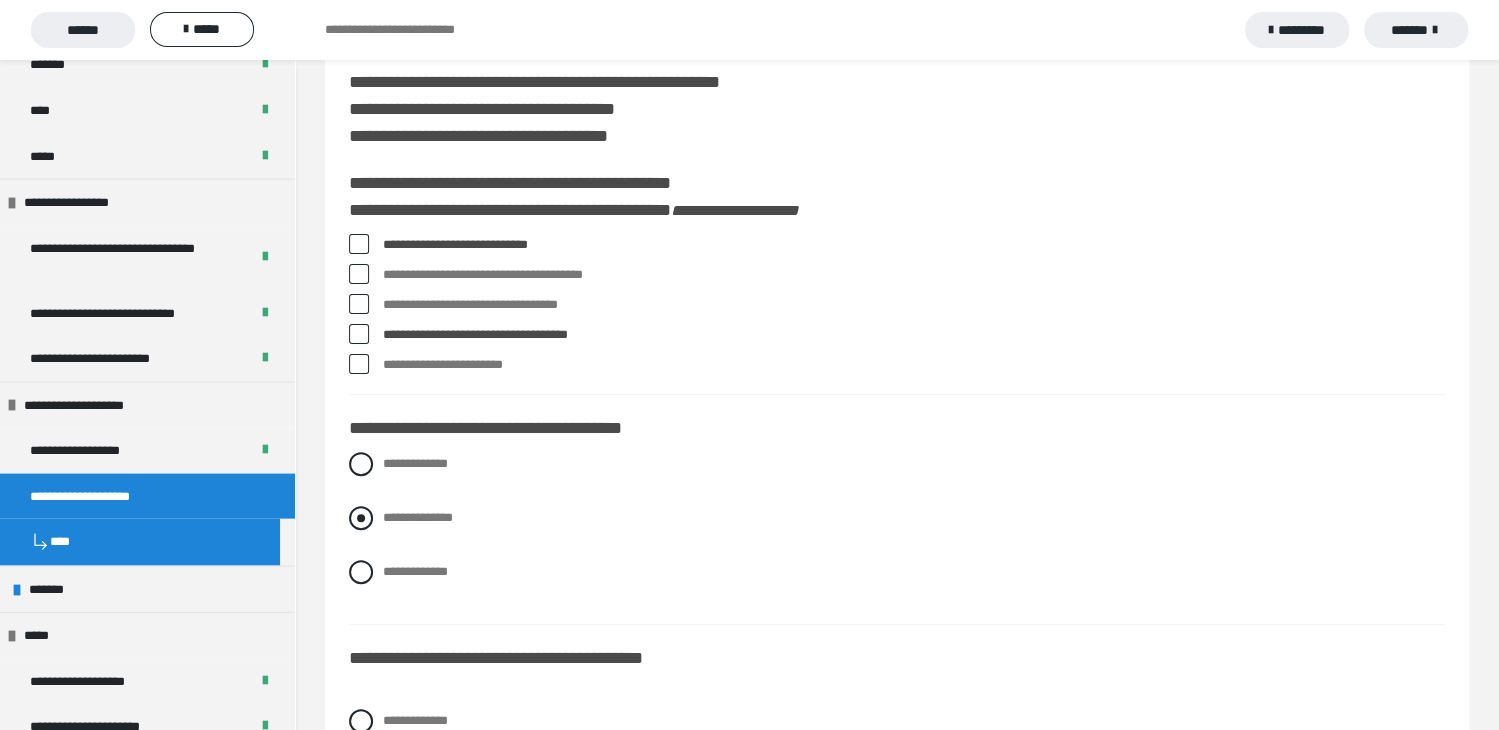 click at bounding box center (361, 518) 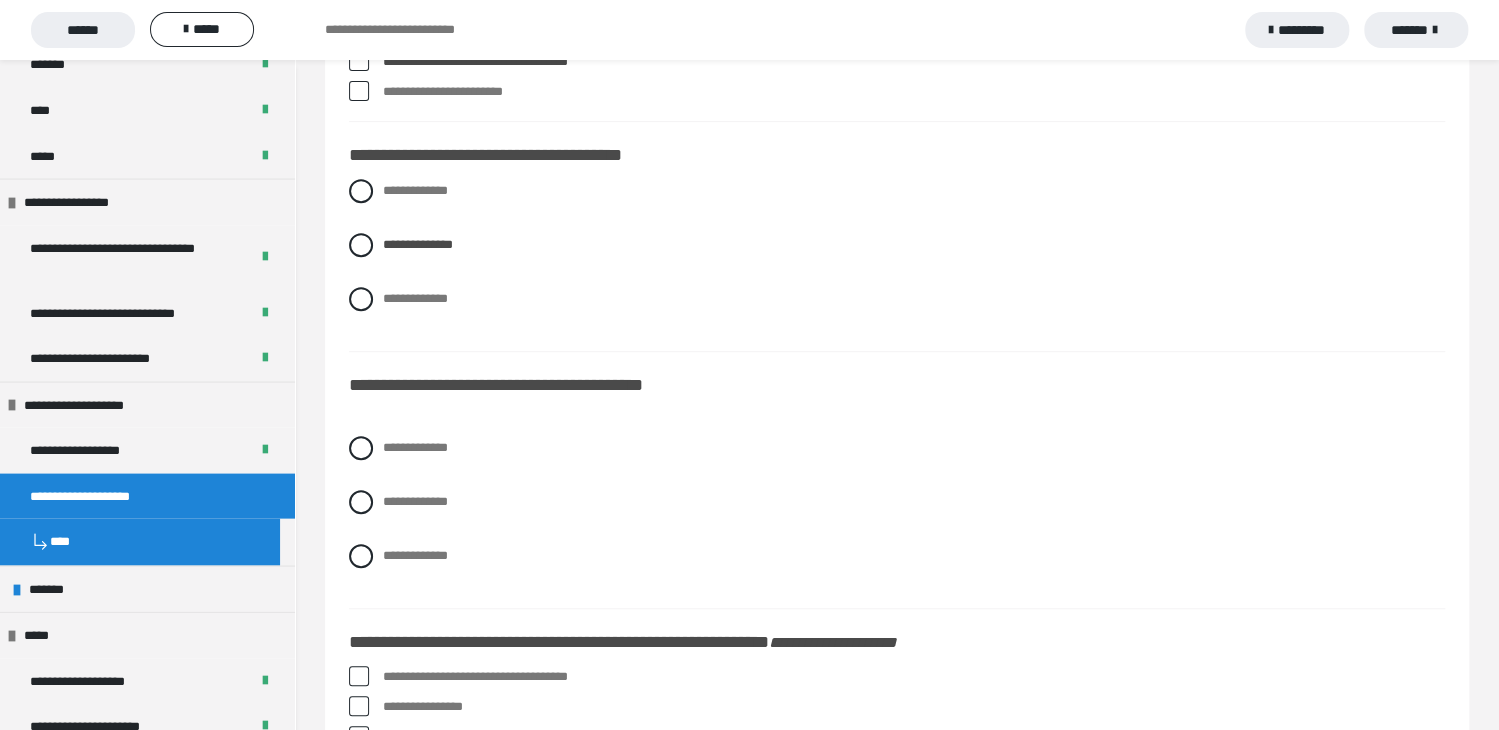 scroll, scrollTop: 400, scrollLeft: 0, axis: vertical 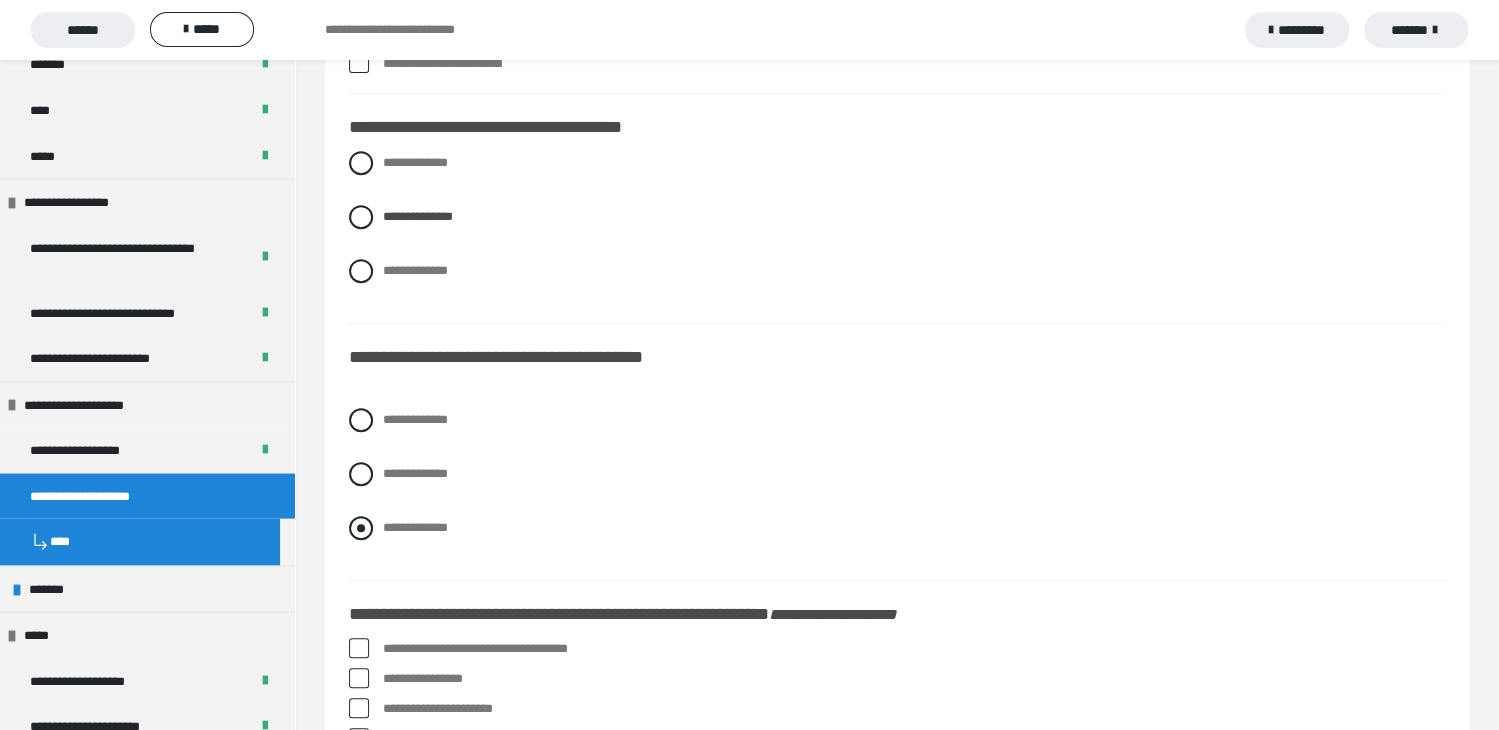 click at bounding box center (361, 528) 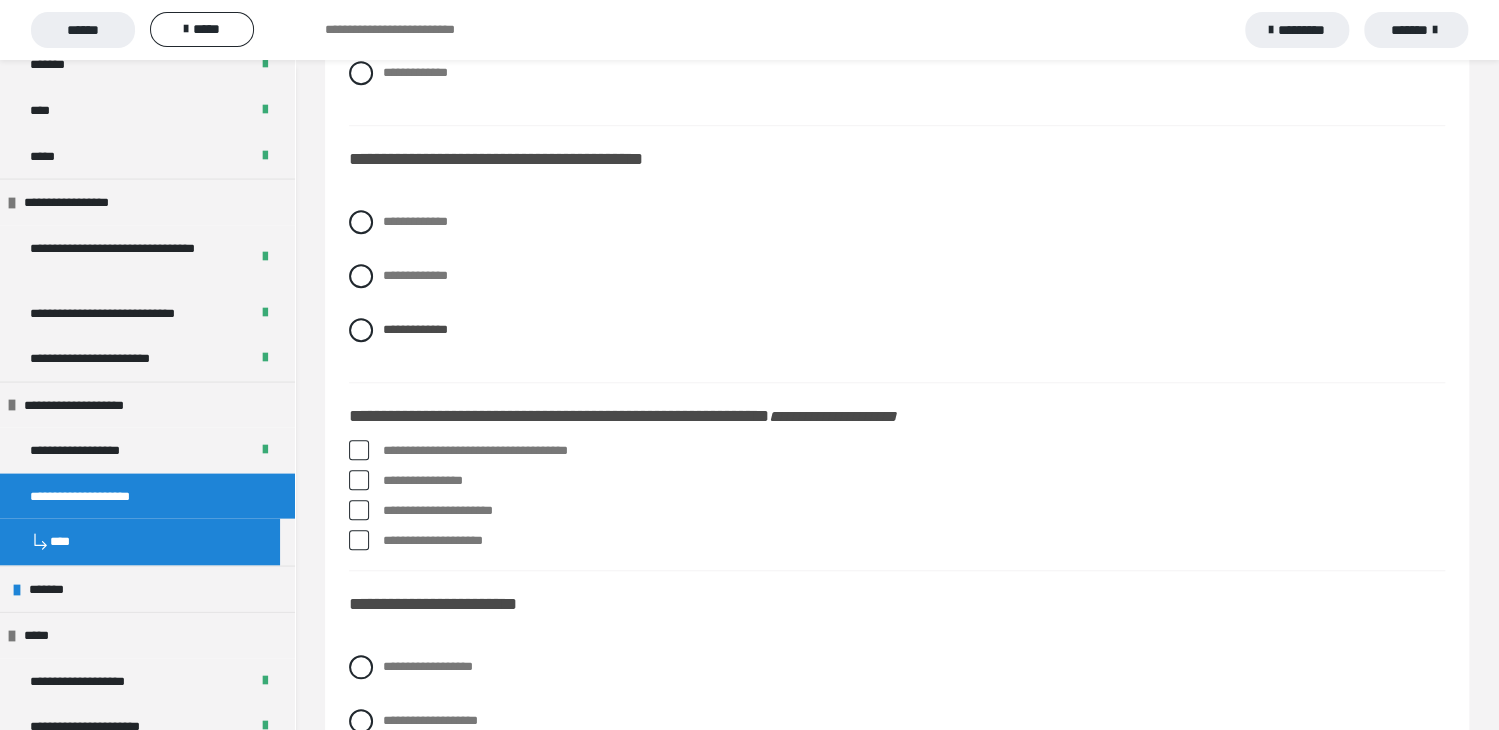 scroll, scrollTop: 600, scrollLeft: 0, axis: vertical 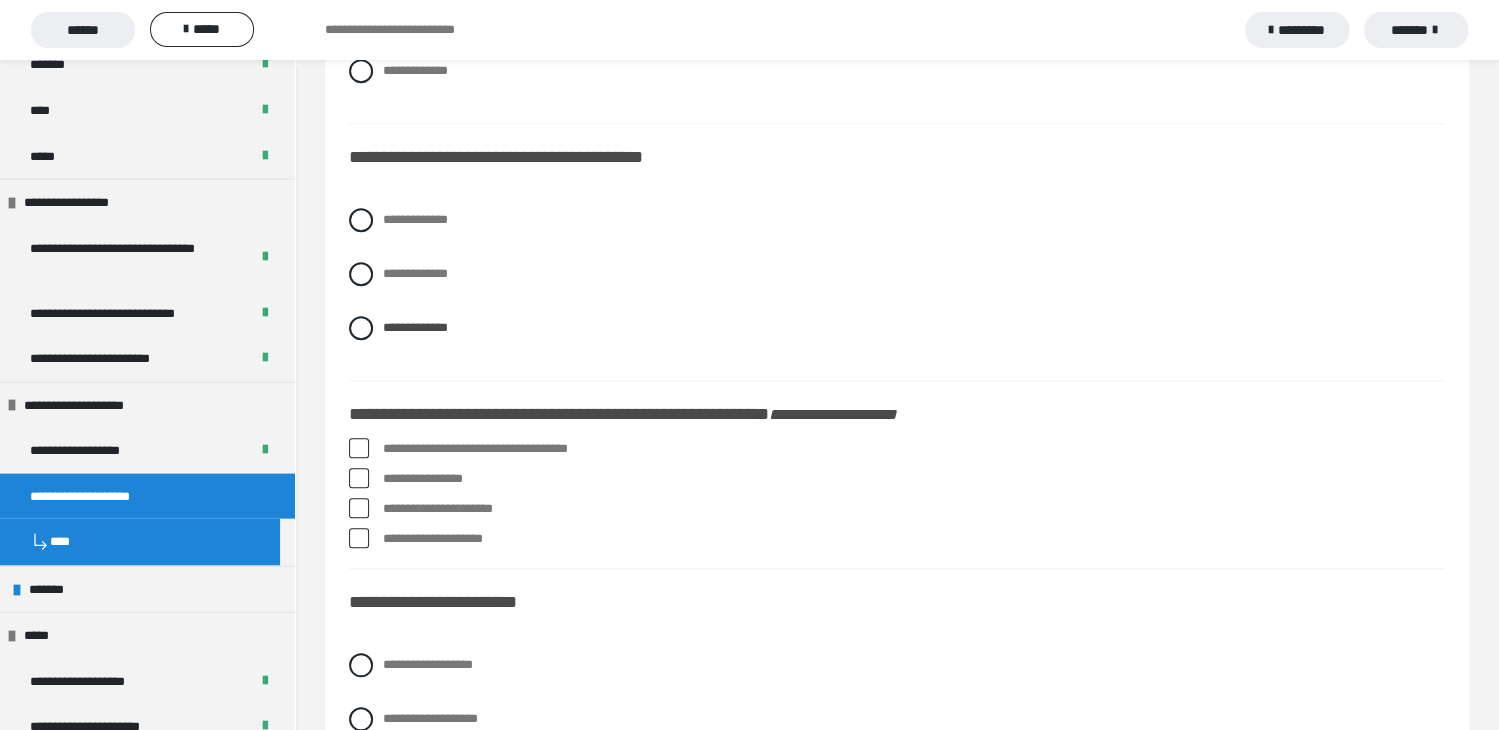 click at bounding box center [359, 478] 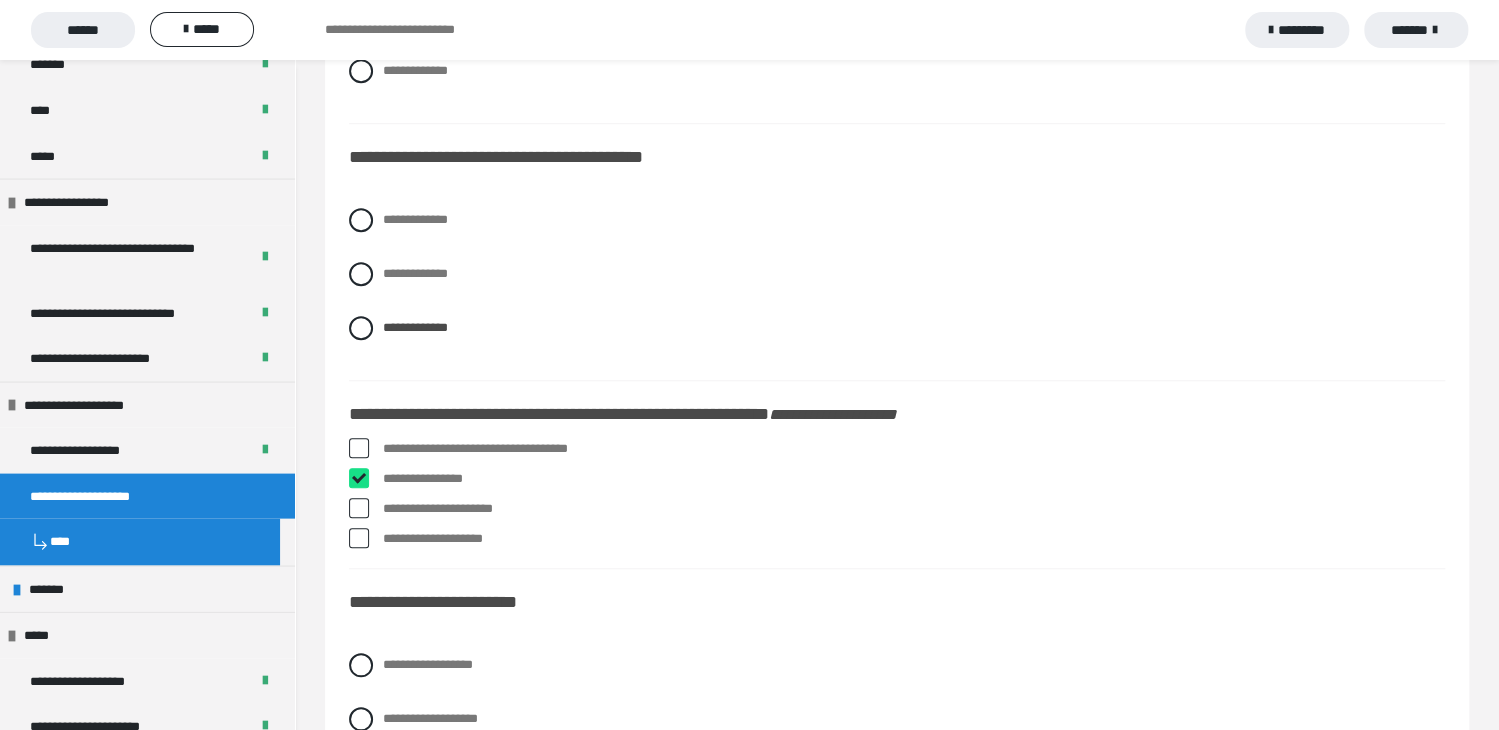 checkbox on "****" 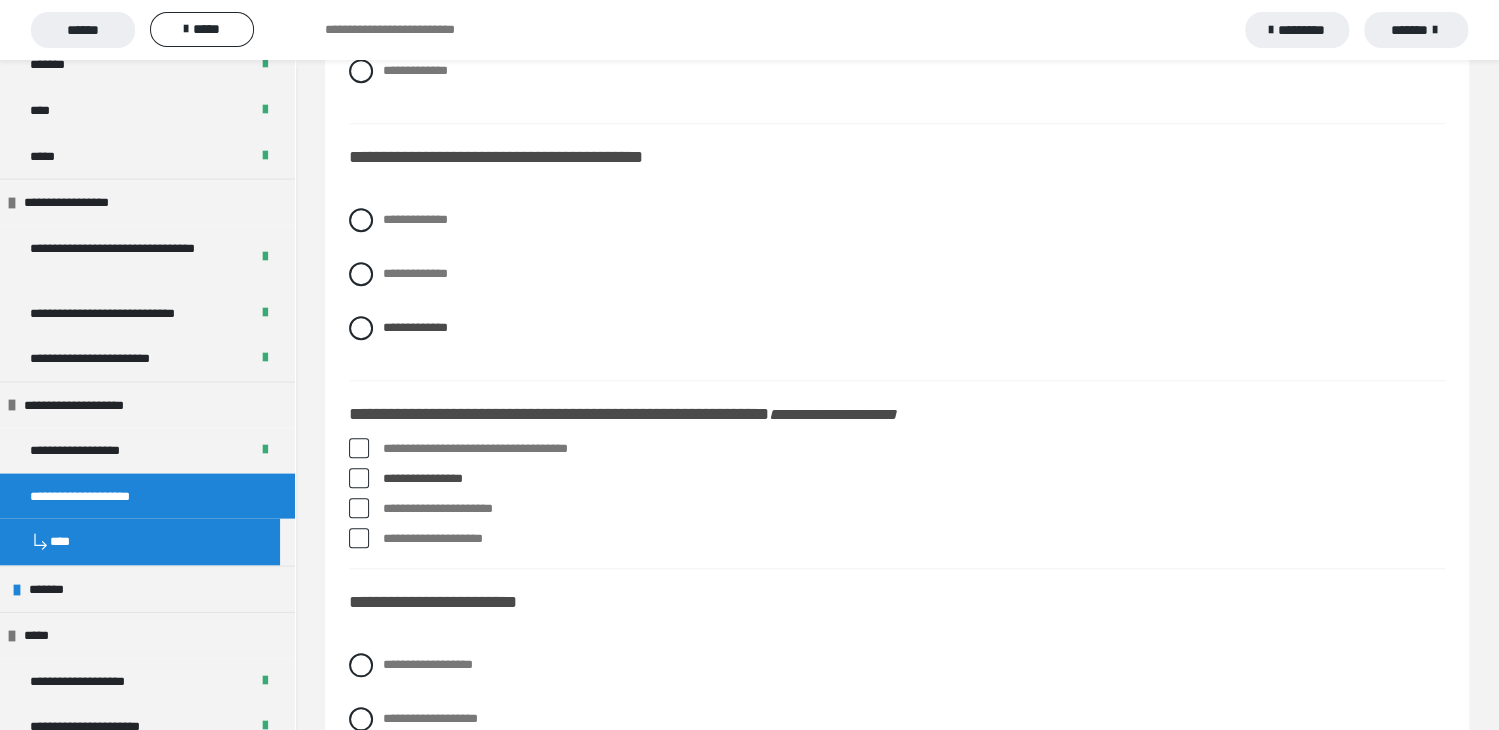 click at bounding box center [359, 538] 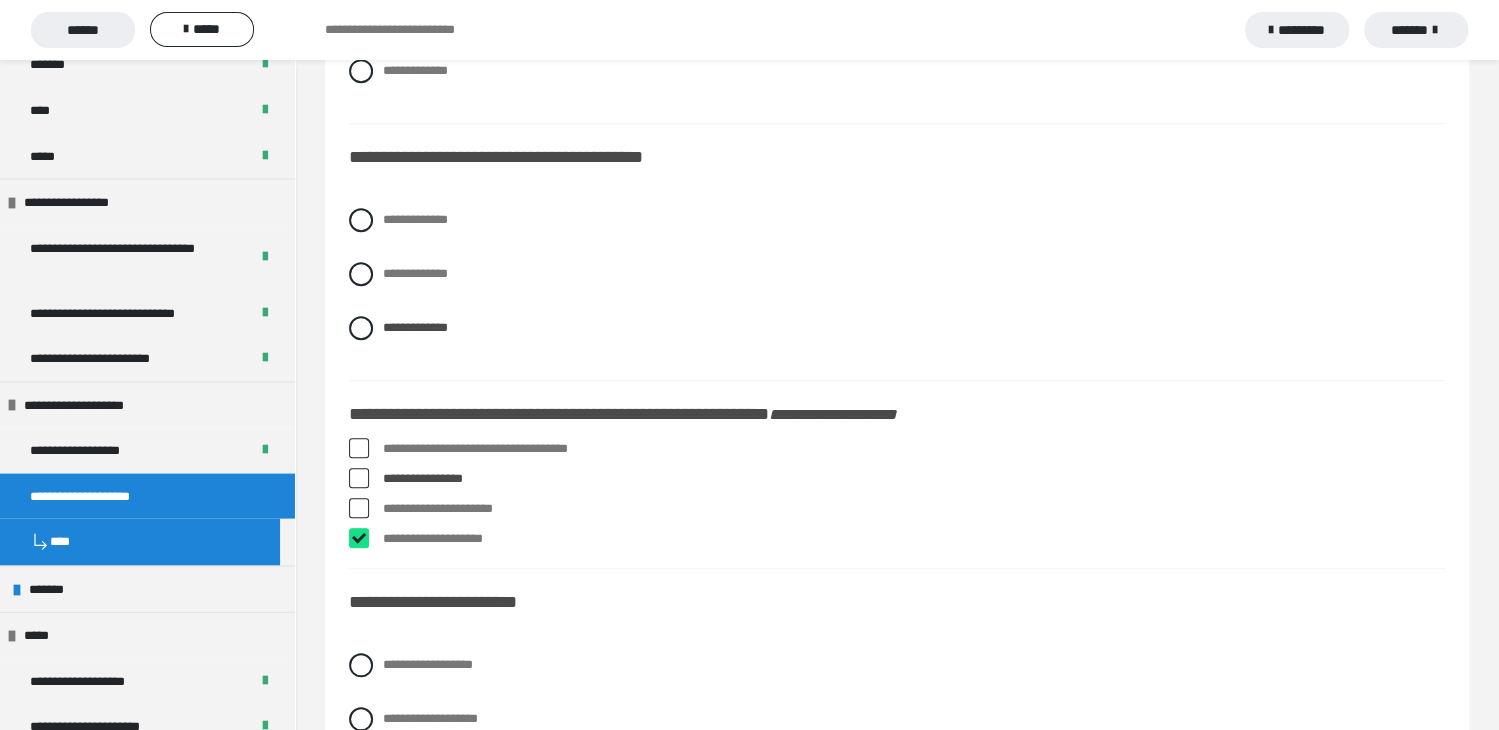 checkbox on "****" 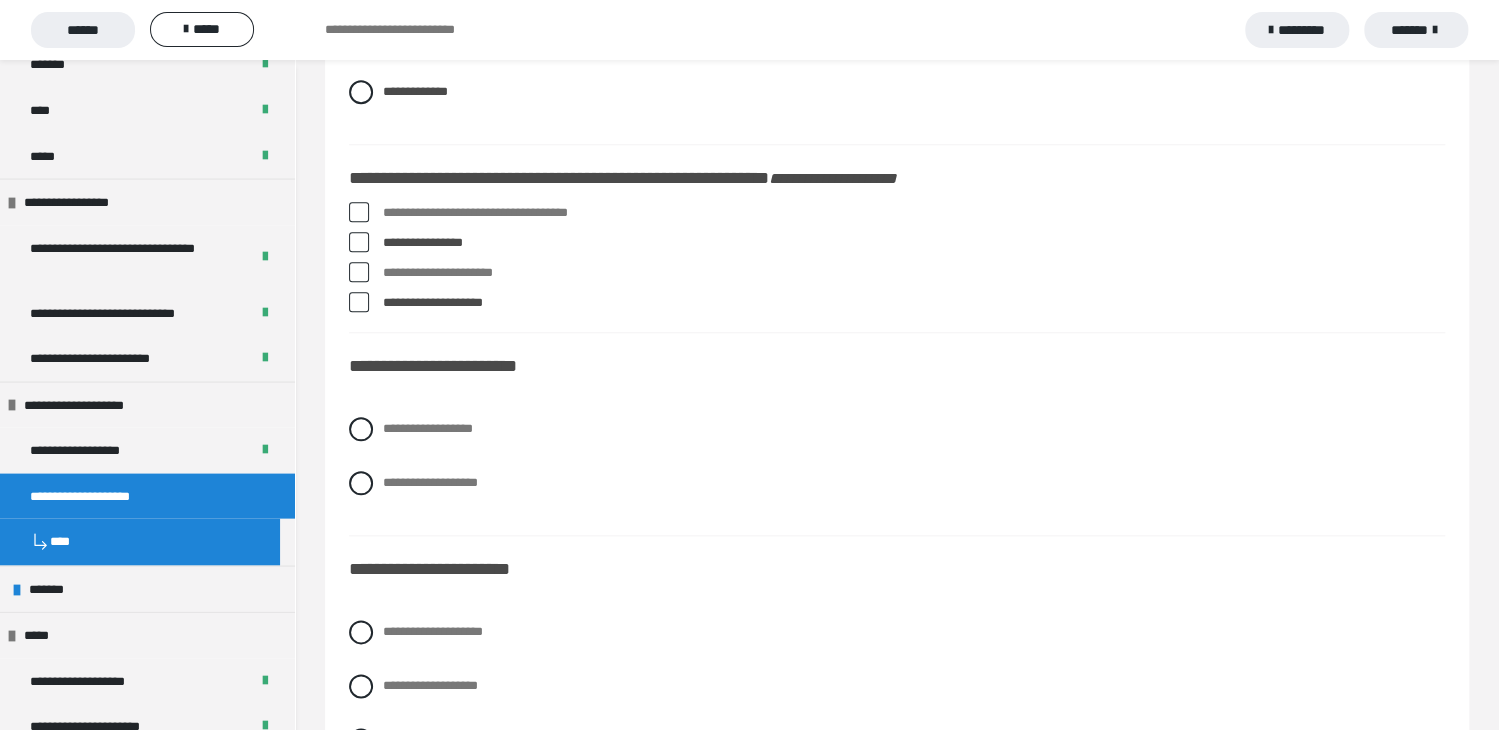 scroll, scrollTop: 899, scrollLeft: 0, axis: vertical 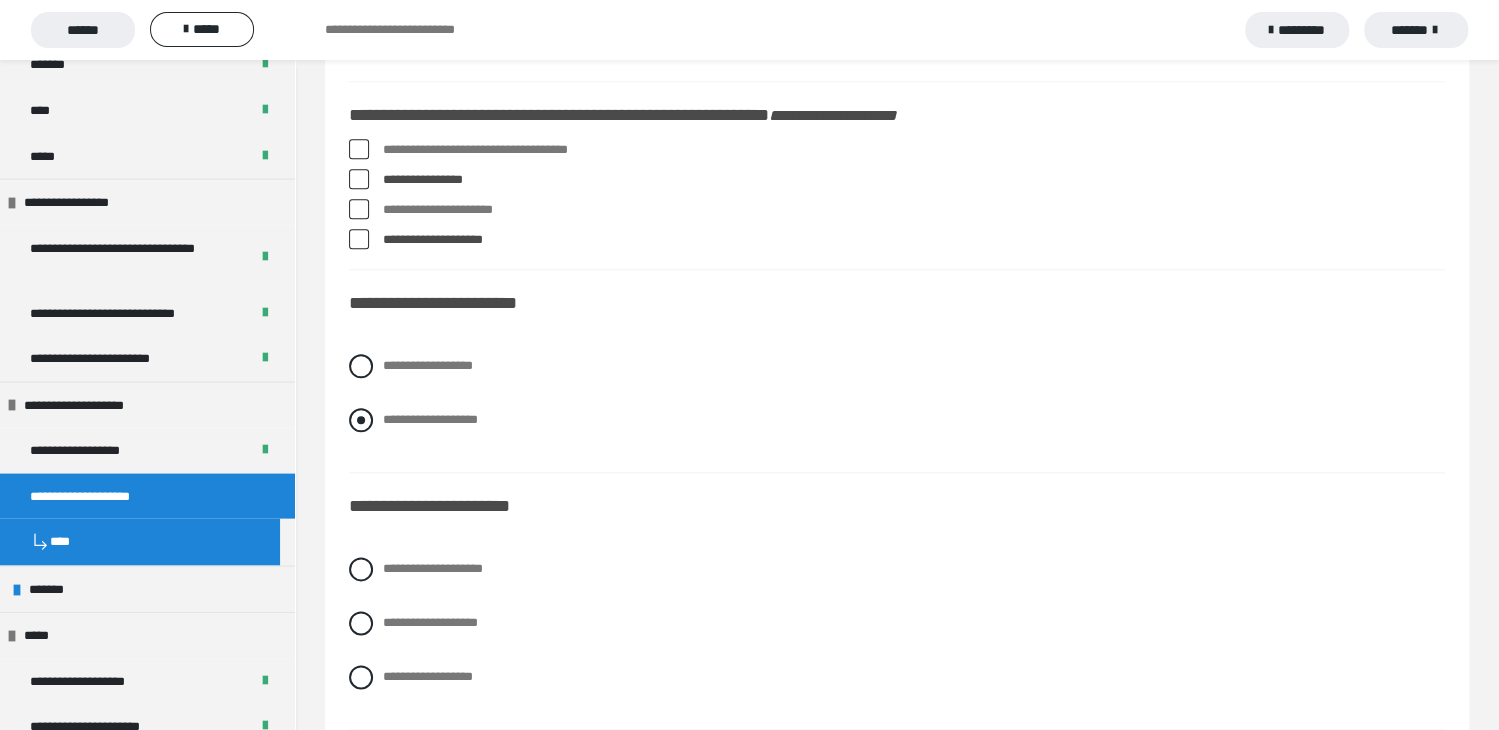 click at bounding box center [361, 420] 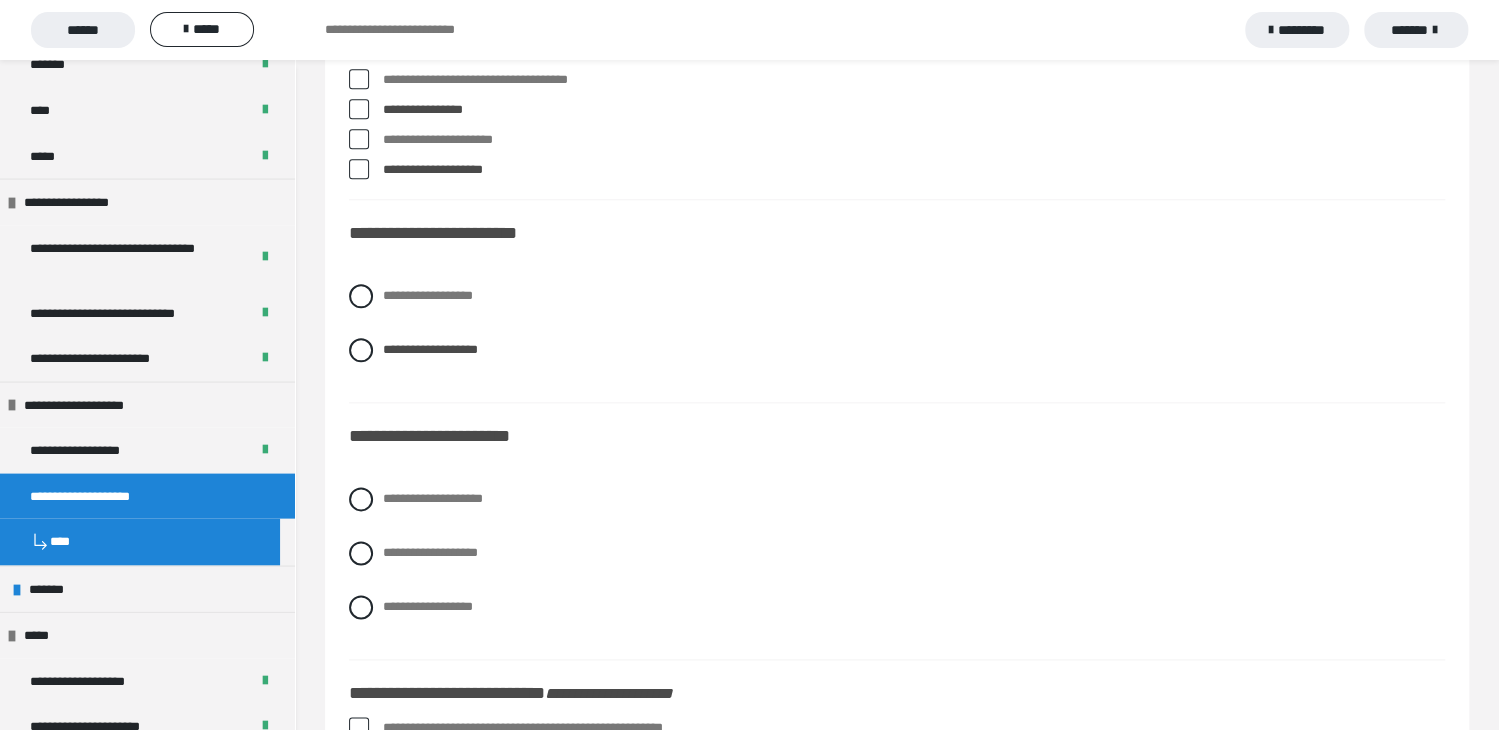 scroll, scrollTop: 1000, scrollLeft: 0, axis: vertical 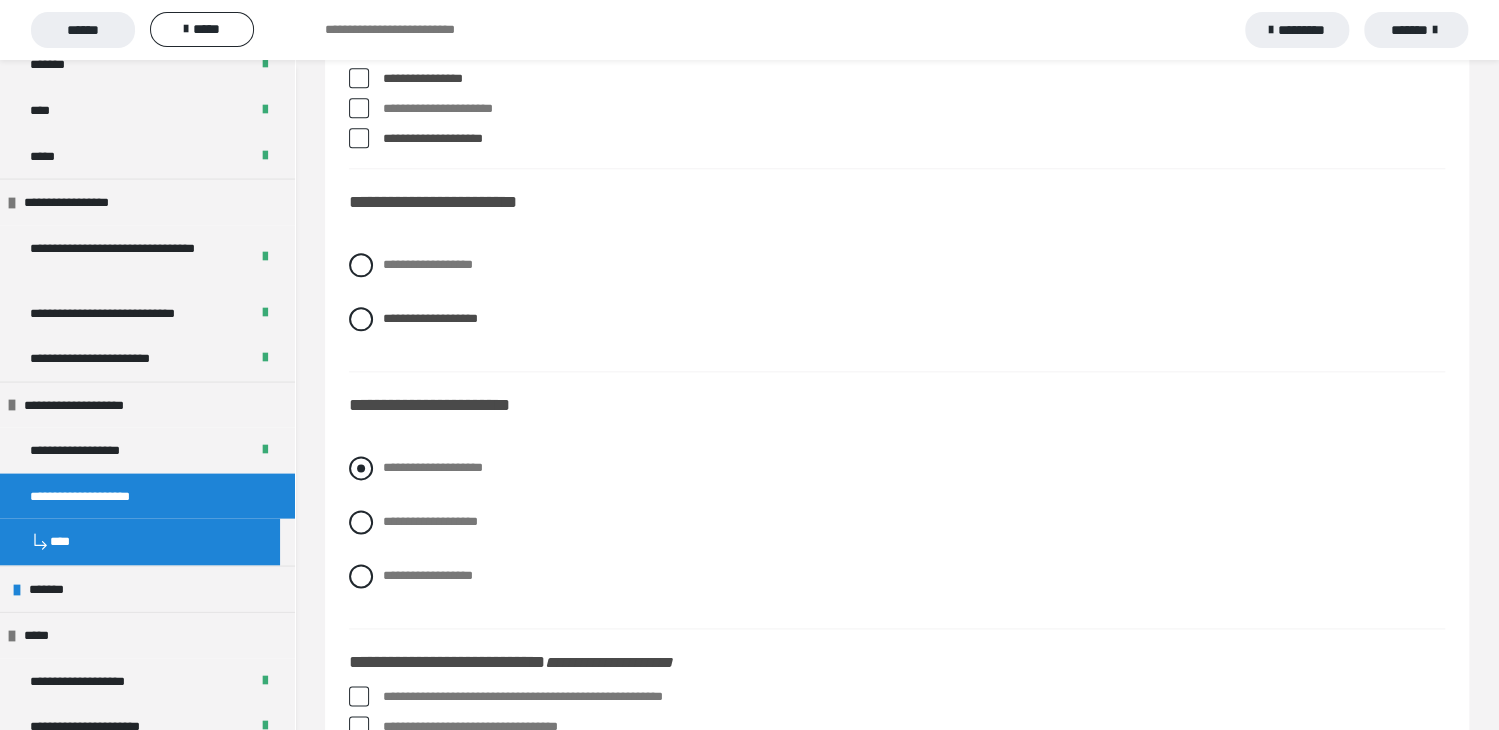 click at bounding box center [361, 468] 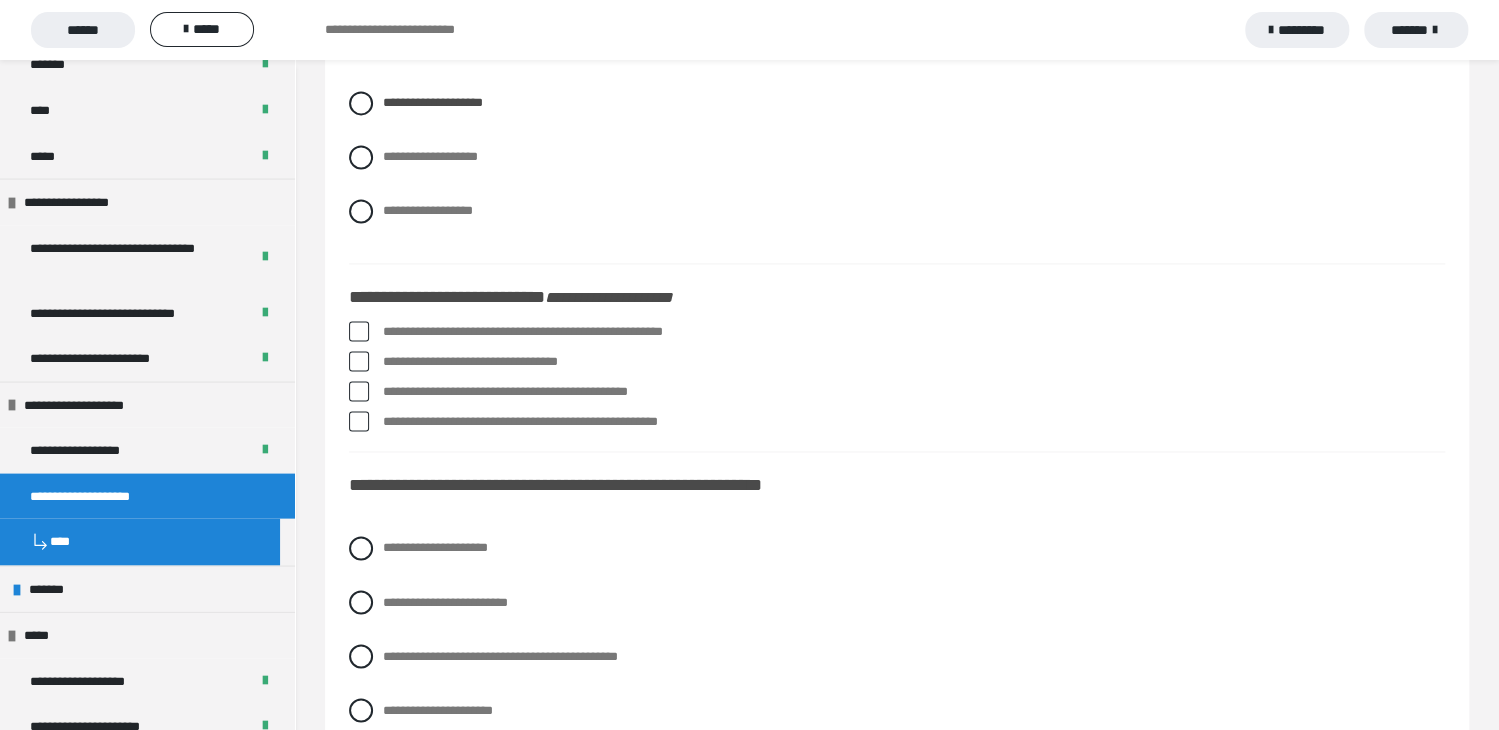 scroll, scrollTop: 1400, scrollLeft: 0, axis: vertical 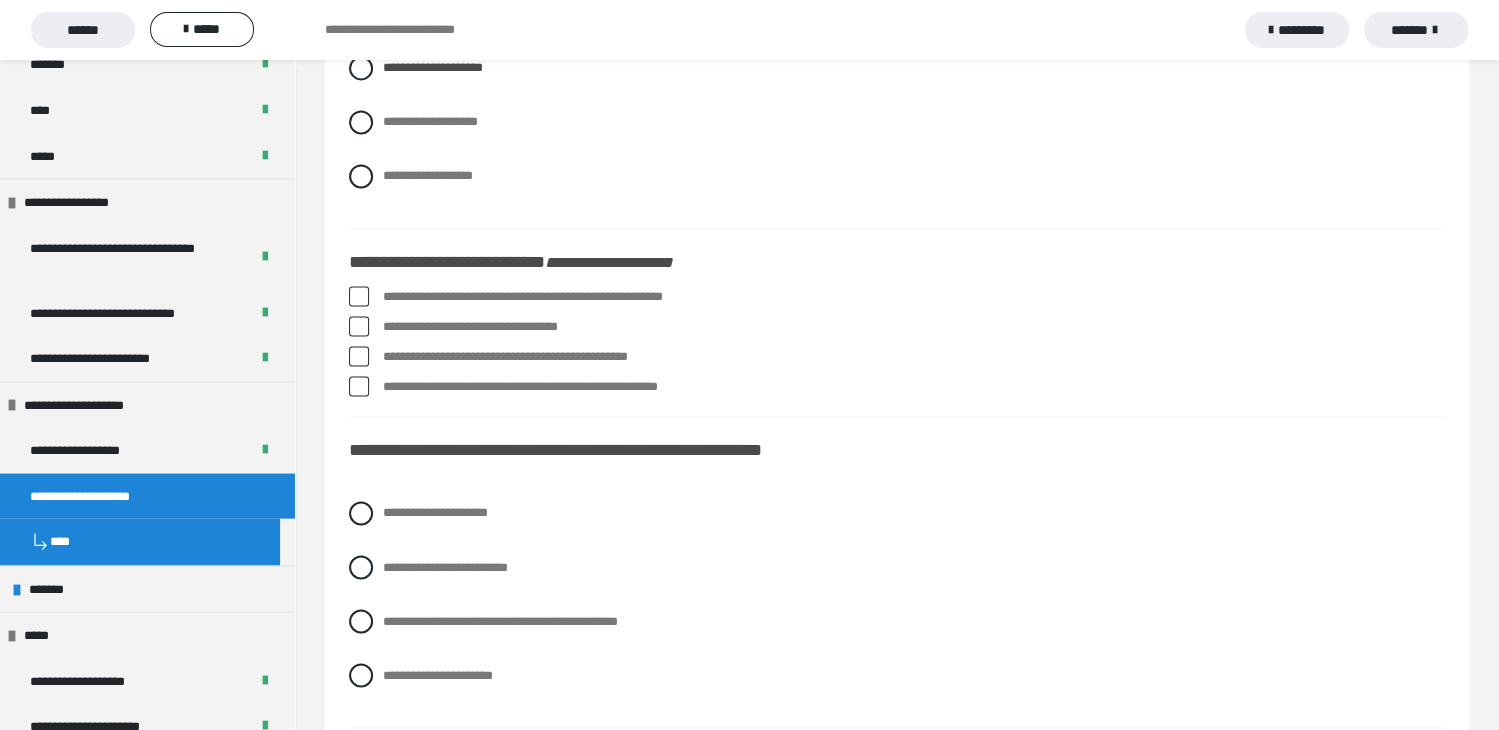 click at bounding box center (359, 296) 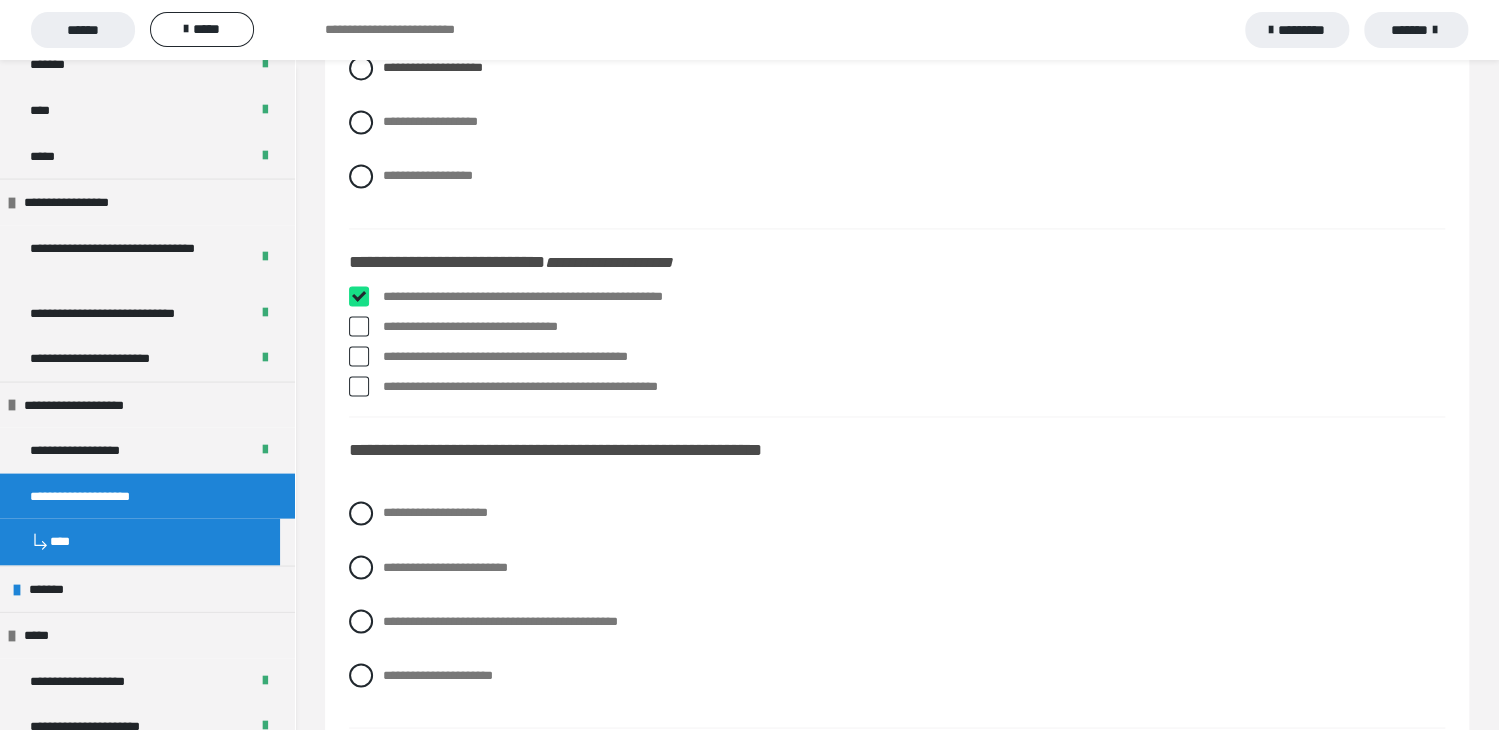 checkbox on "****" 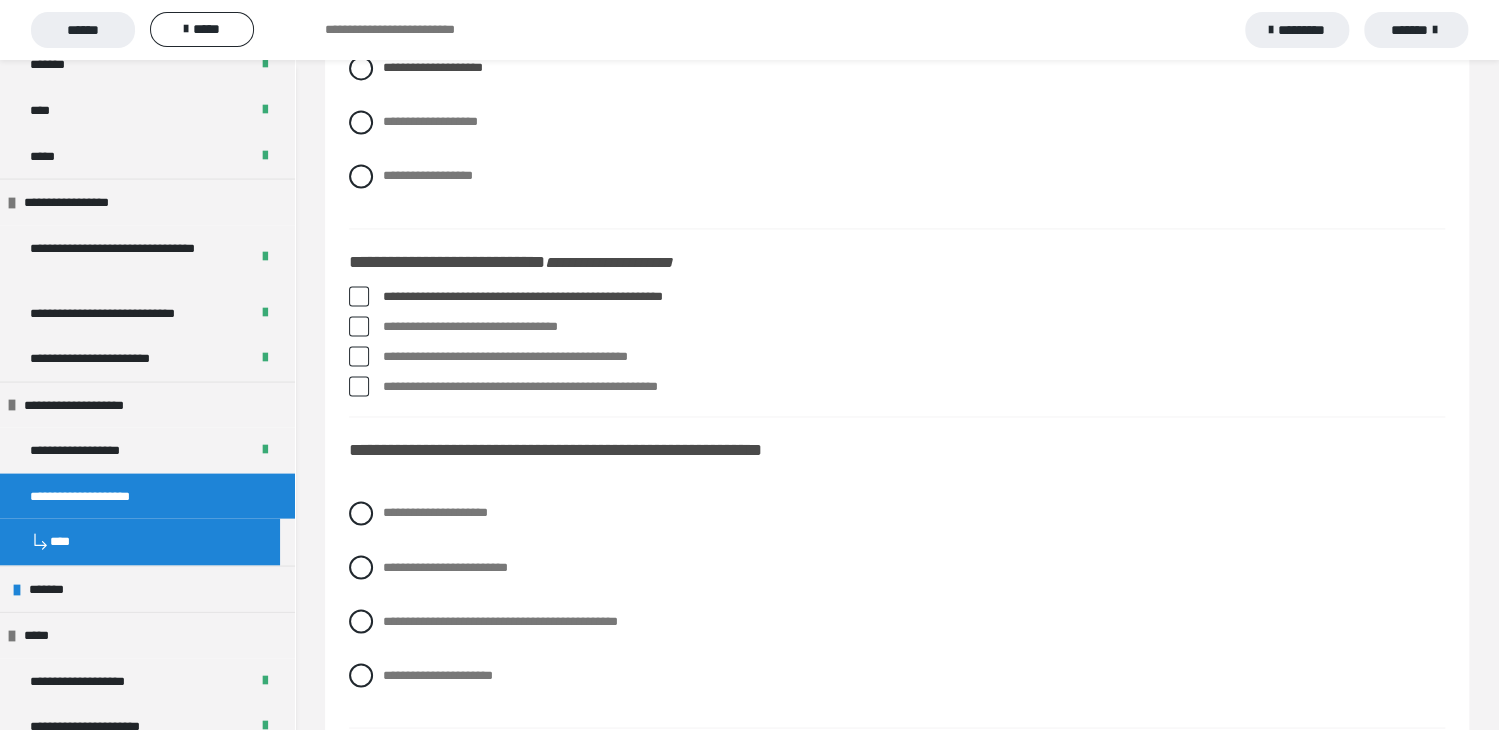 click at bounding box center (359, 326) 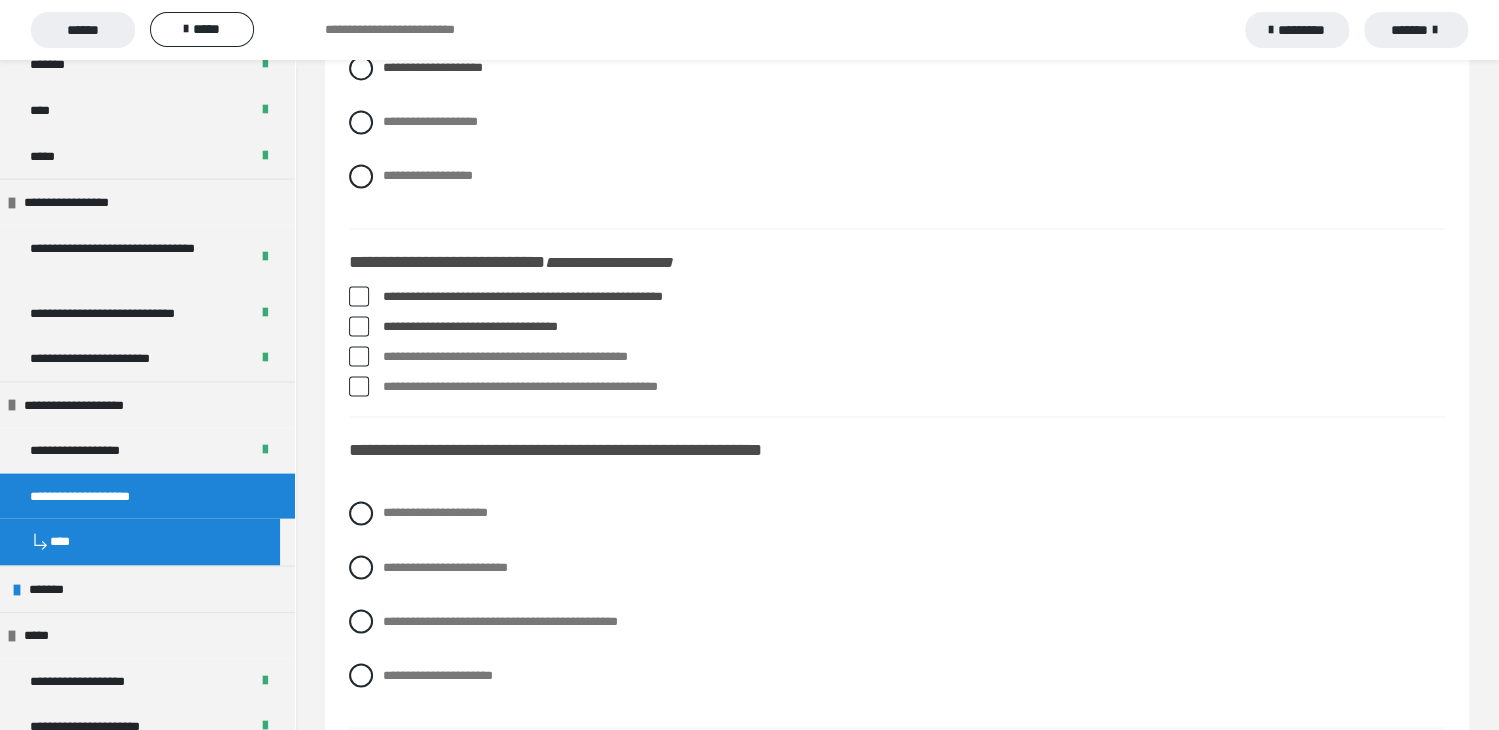 click at bounding box center [359, 326] 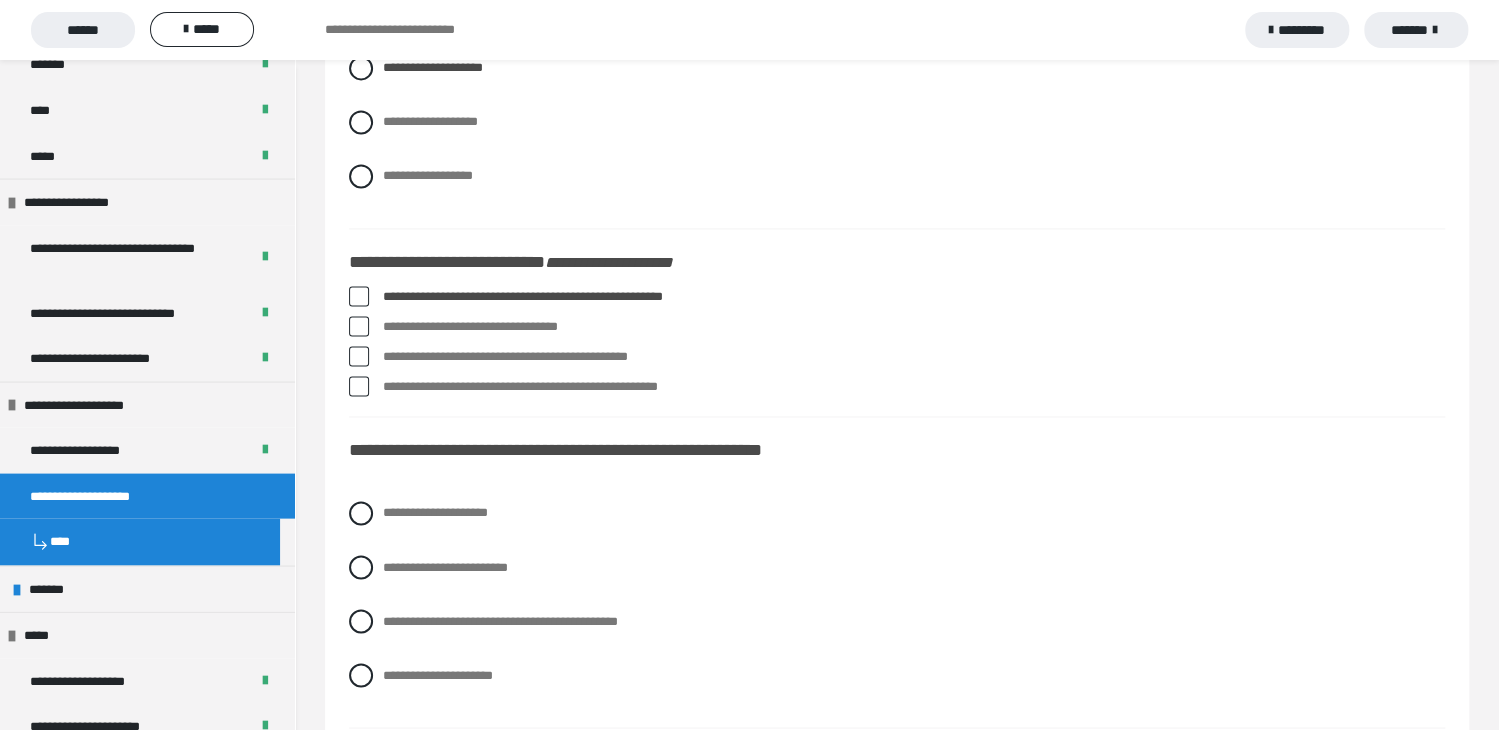 click at bounding box center [359, 296] 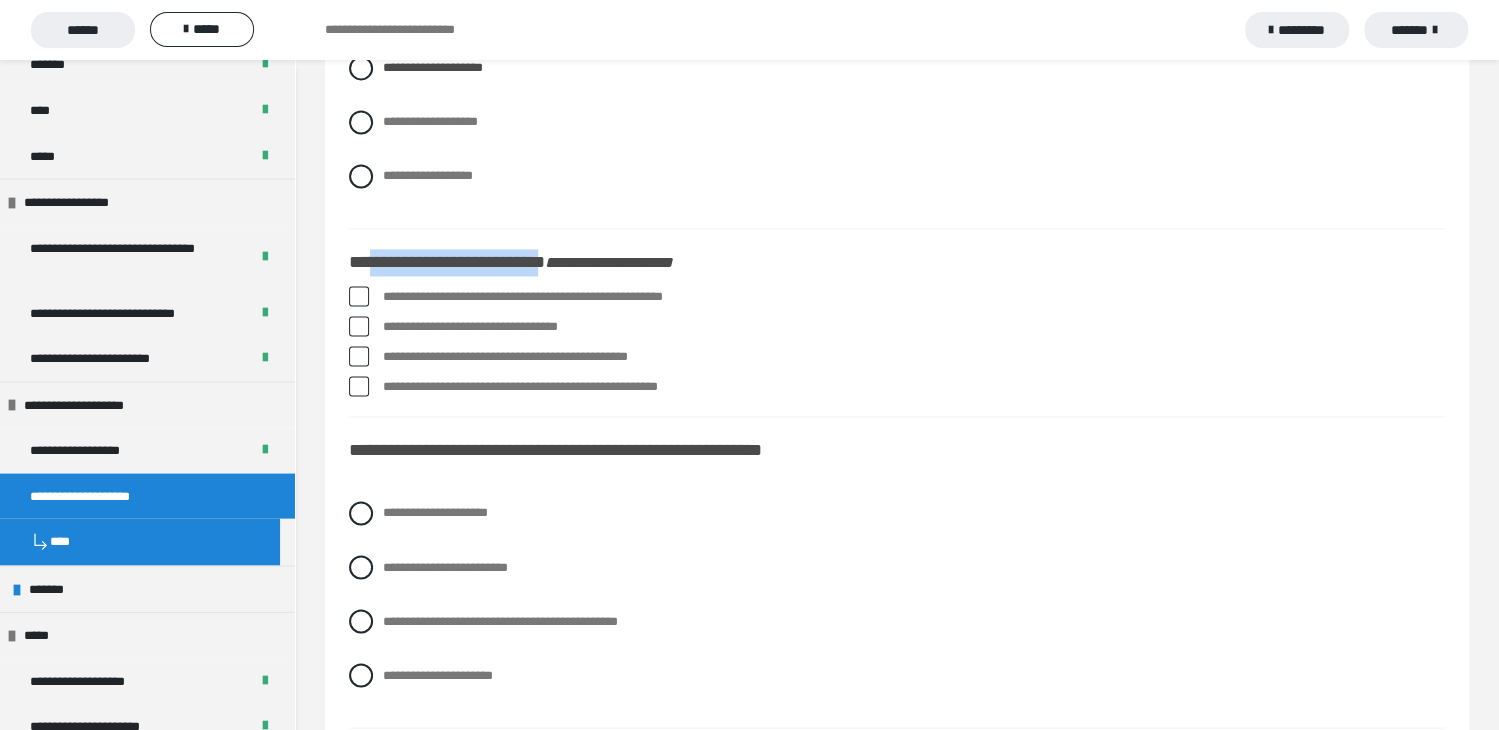 drag, startPoint x: 369, startPoint y: 254, endPoint x: 565, endPoint y: 269, distance: 196.57314 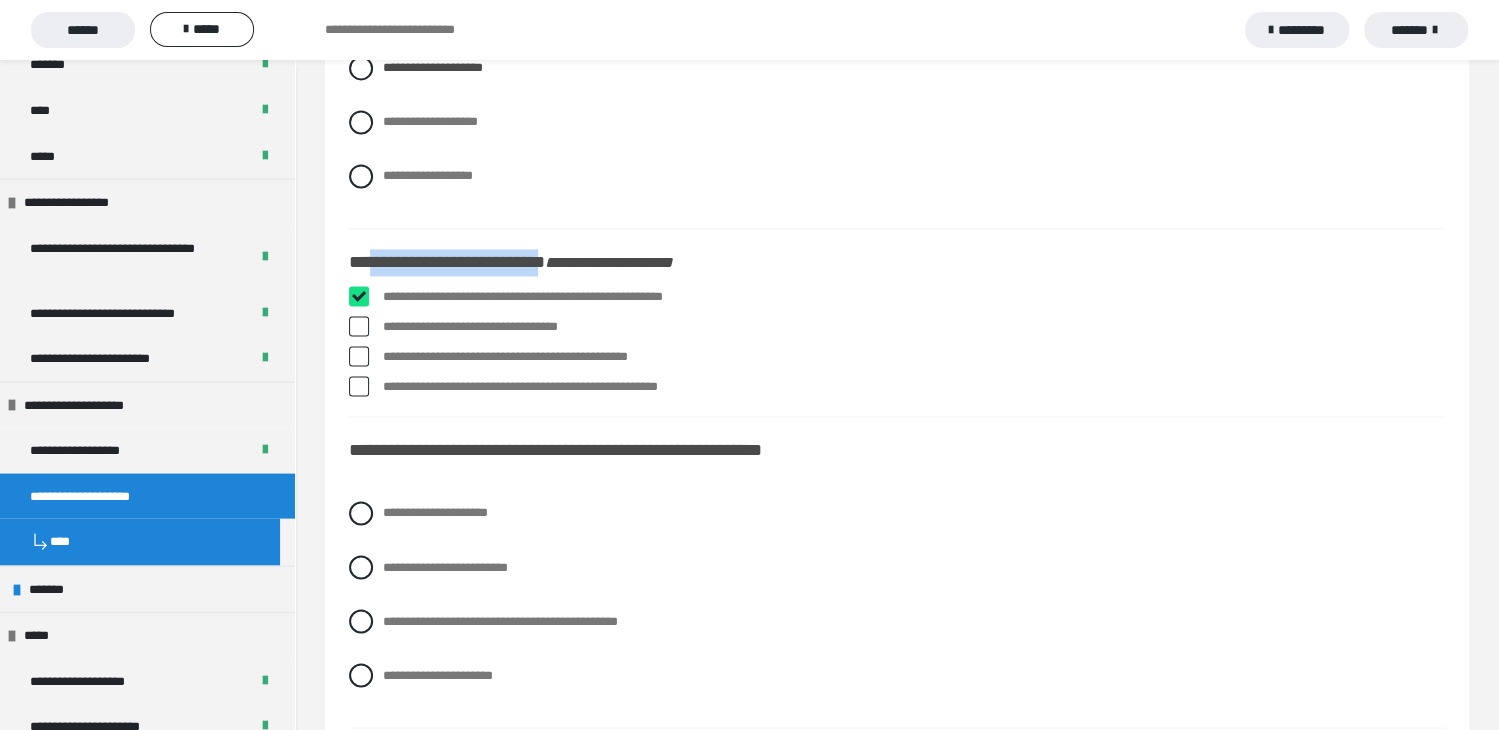 checkbox on "****" 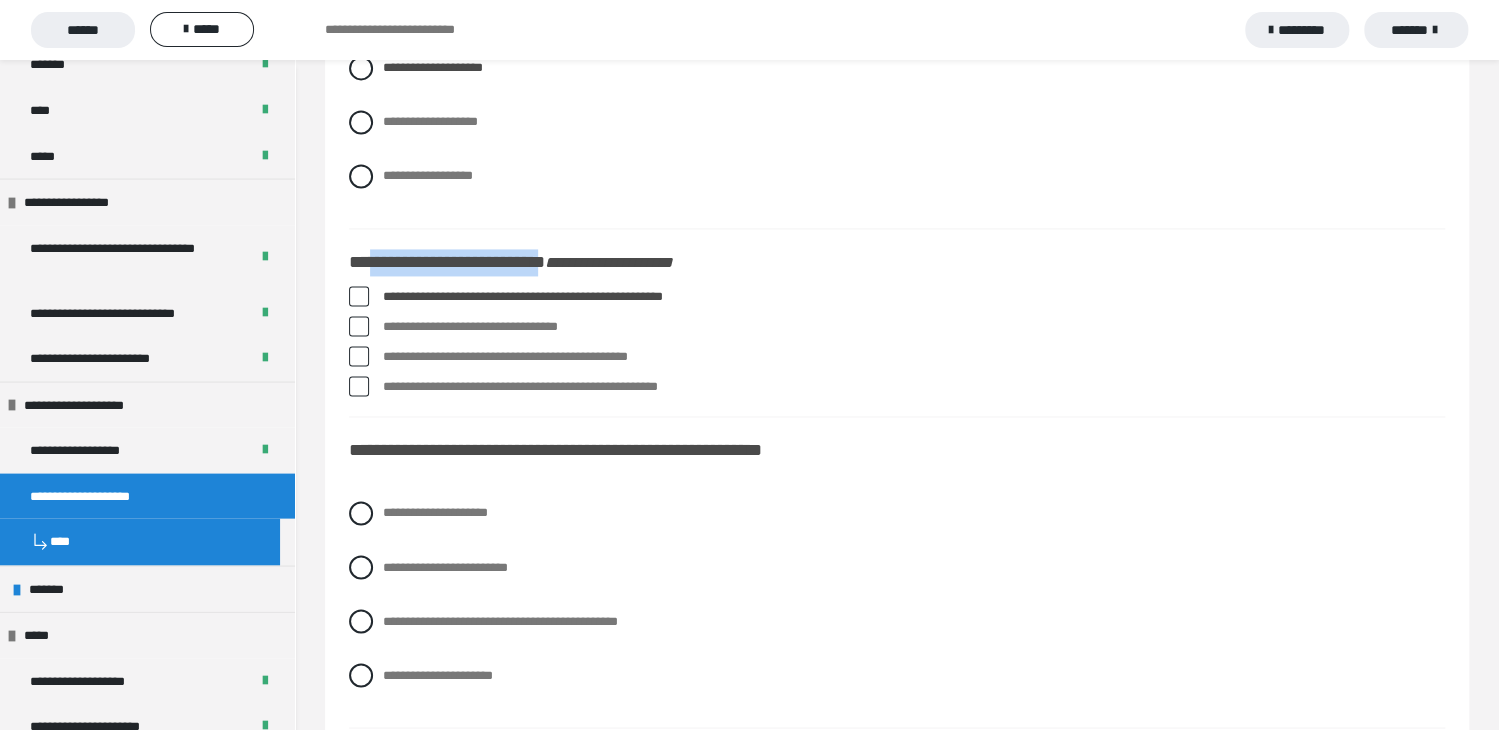 click at bounding box center [359, 326] 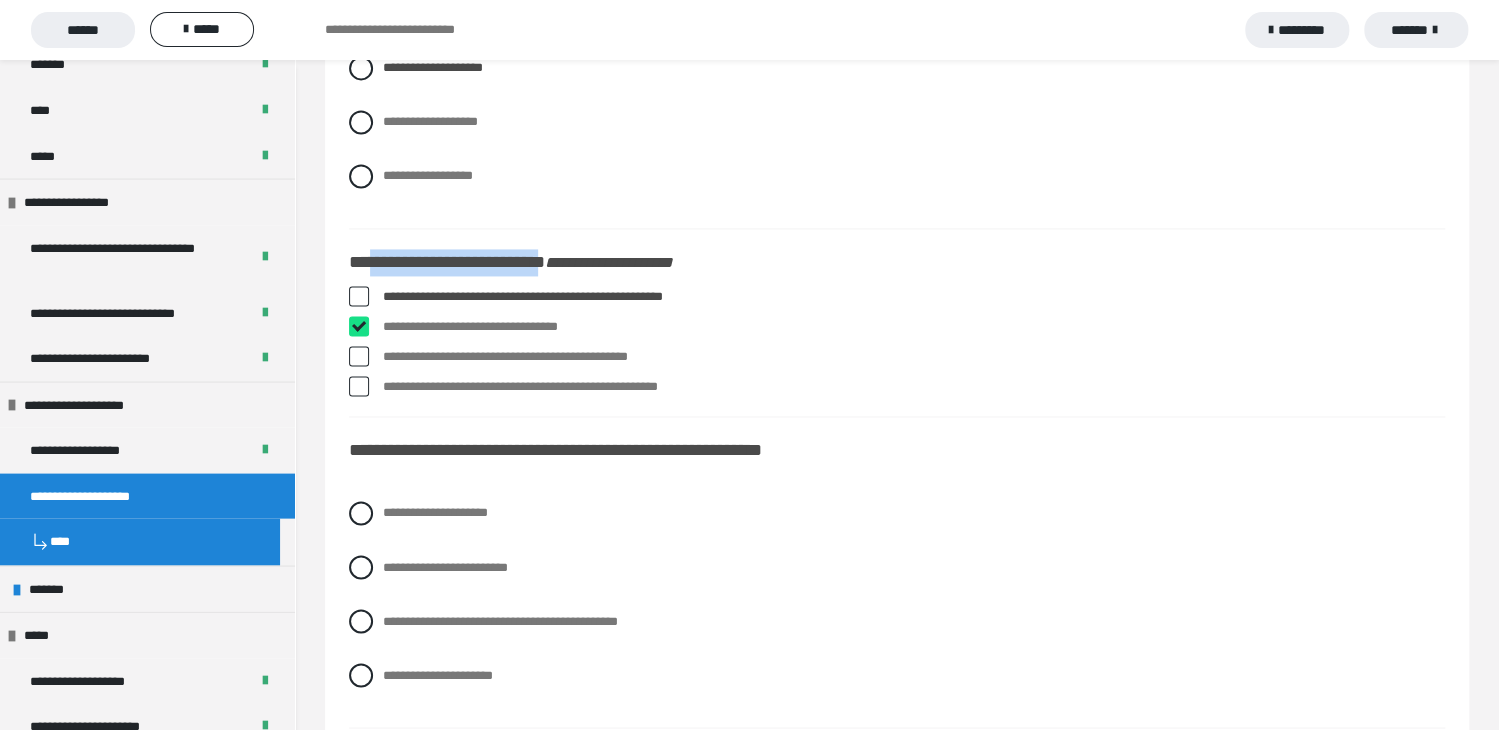 checkbox on "****" 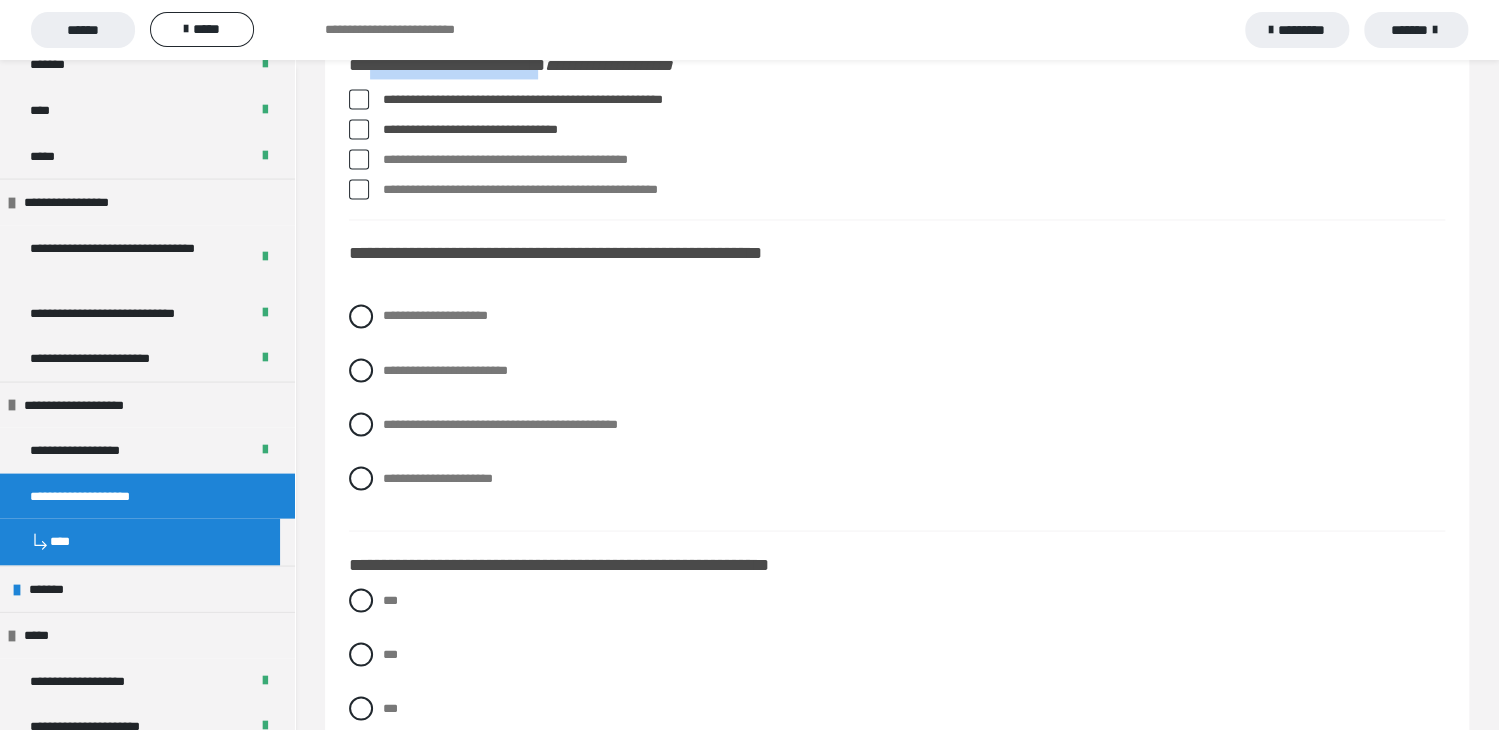 scroll, scrollTop: 1600, scrollLeft: 0, axis: vertical 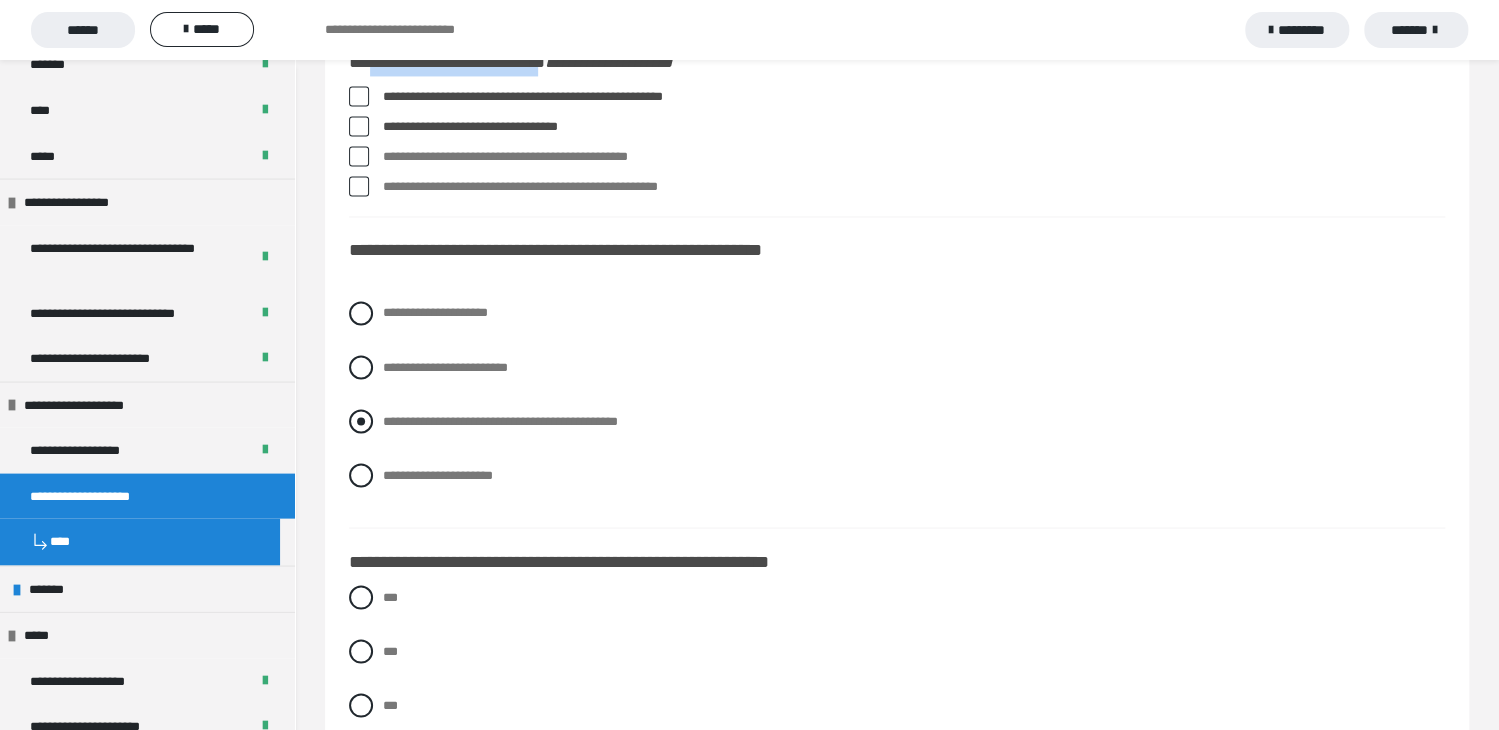 click at bounding box center (361, 421) 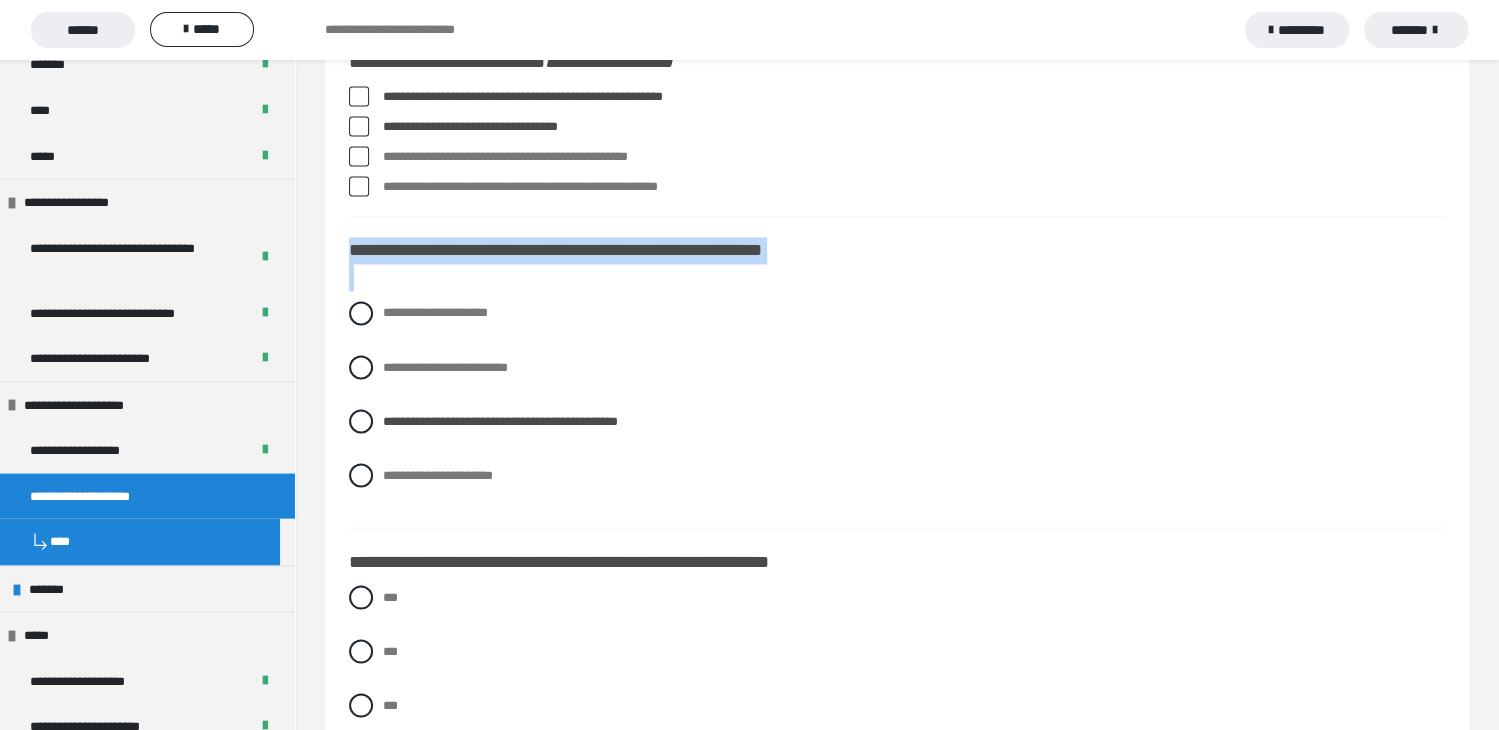 drag, startPoint x: 350, startPoint y: 249, endPoint x: 536, endPoint y: 451, distance: 274.5906 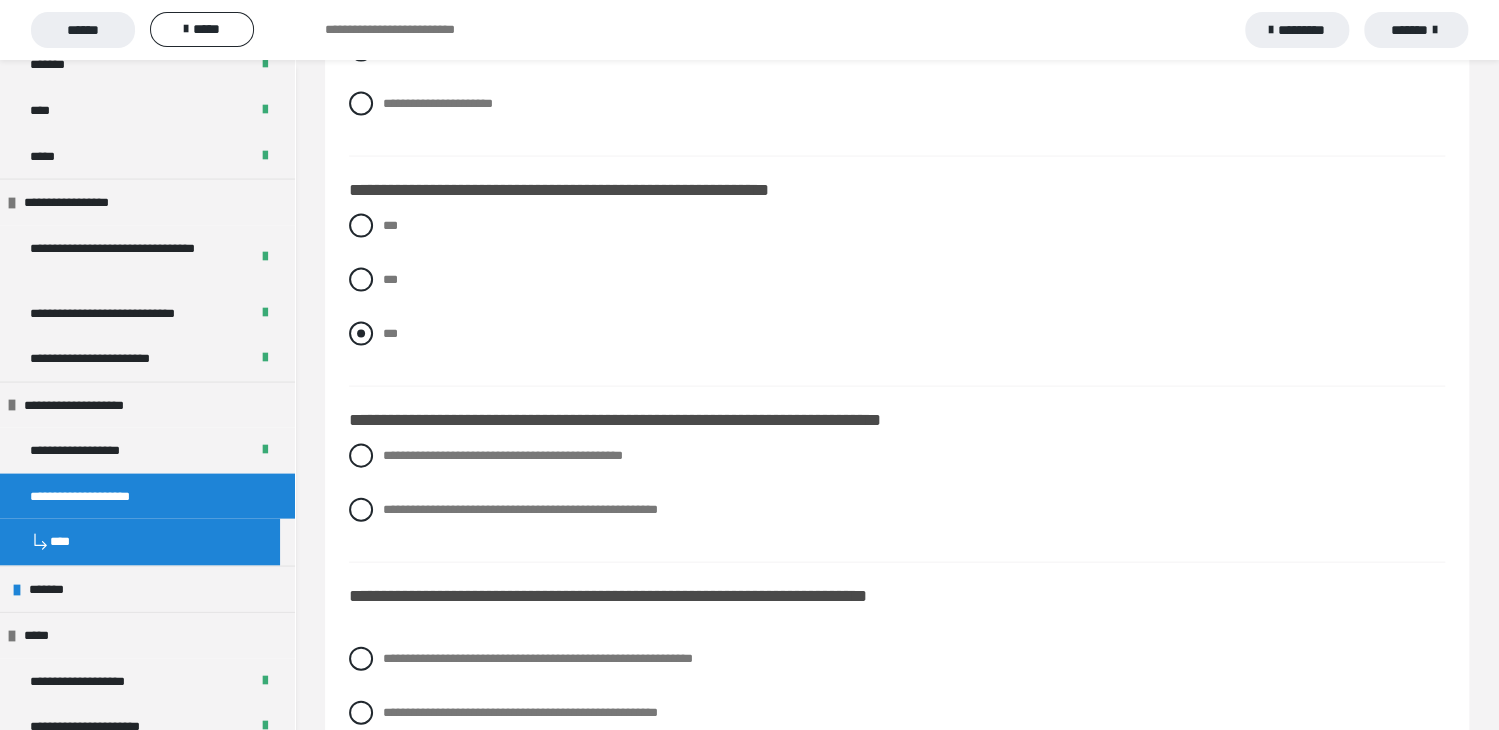 scroll, scrollTop: 1999, scrollLeft: 0, axis: vertical 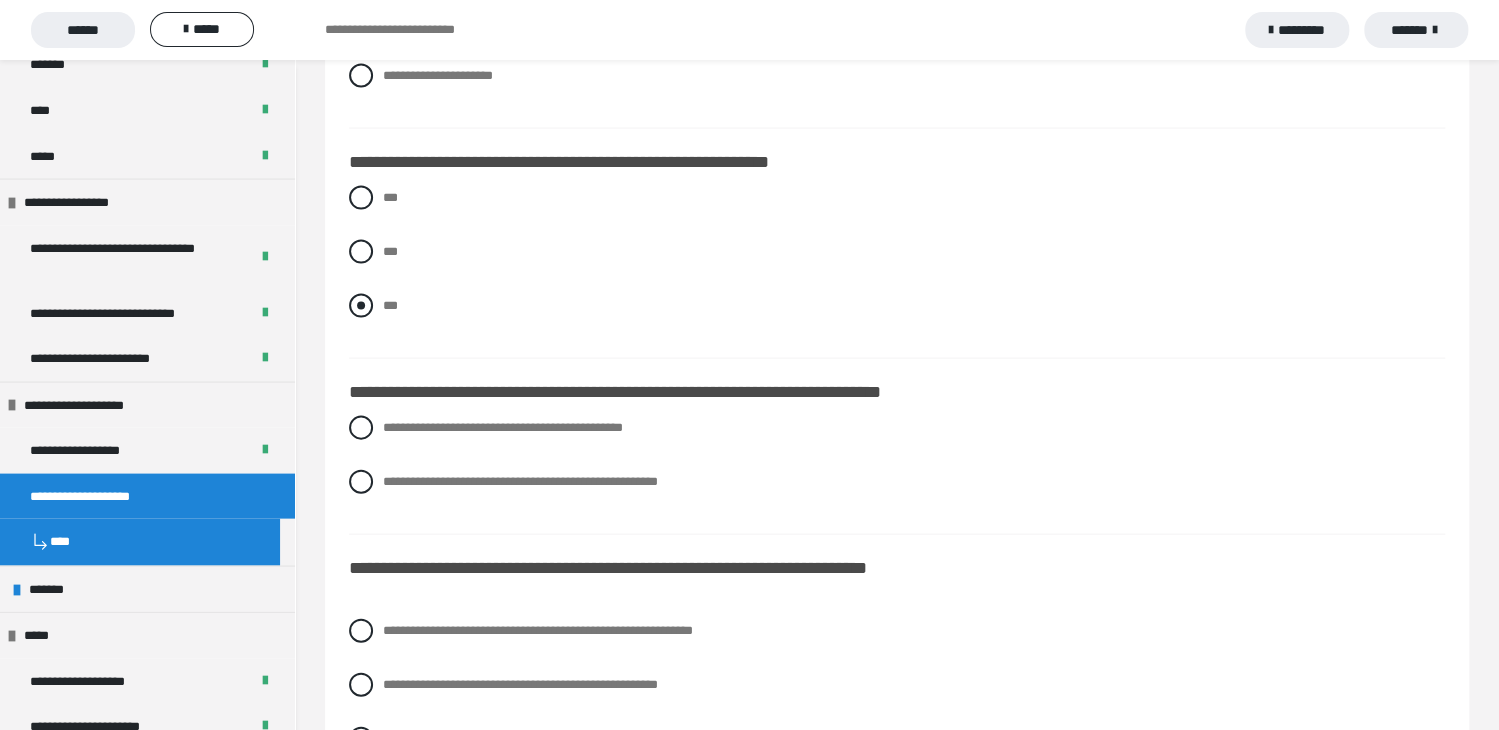 click at bounding box center (361, 306) 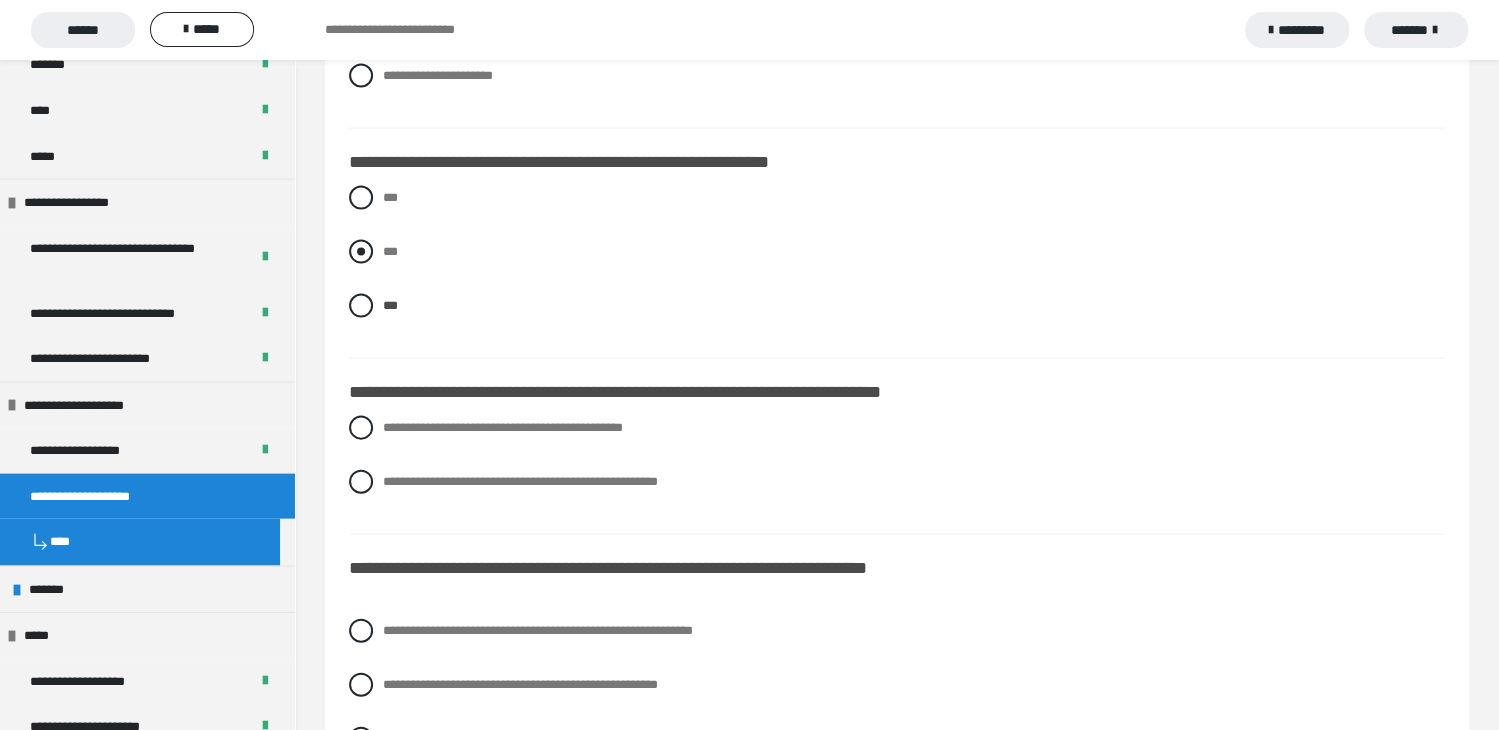 click at bounding box center [361, 252] 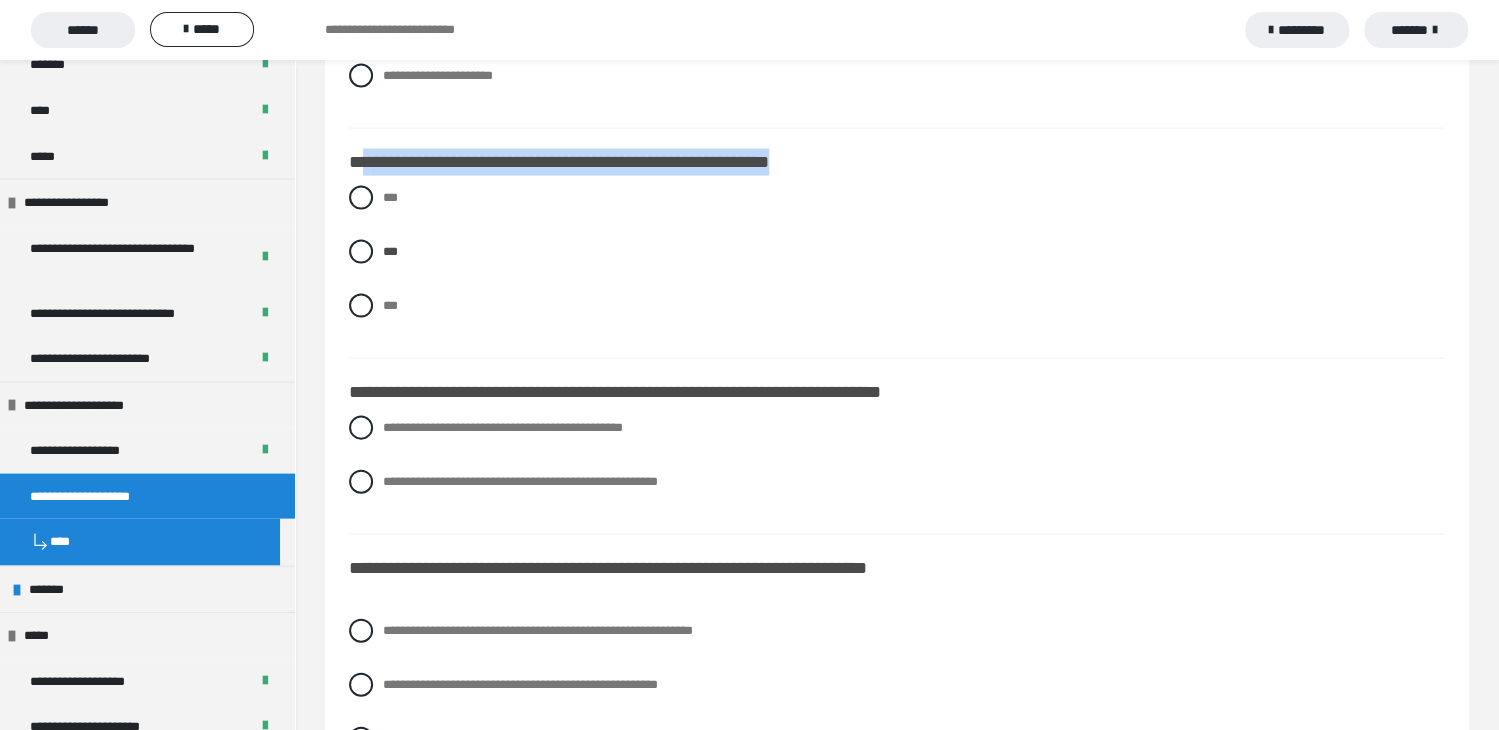 drag, startPoint x: 365, startPoint y: 158, endPoint x: 879, endPoint y: 161, distance: 514.0087 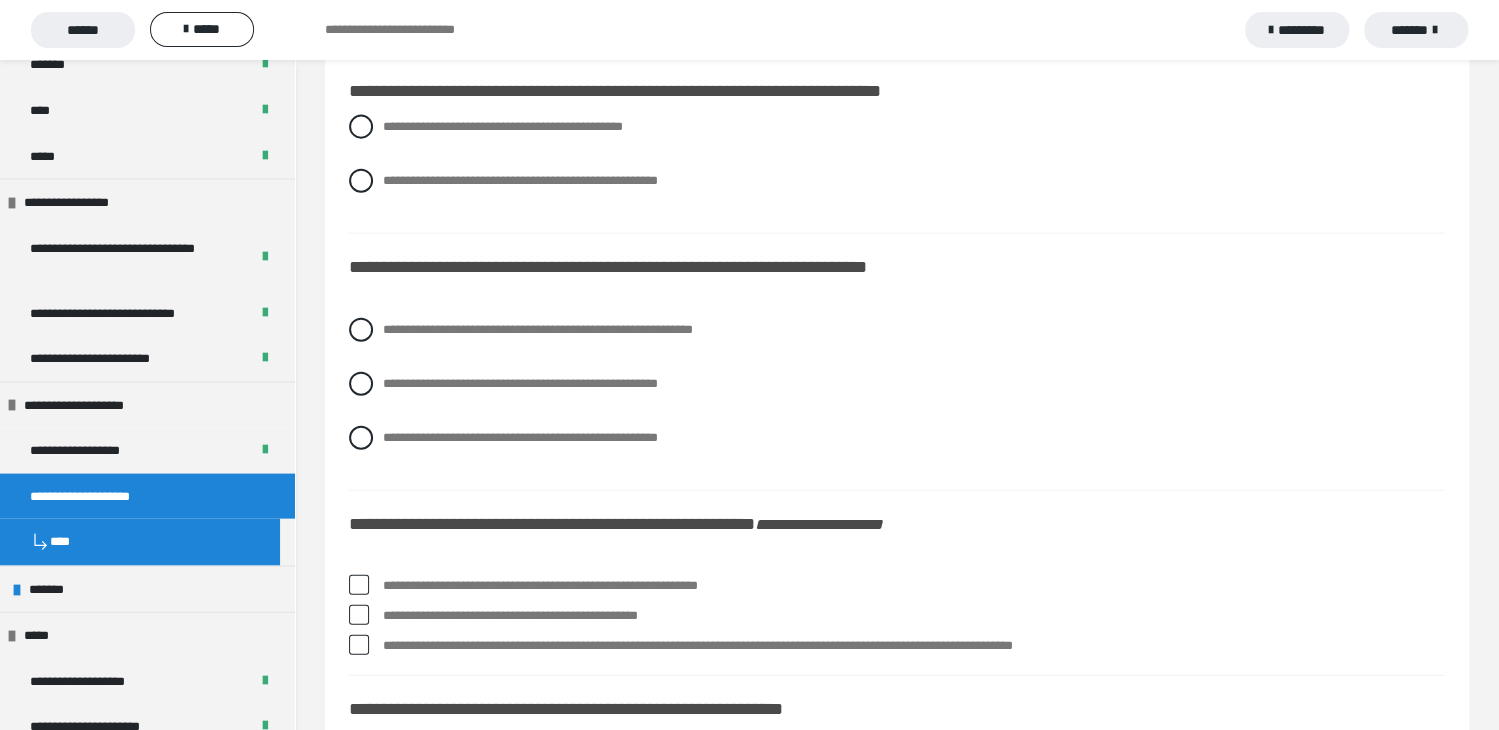 scroll, scrollTop: 2200, scrollLeft: 0, axis: vertical 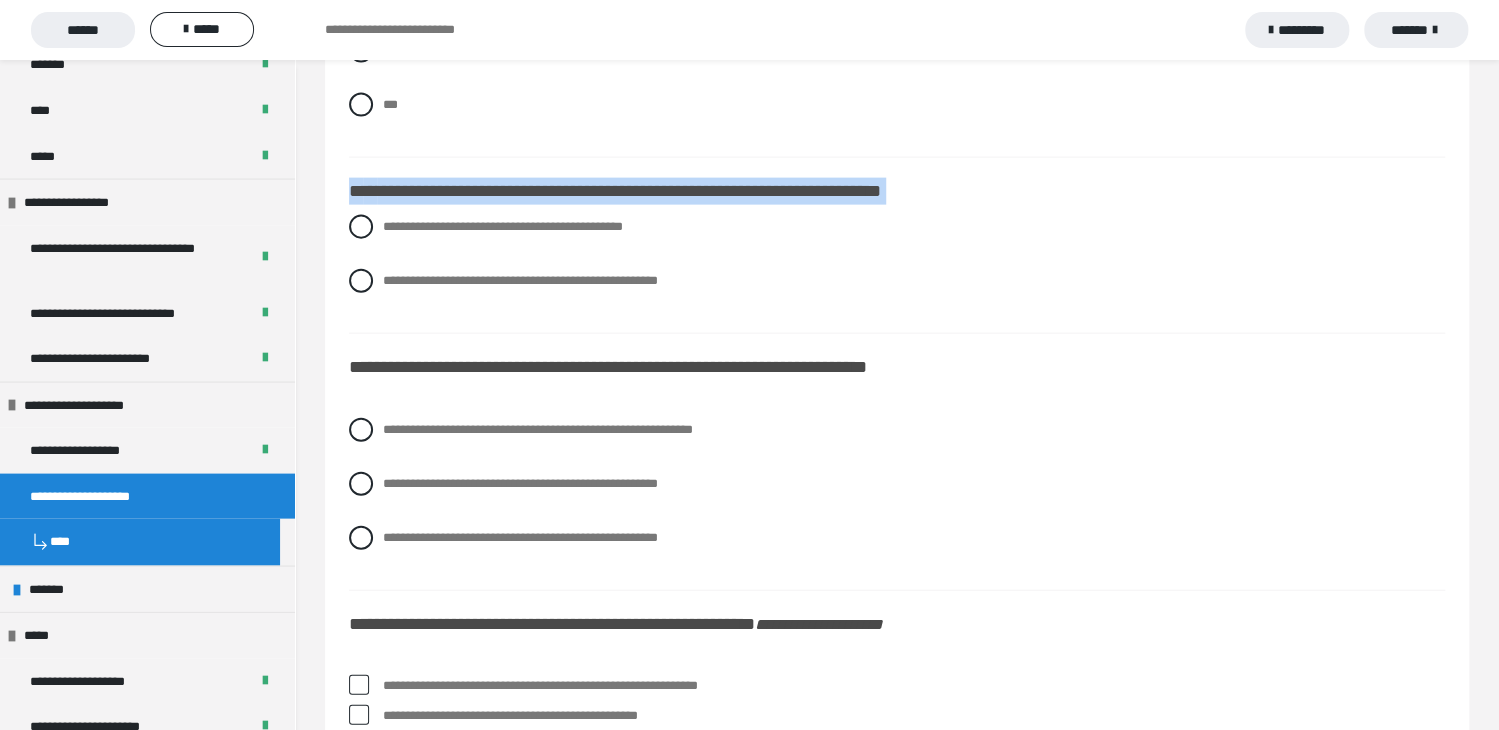 drag, startPoint x: 350, startPoint y: 184, endPoint x: 963, endPoint y: 253, distance: 616.87115 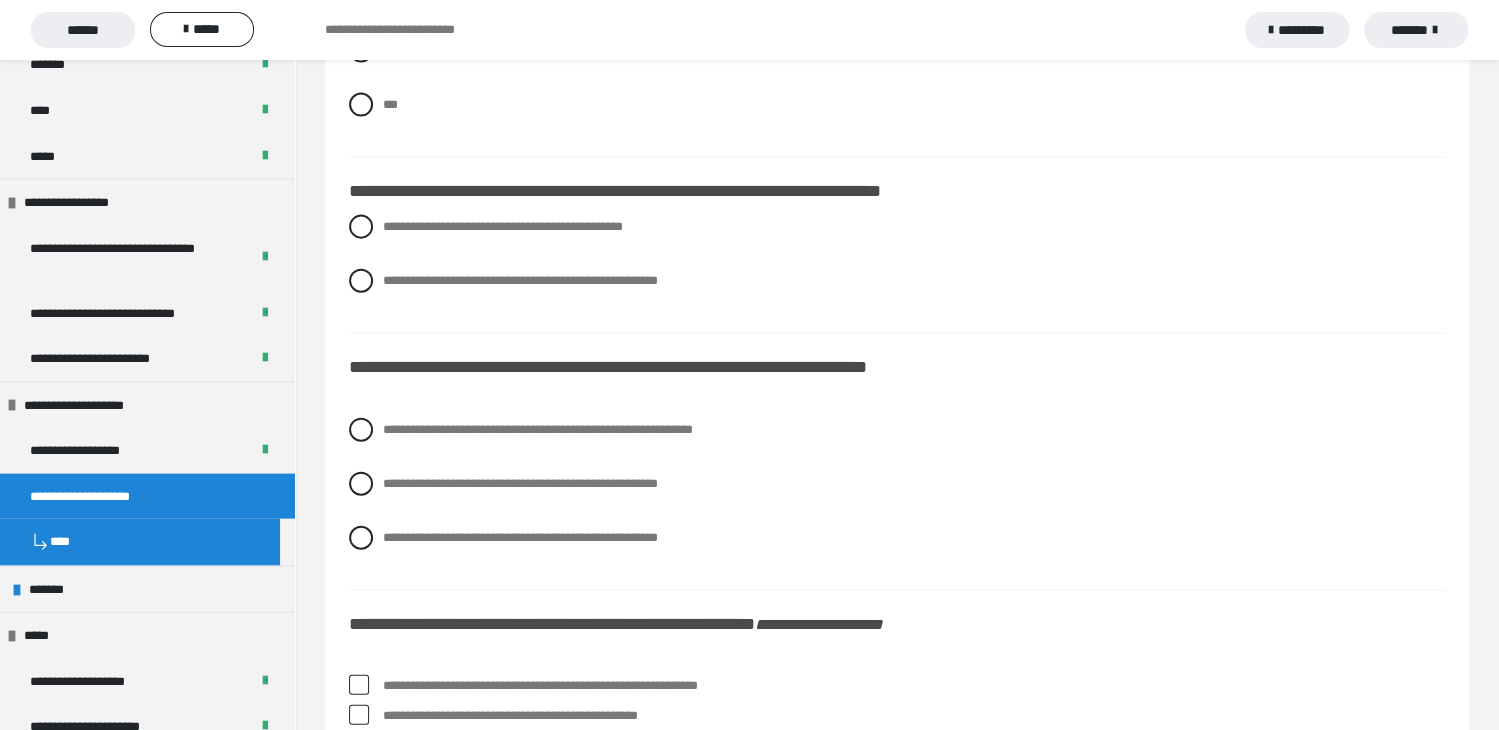 drag, startPoint x: 963, startPoint y: 253, endPoint x: 1017, endPoint y: 154, distance: 112.76968 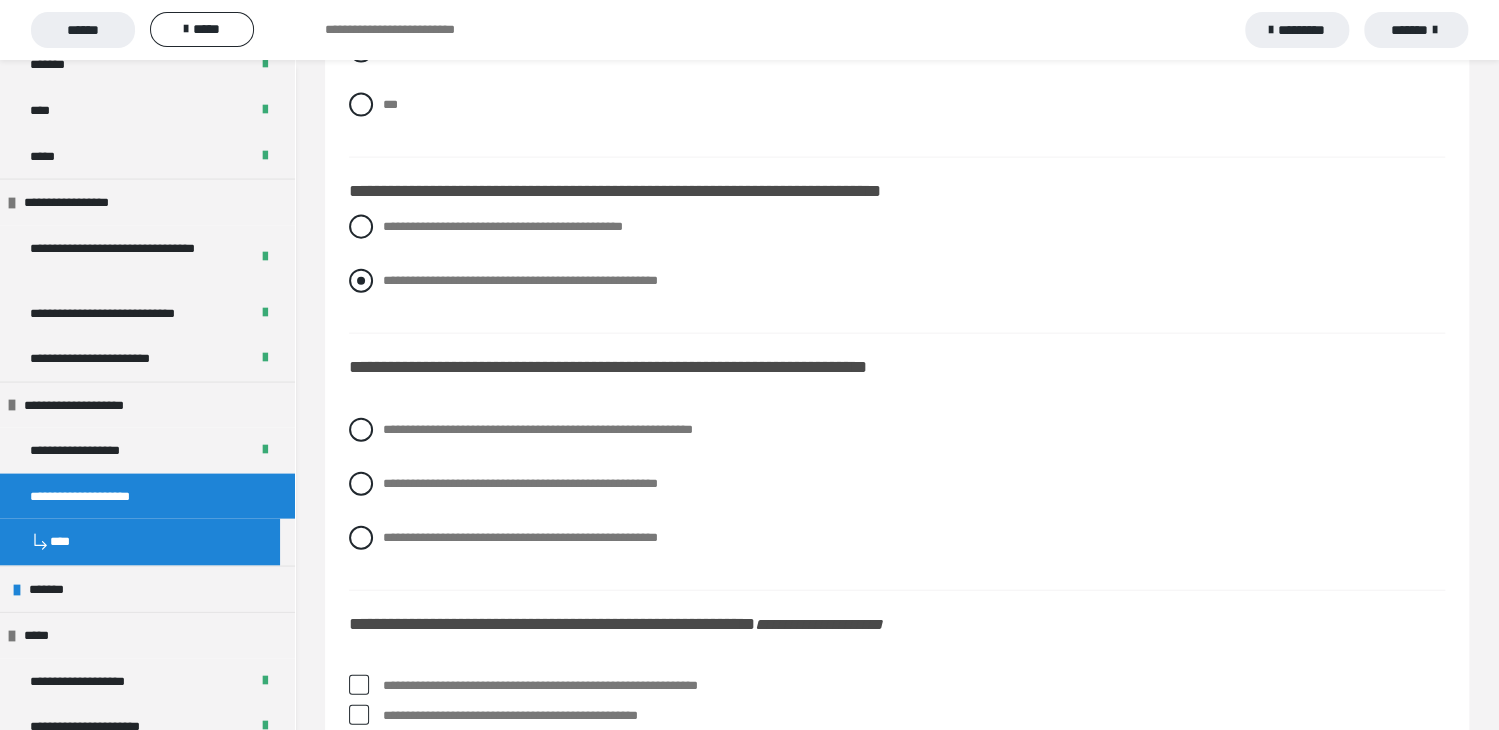 click at bounding box center [361, 281] 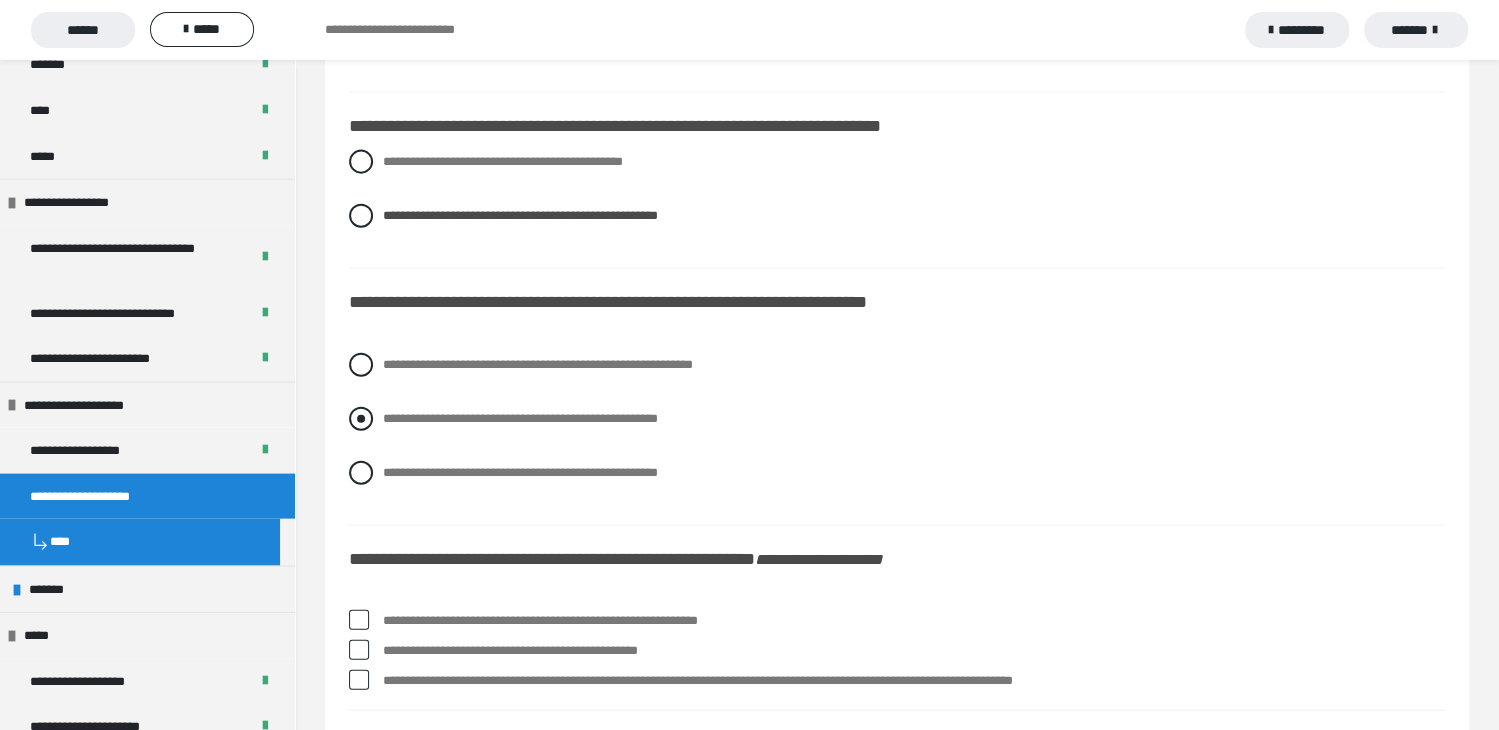 scroll, scrollTop: 2300, scrollLeft: 0, axis: vertical 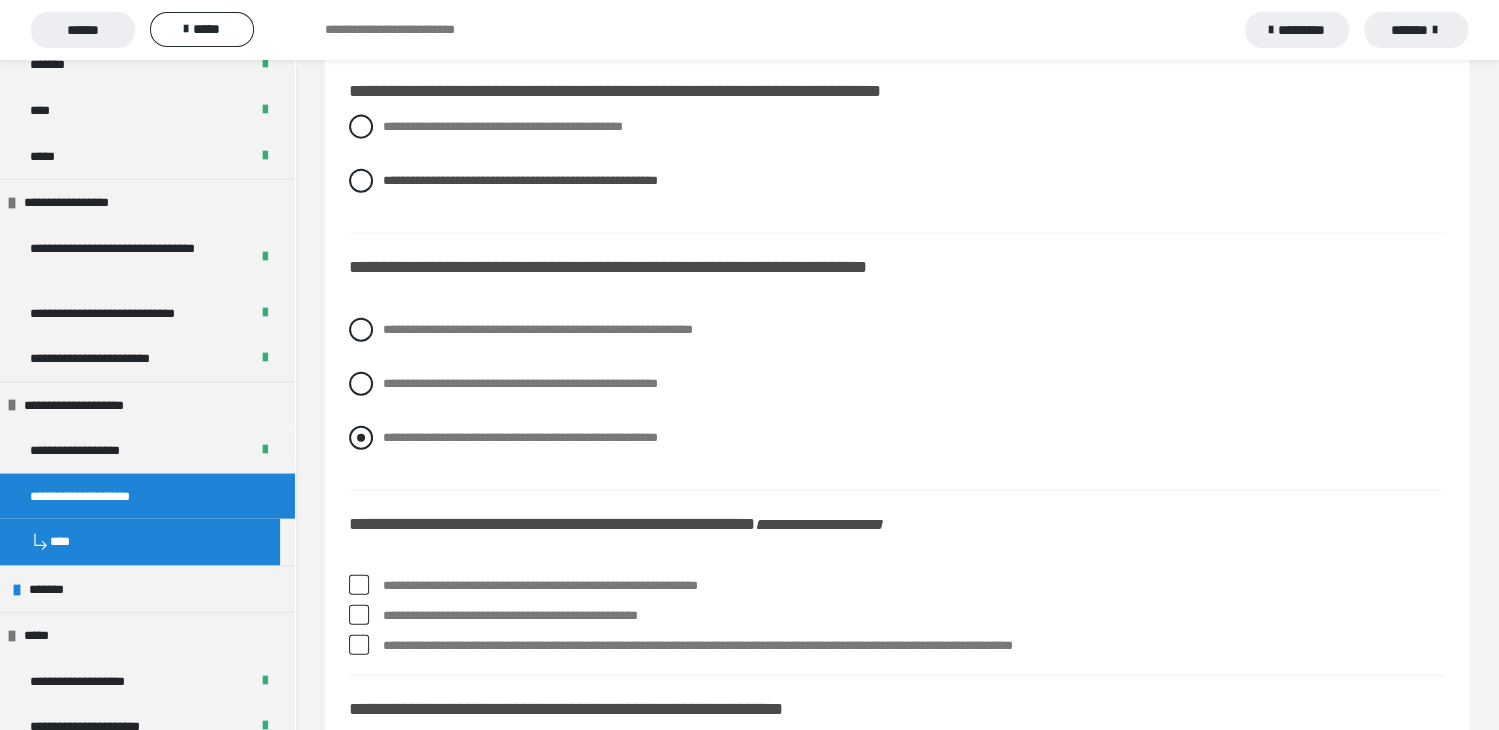 click at bounding box center [361, 438] 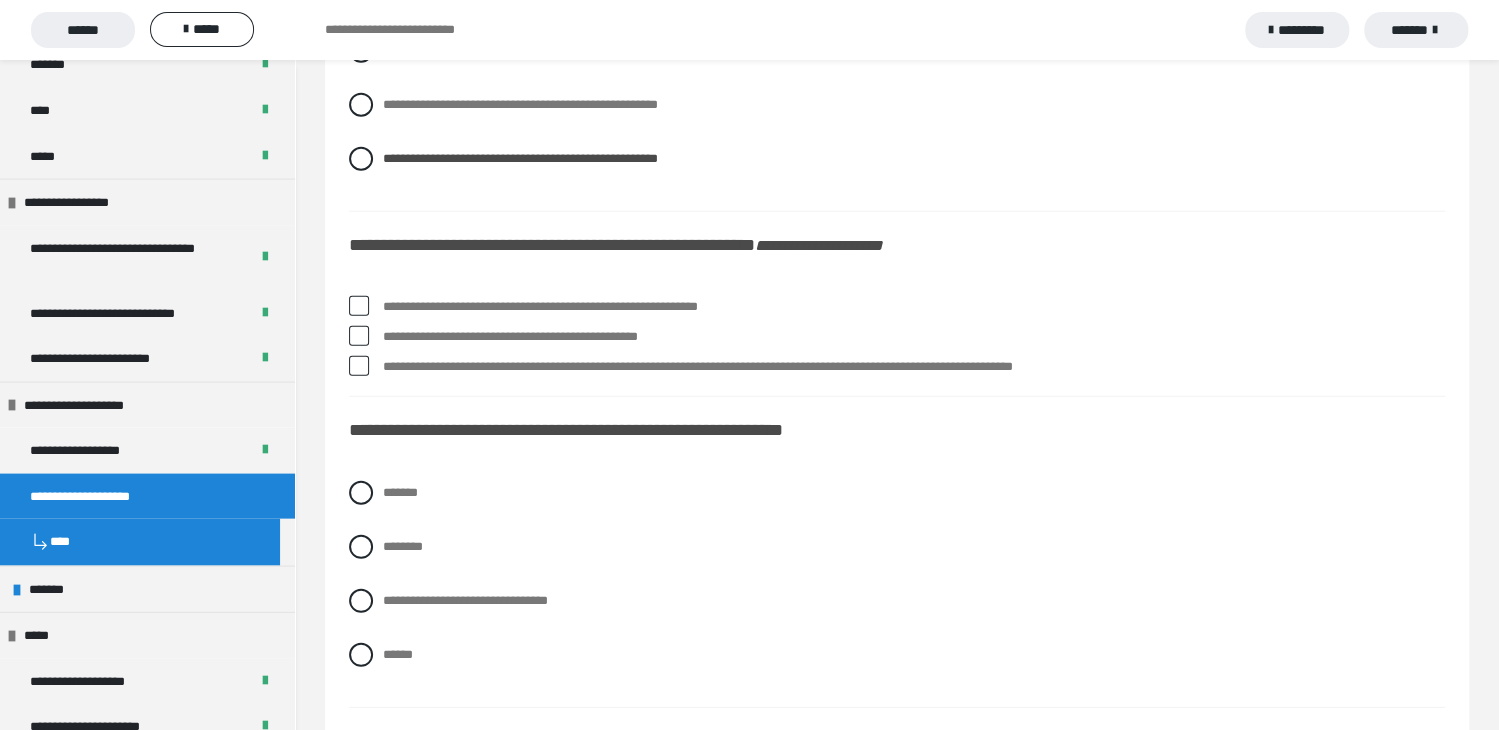 scroll, scrollTop: 2600, scrollLeft: 0, axis: vertical 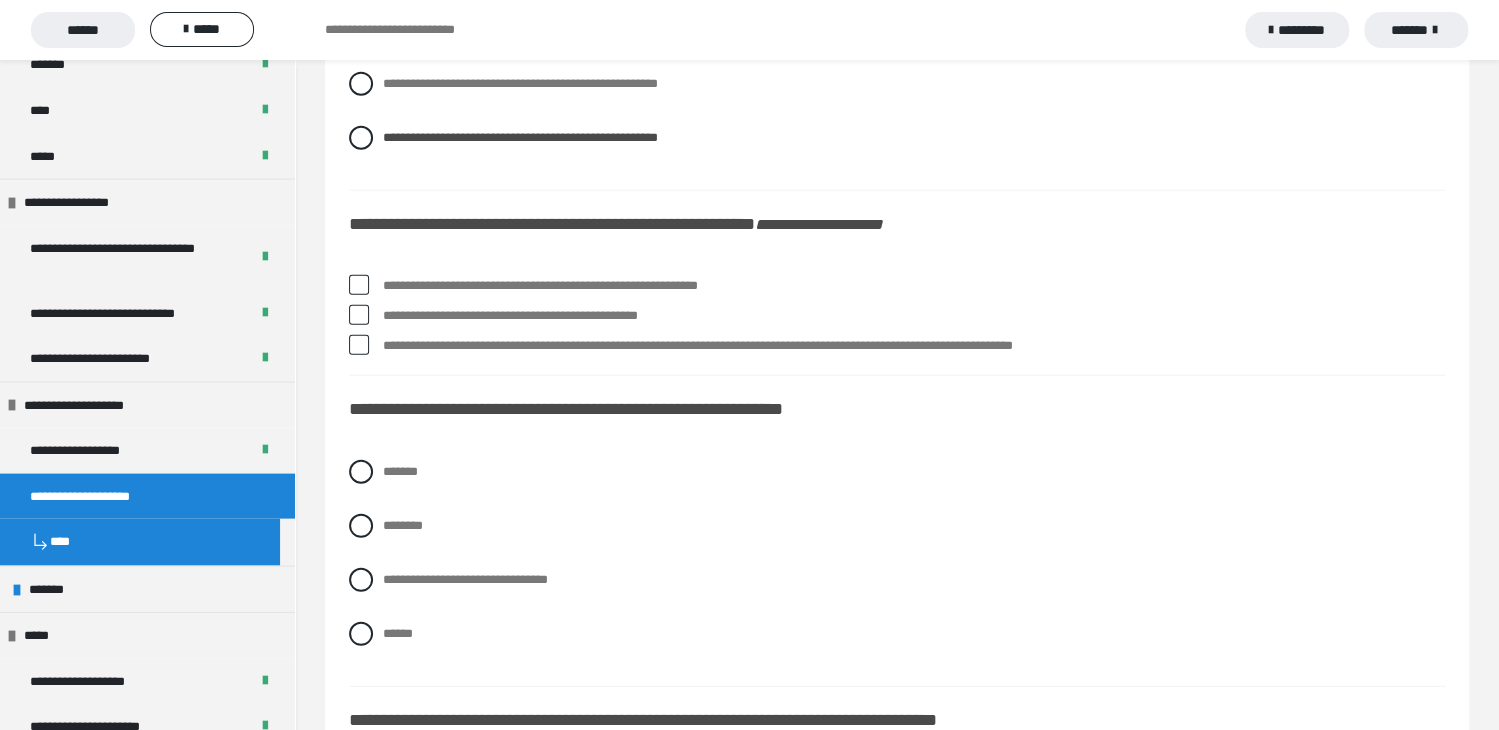 click on "**********" at bounding box center [897, 286] 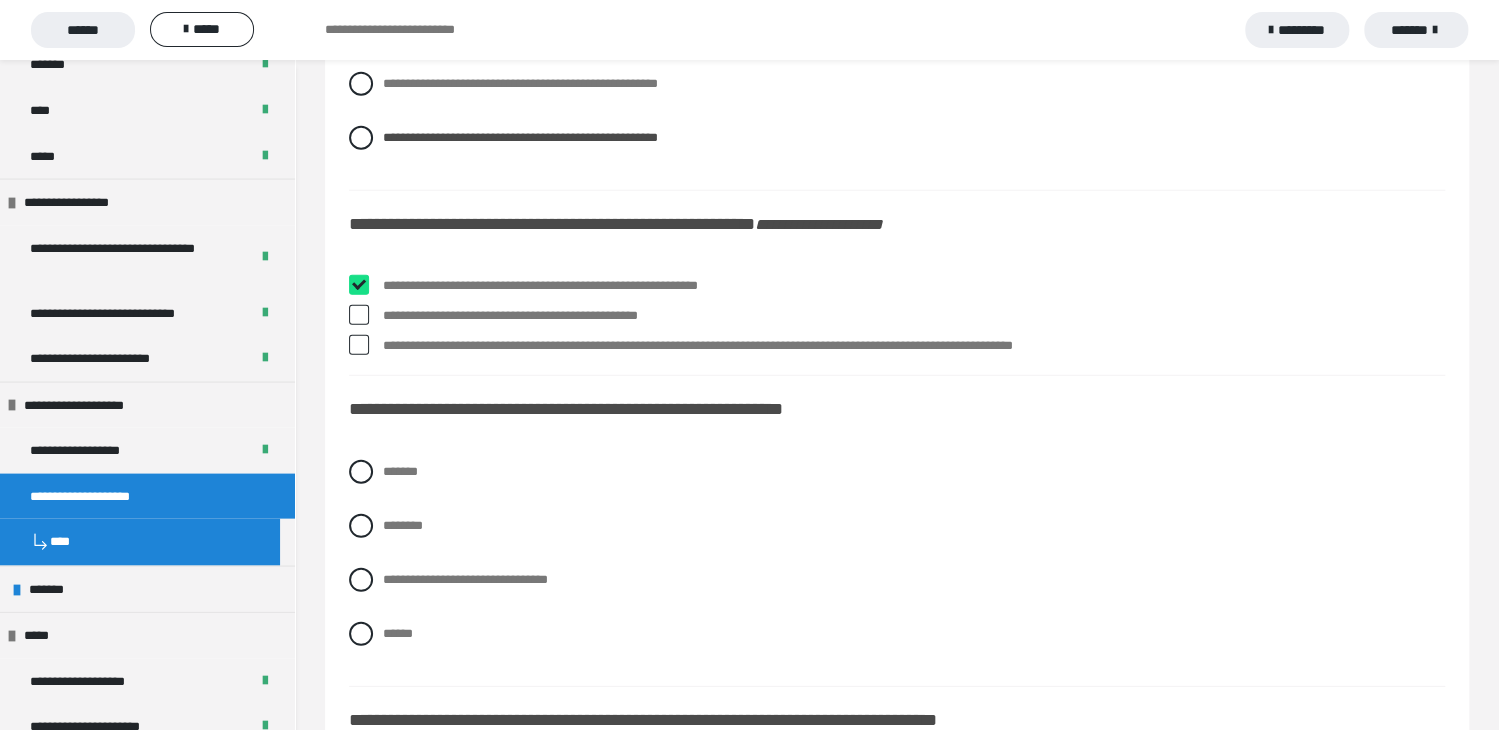 checkbox on "****" 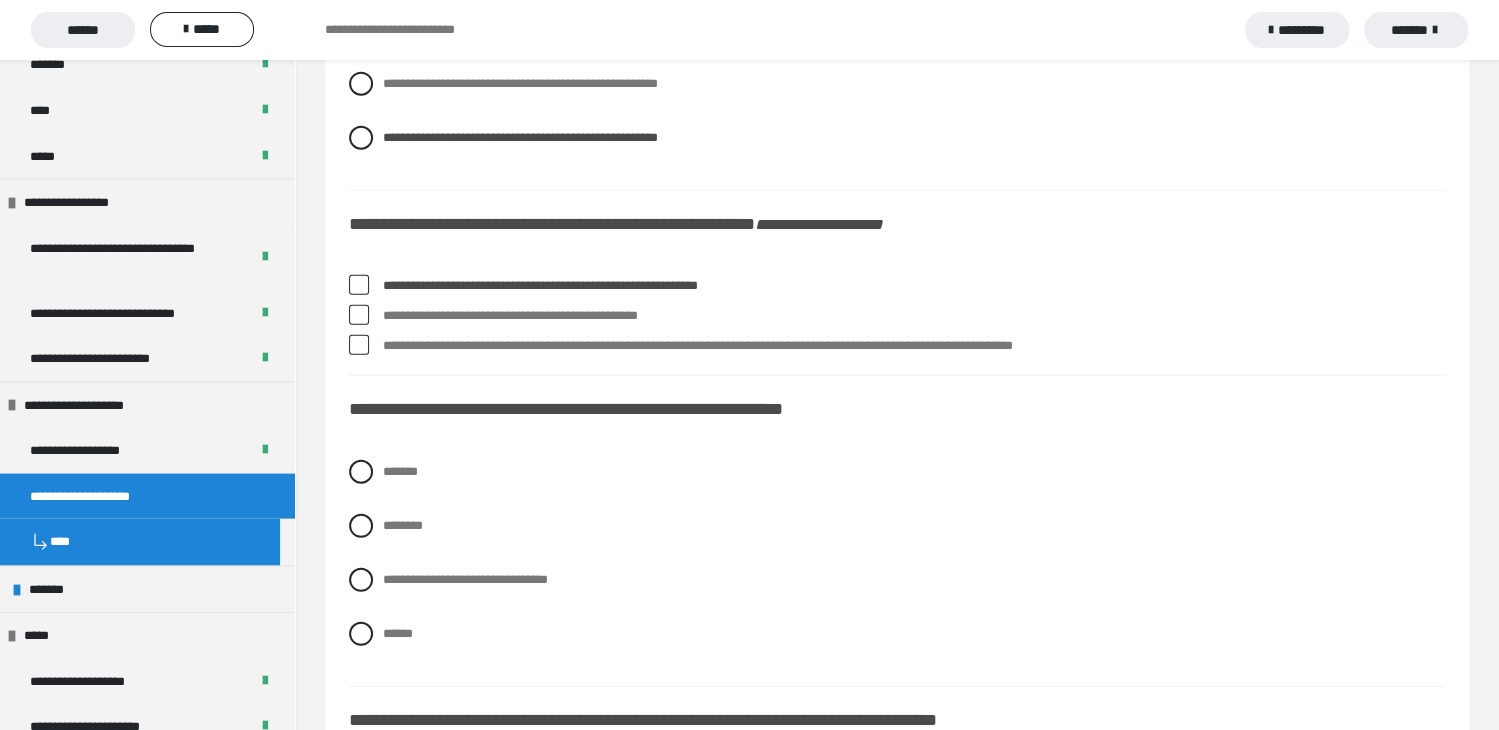 click at bounding box center (359, 315) 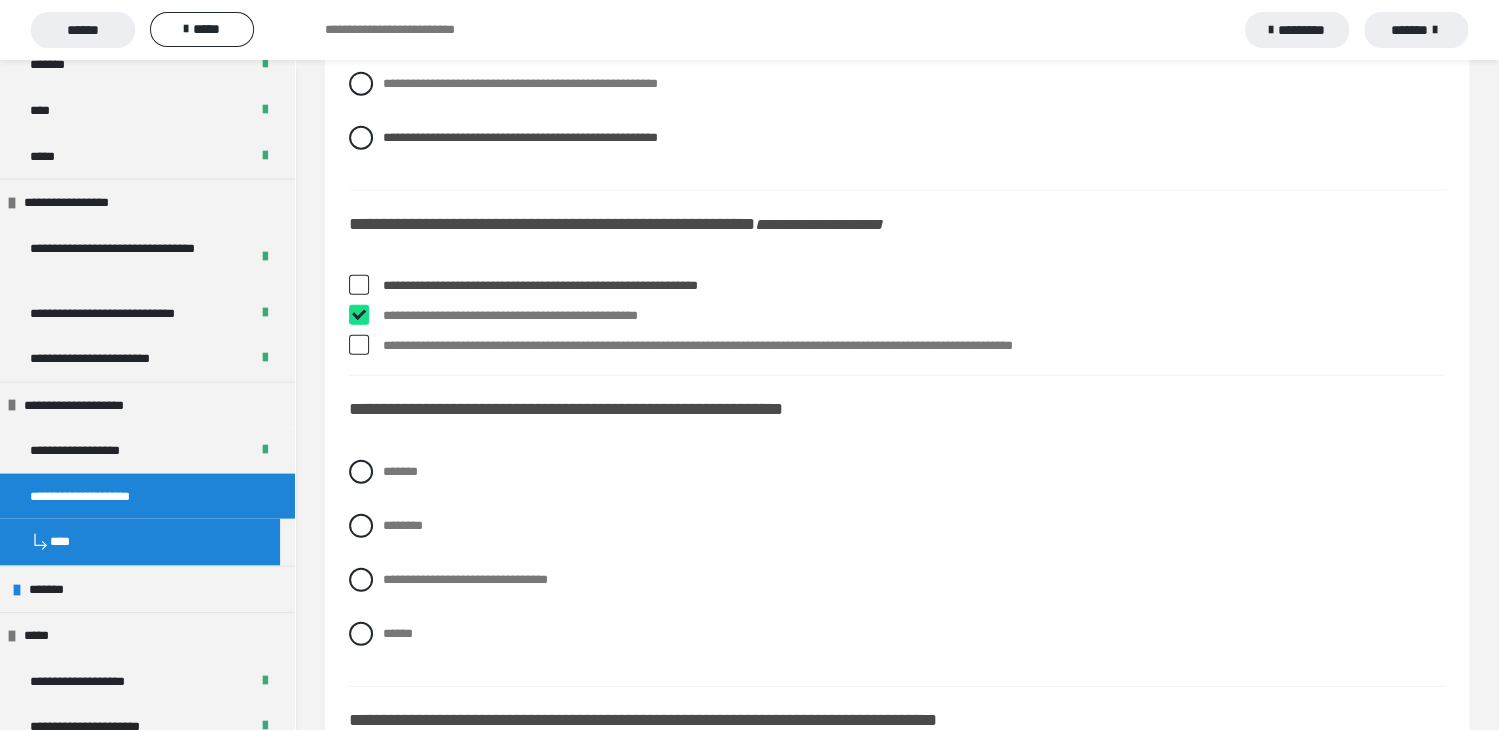 checkbox on "****" 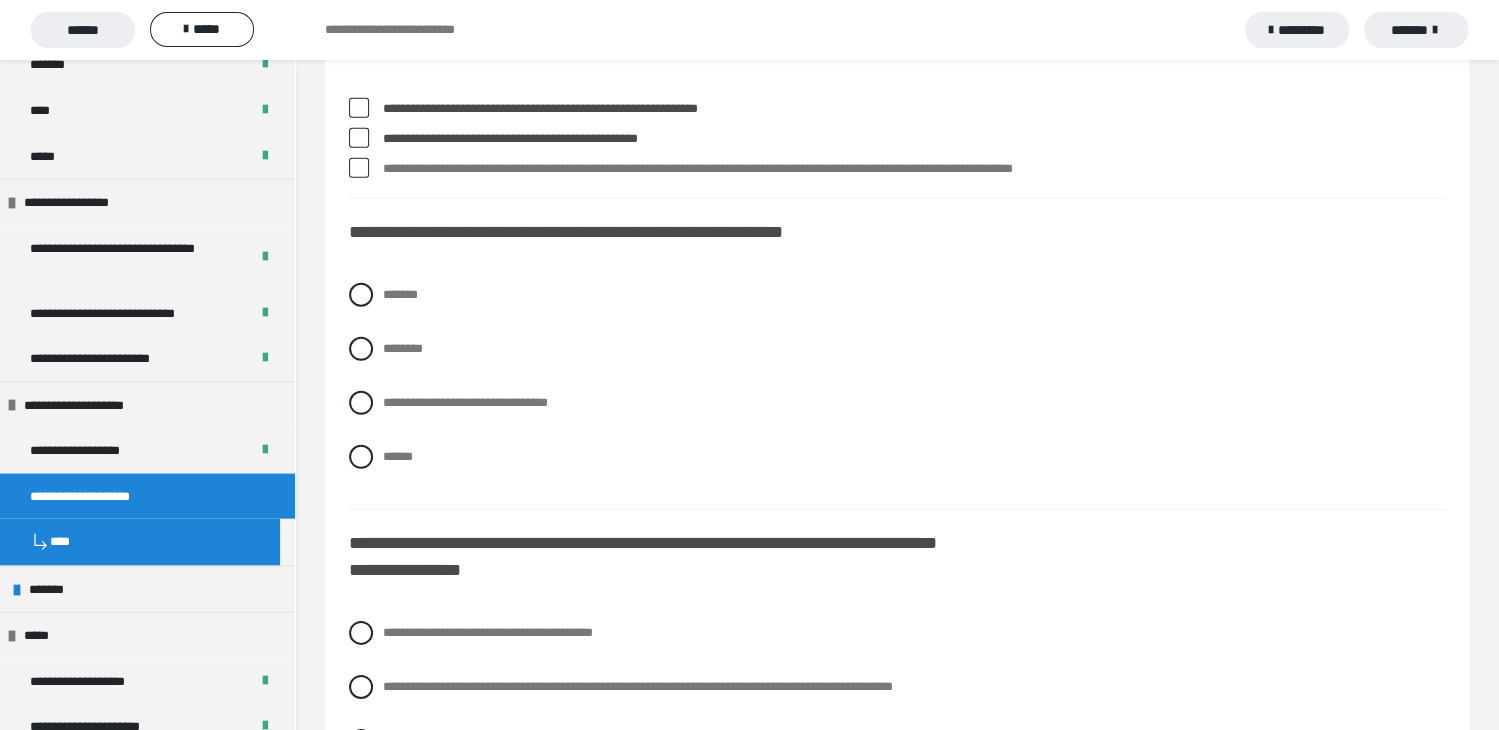 scroll, scrollTop: 2800, scrollLeft: 0, axis: vertical 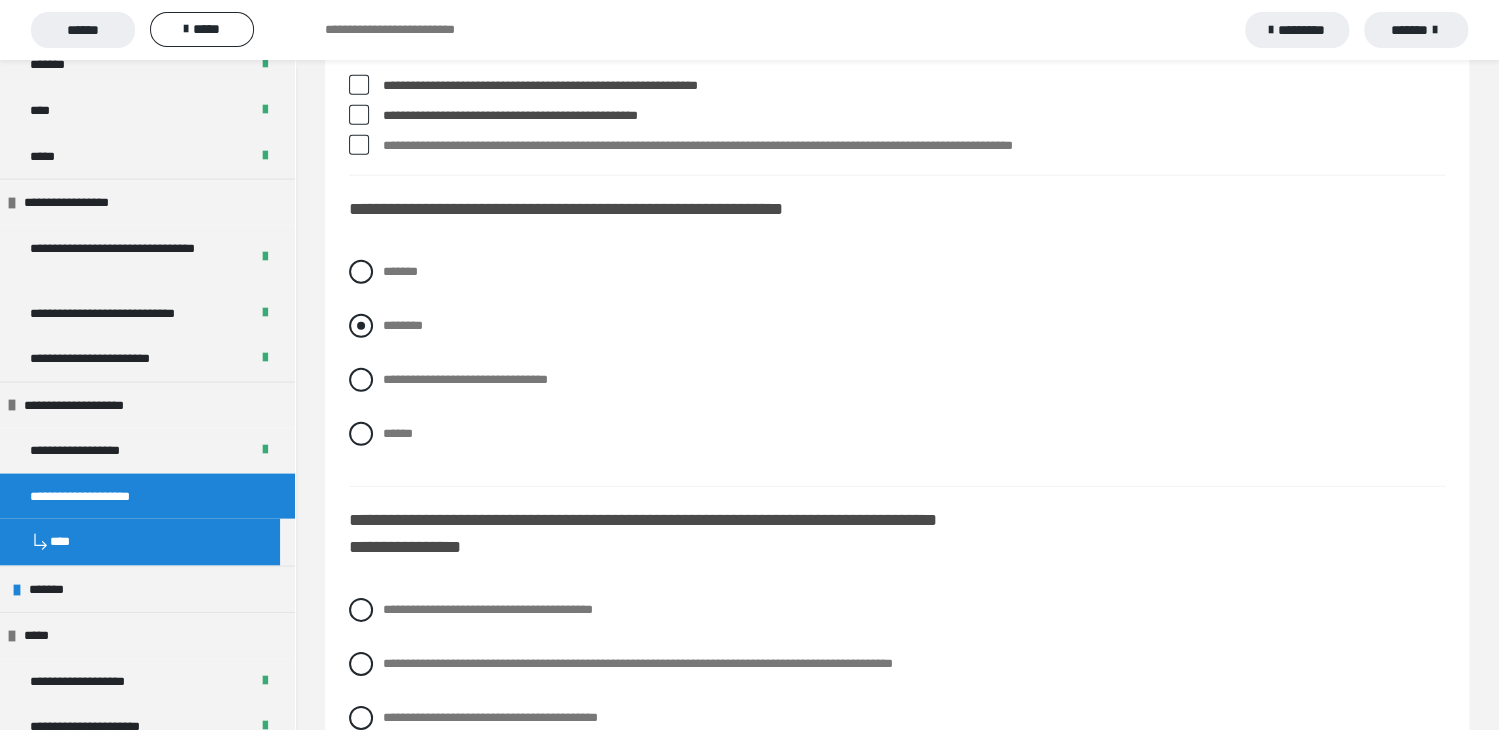 click at bounding box center [361, 326] 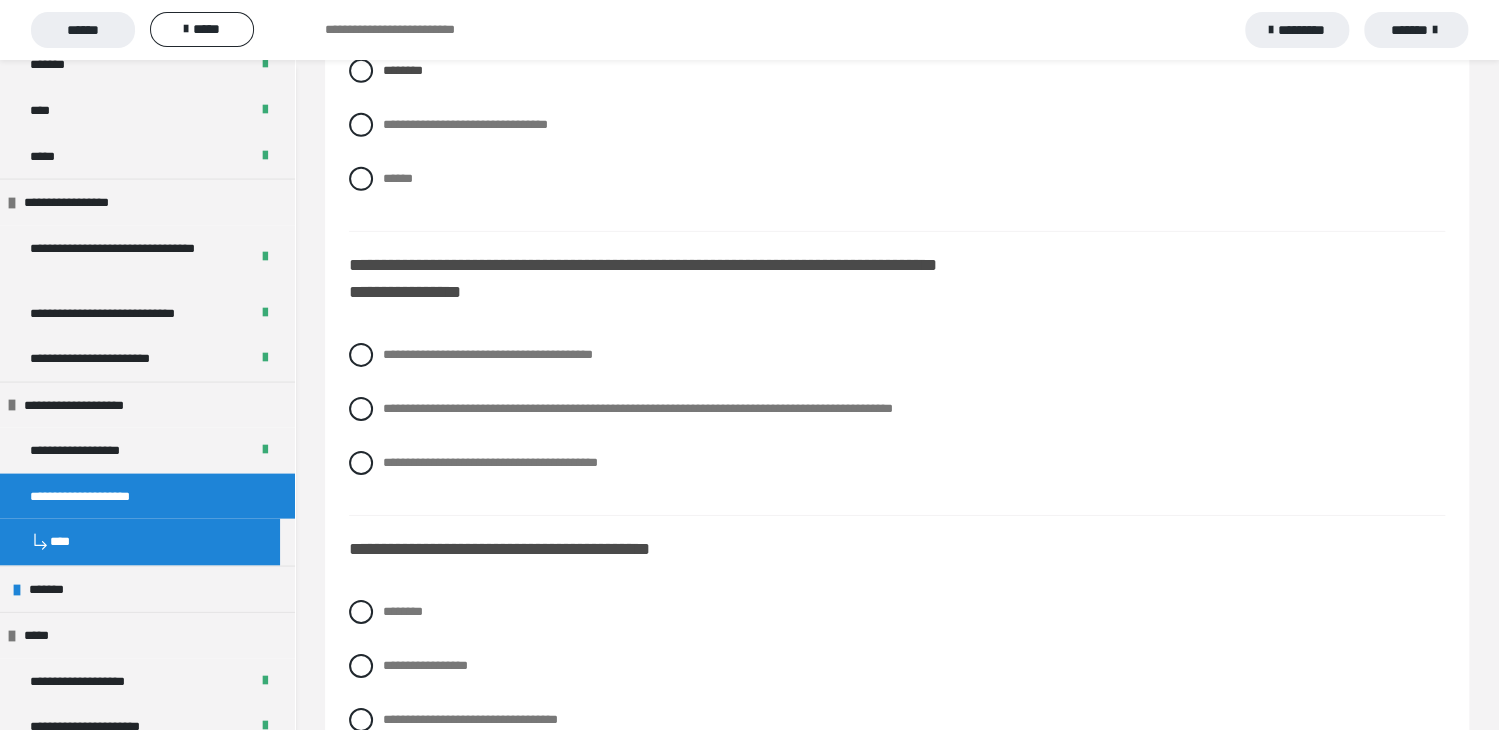 scroll, scrollTop: 3100, scrollLeft: 0, axis: vertical 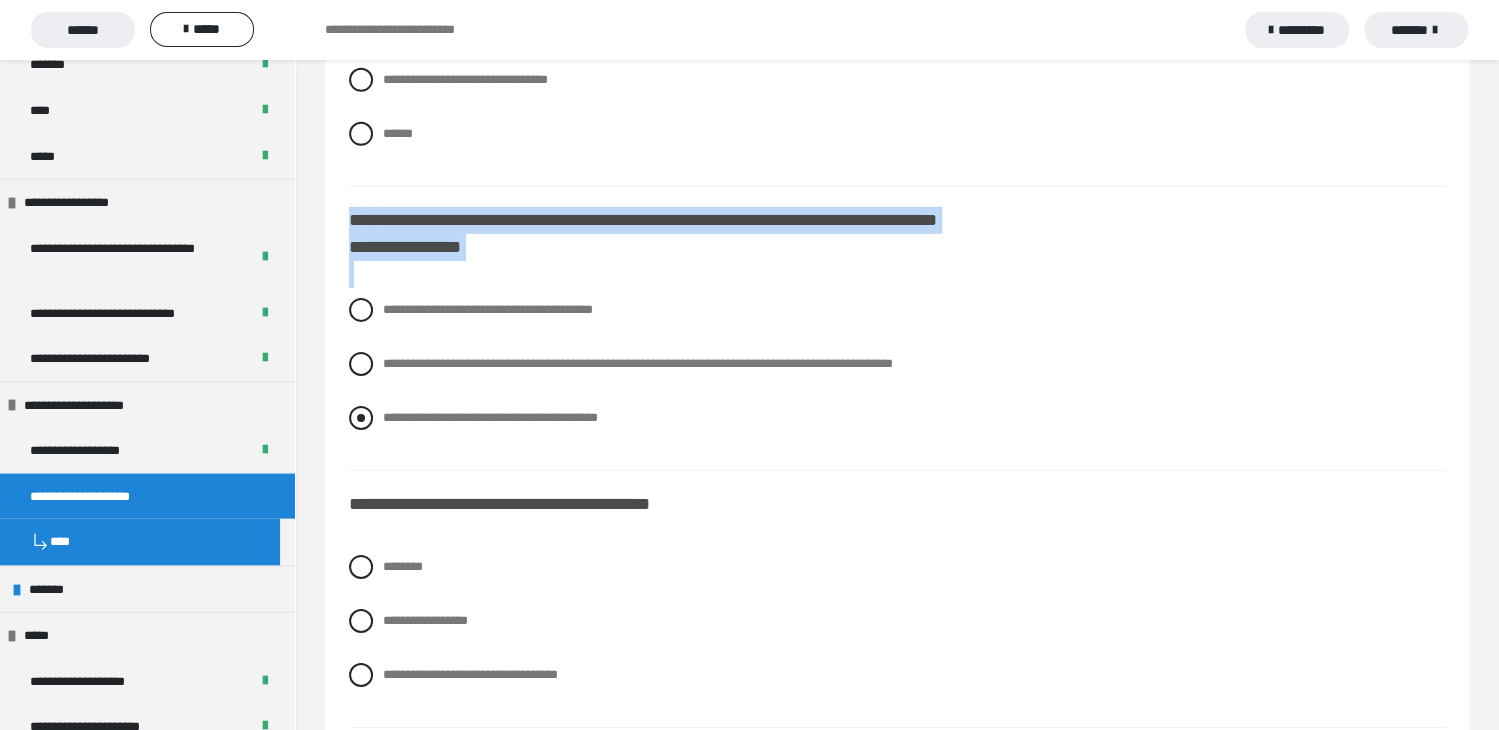 drag, startPoint x: 350, startPoint y: 216, endPoint x: 873, endPoint y: 413, distance: 558.8721 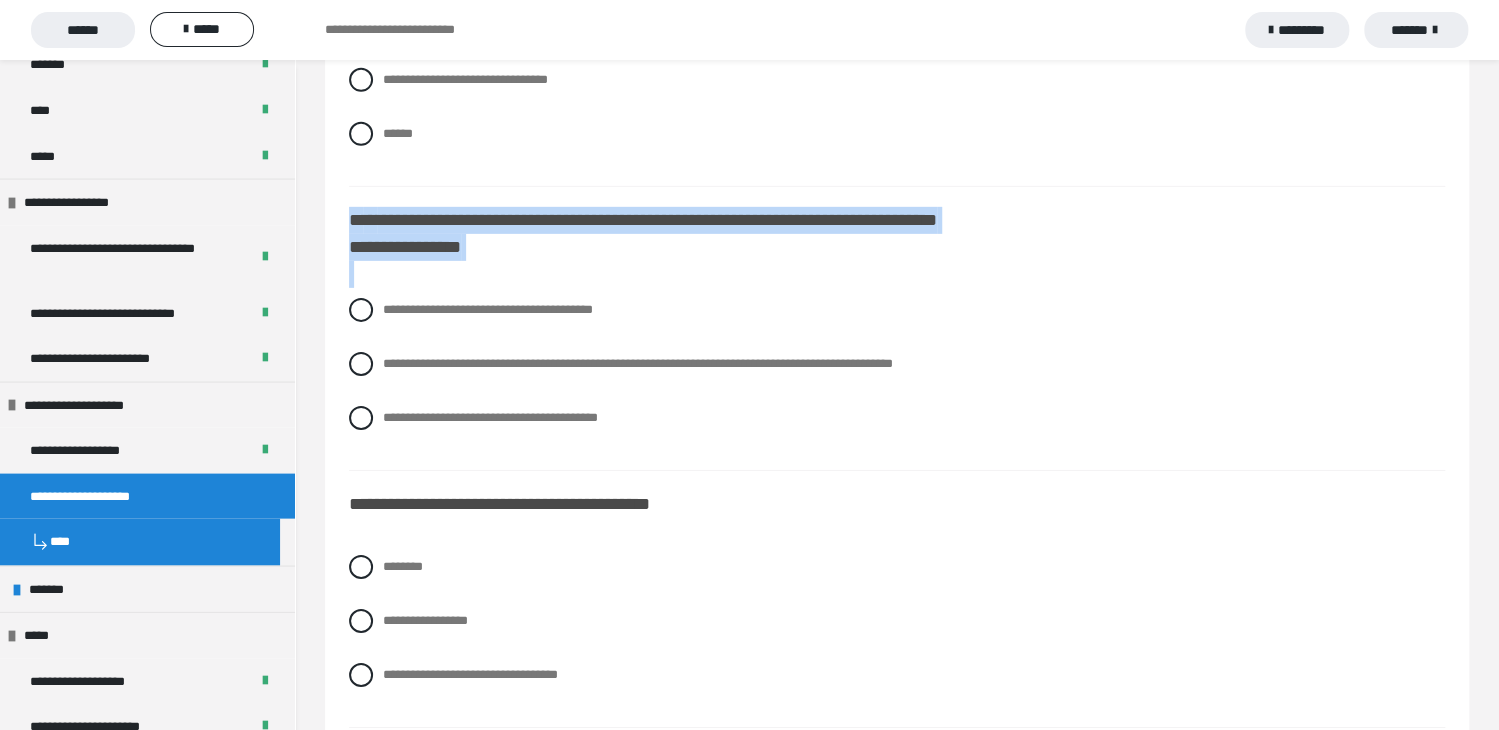 click on "**********" at bounding box center (897, 247) 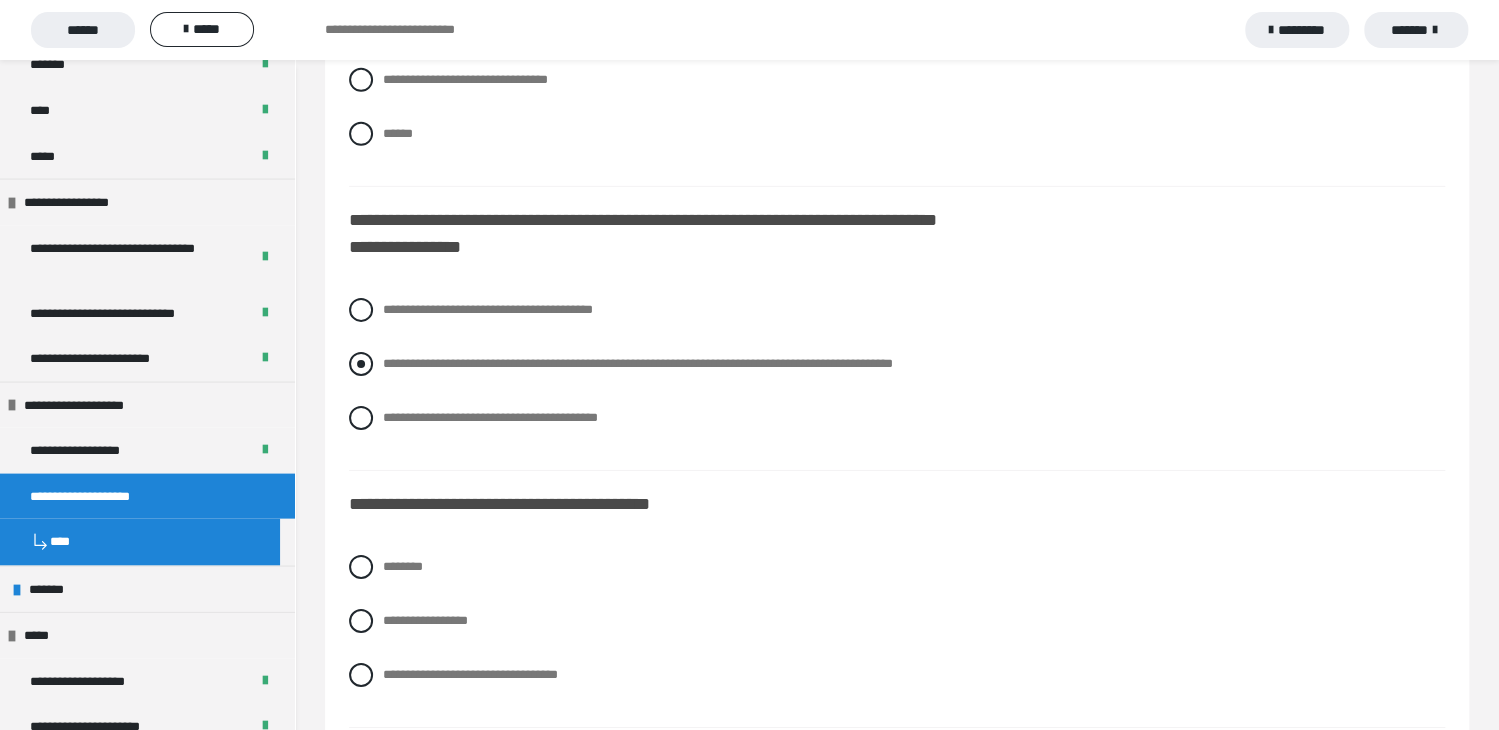 click on "**********" at bounding box center [897, 364] 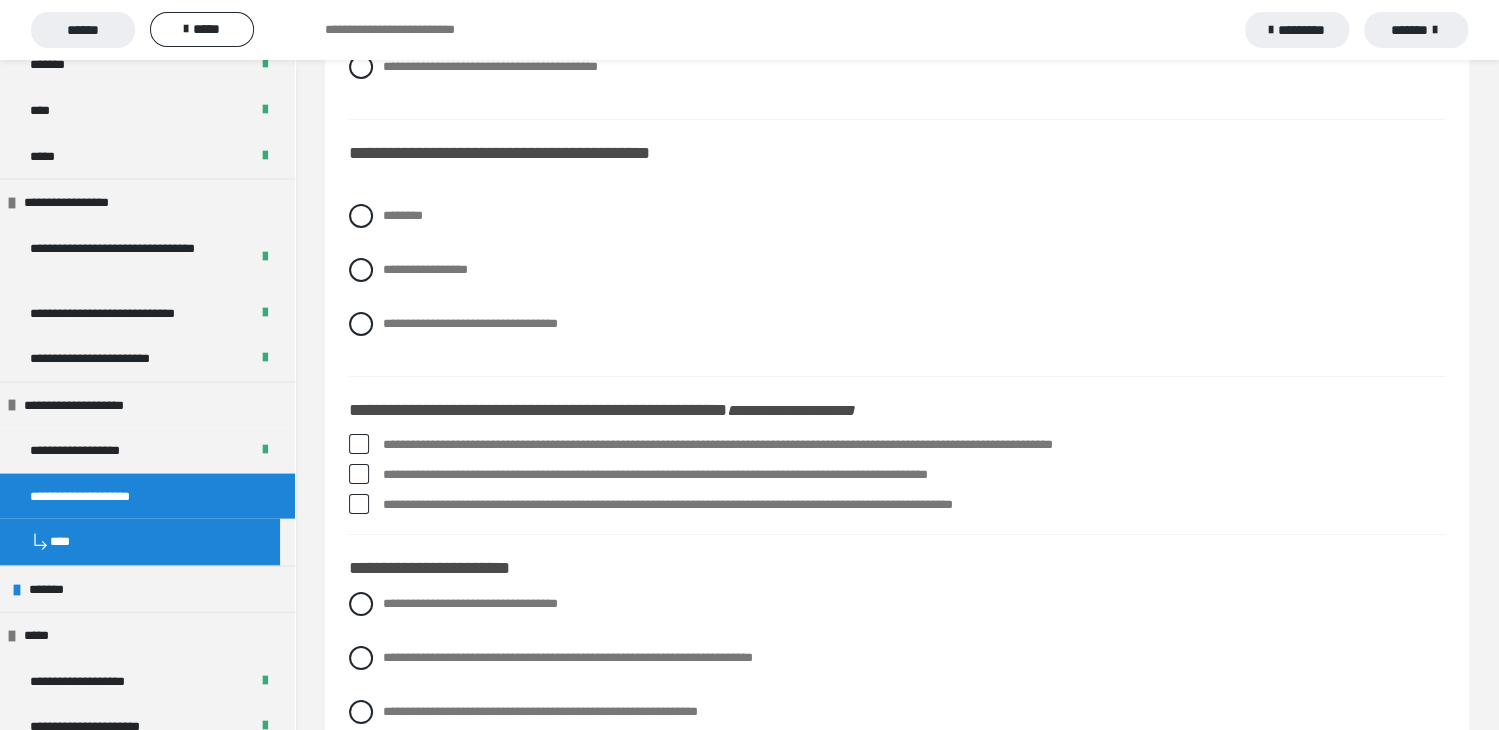 scroll, scrollTop: 3500, scrollLeft: 0, axis: vertical 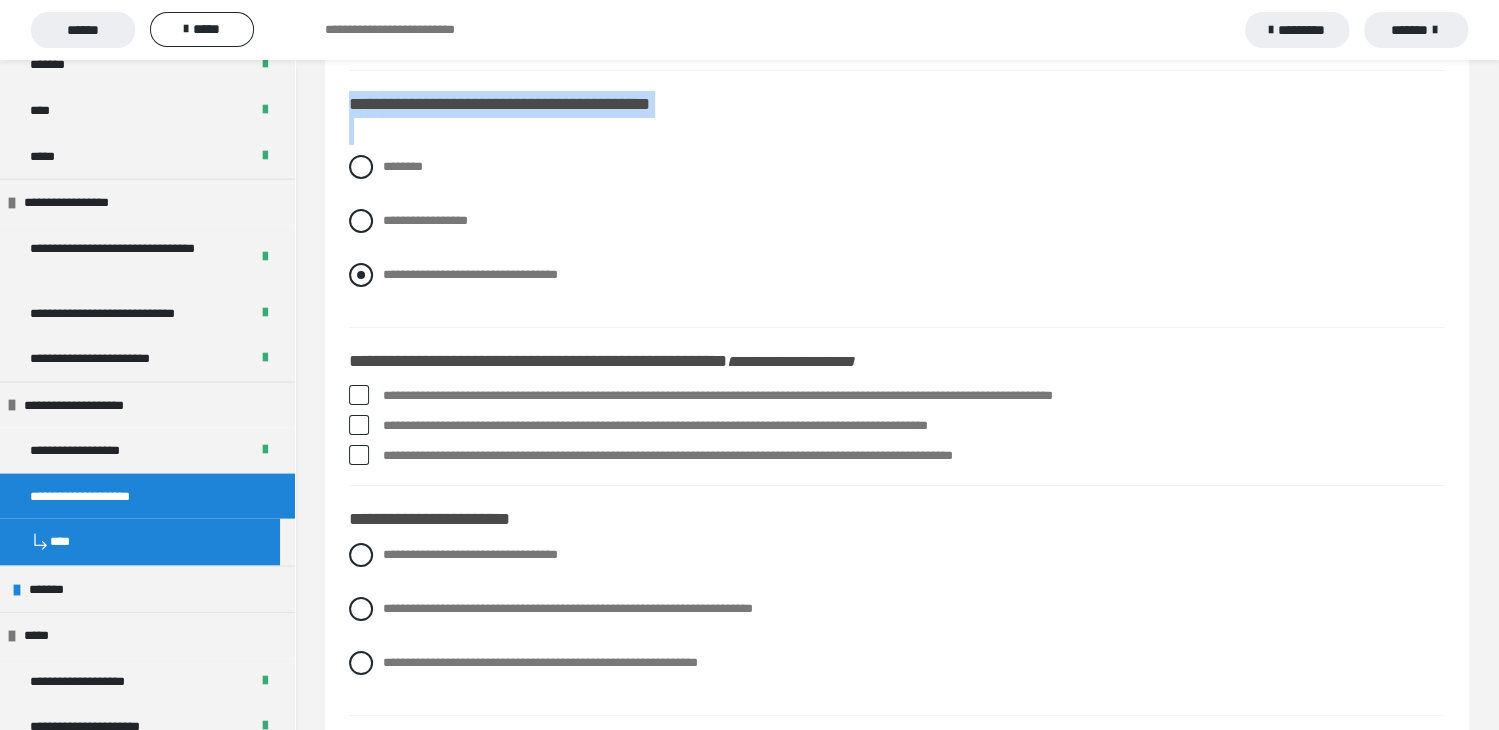 drag, startPoint x: 357, startPoint y: 100, endPoint x: 647, endPoint y: 280, distance: 341.32095 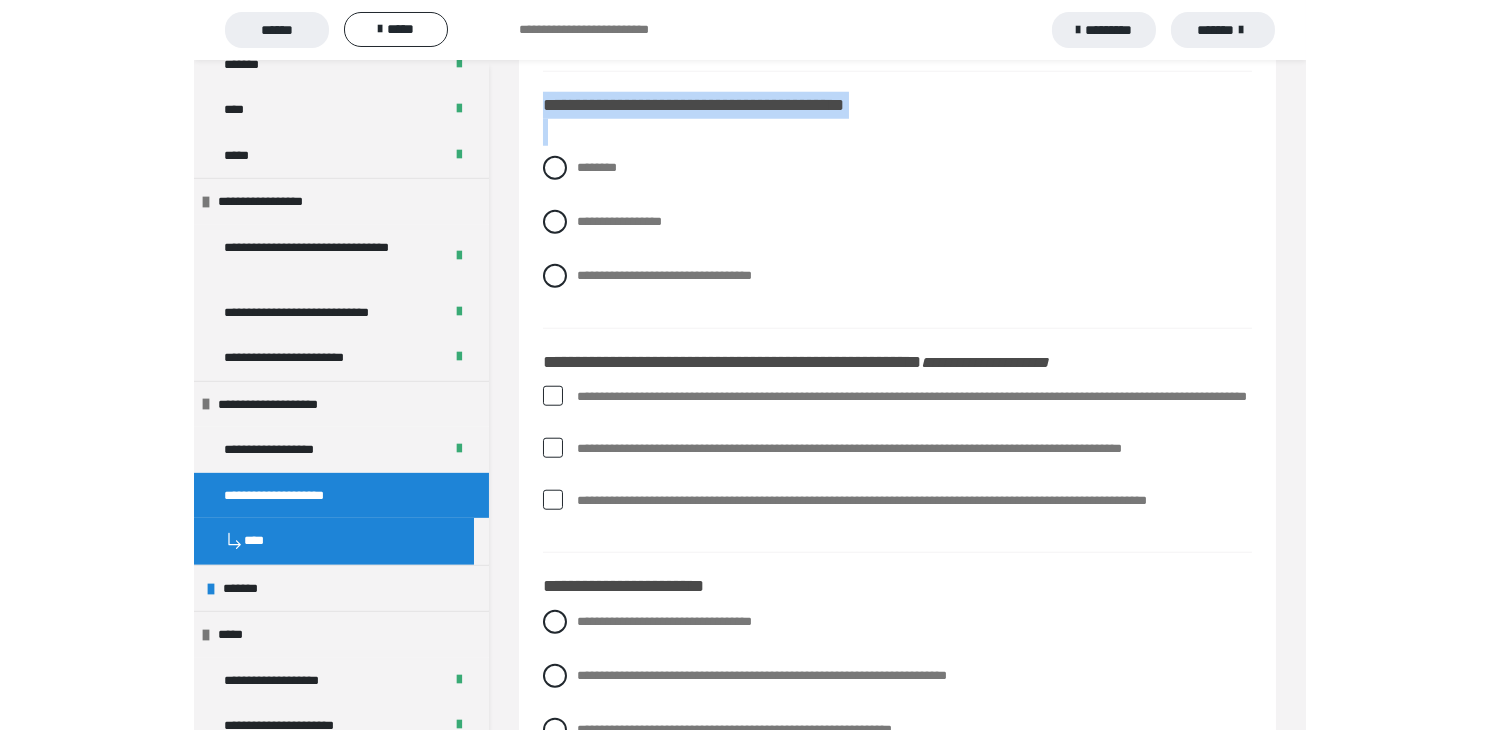 scroll, scrollTop: 3500, scrollLeft: 0, axis: vertical 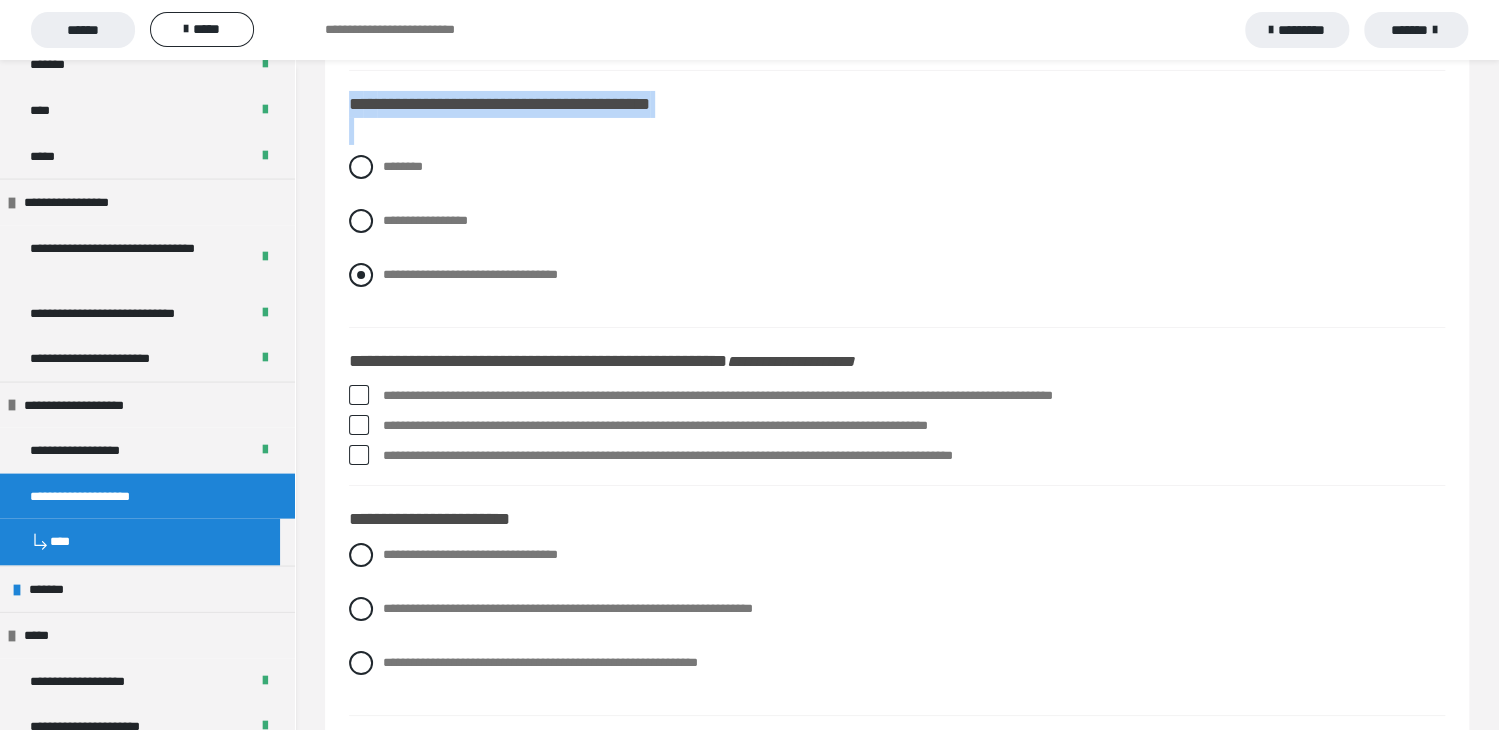 click at bounding box center (361, 275) 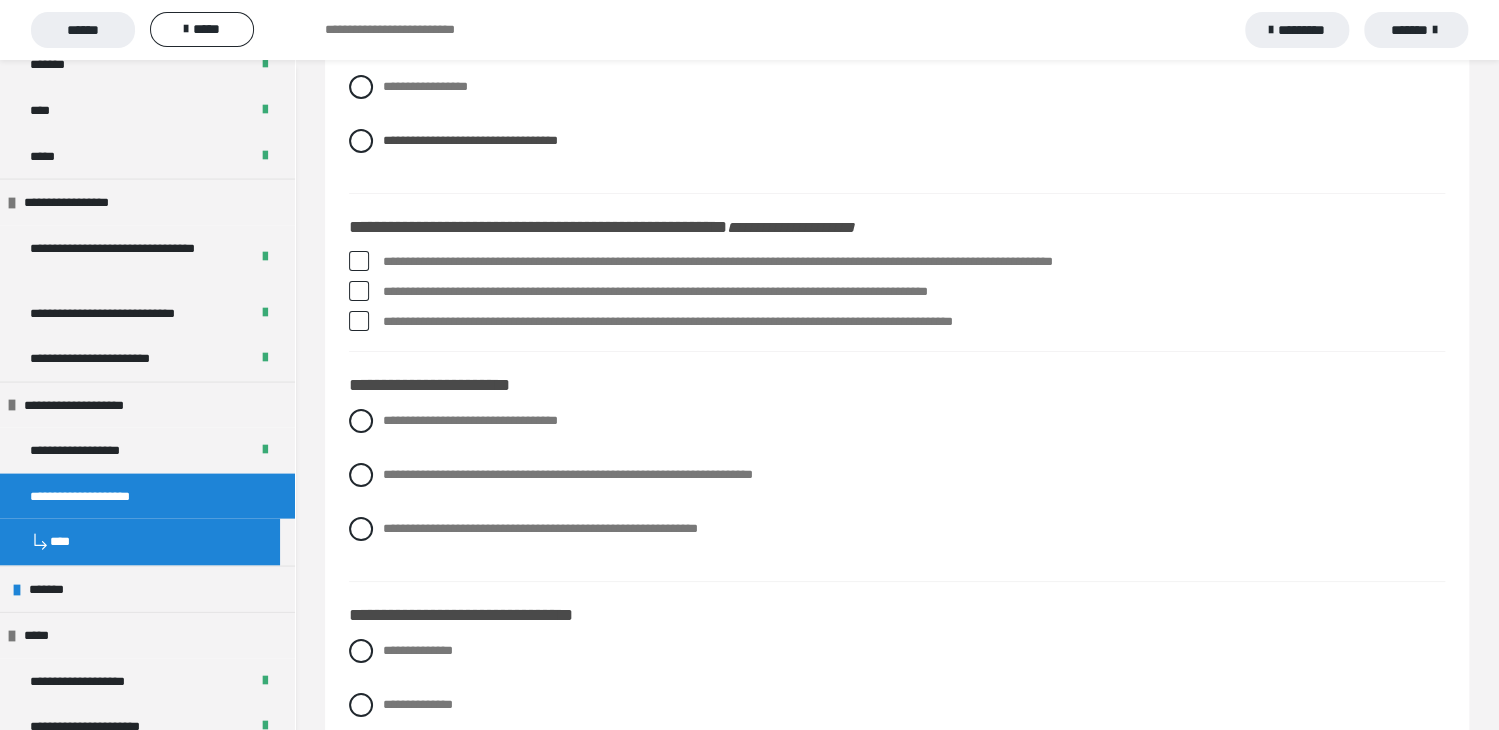 scroll, scrollTop: 3599, scrollLeft: 0, axis: vertical 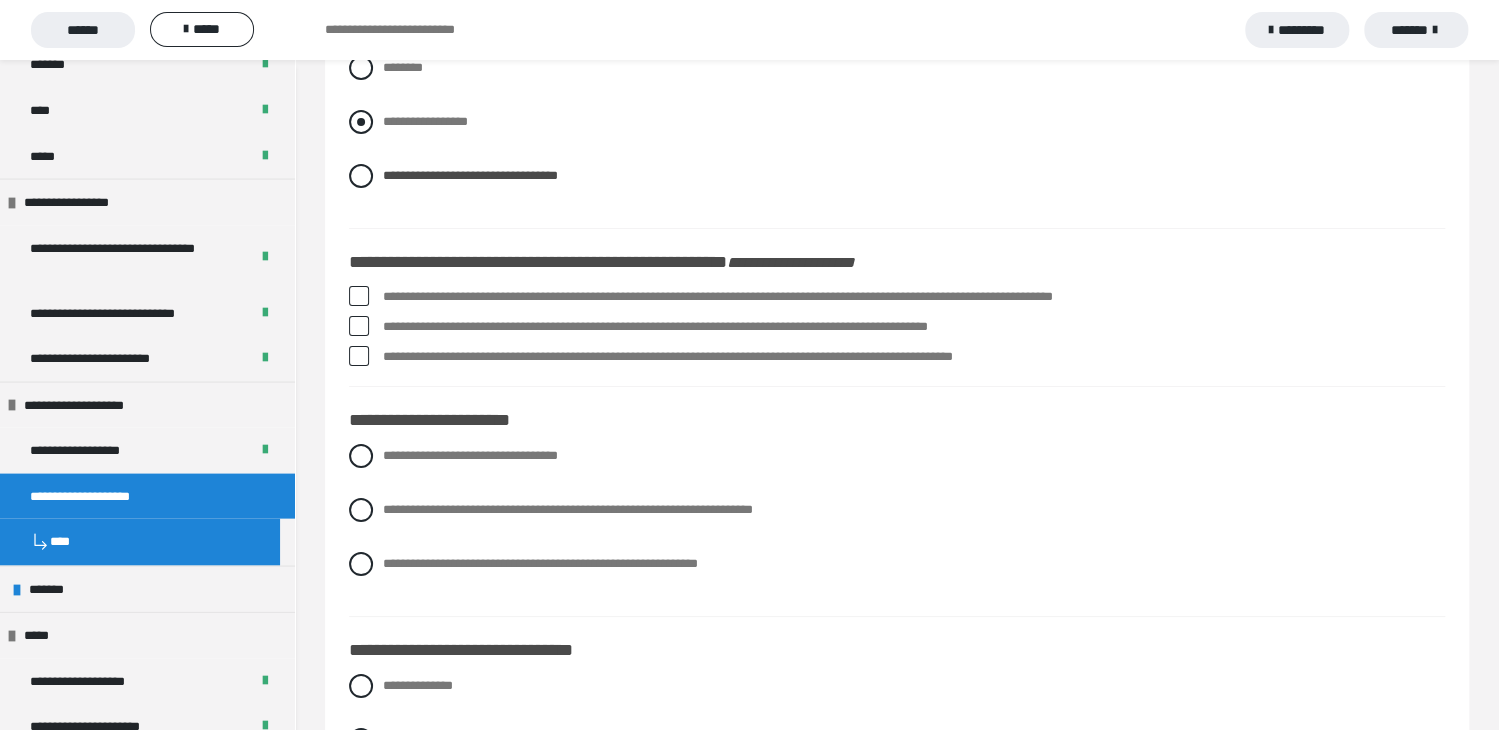 click on "**********" at bounding box center [897, 122] 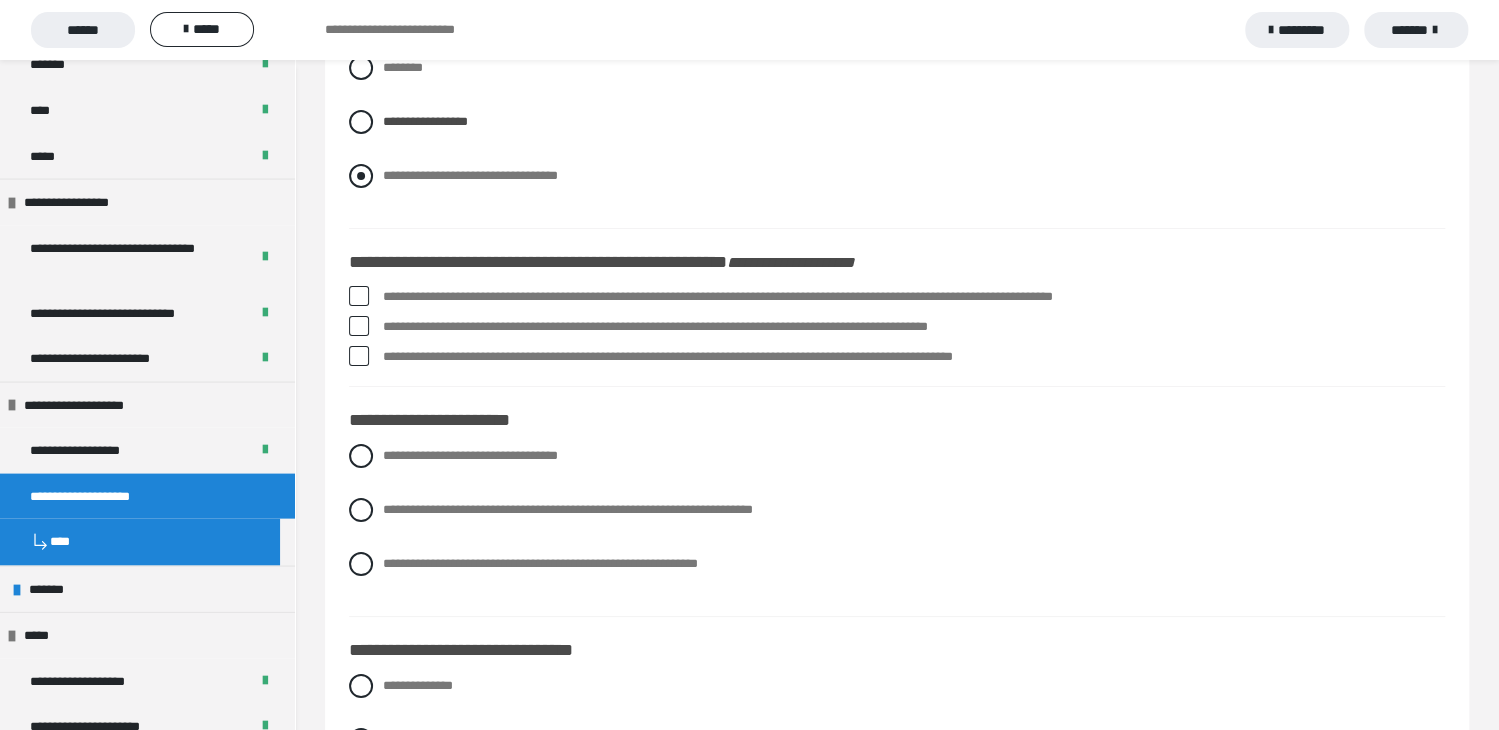 click at bounding box center [361, 176] 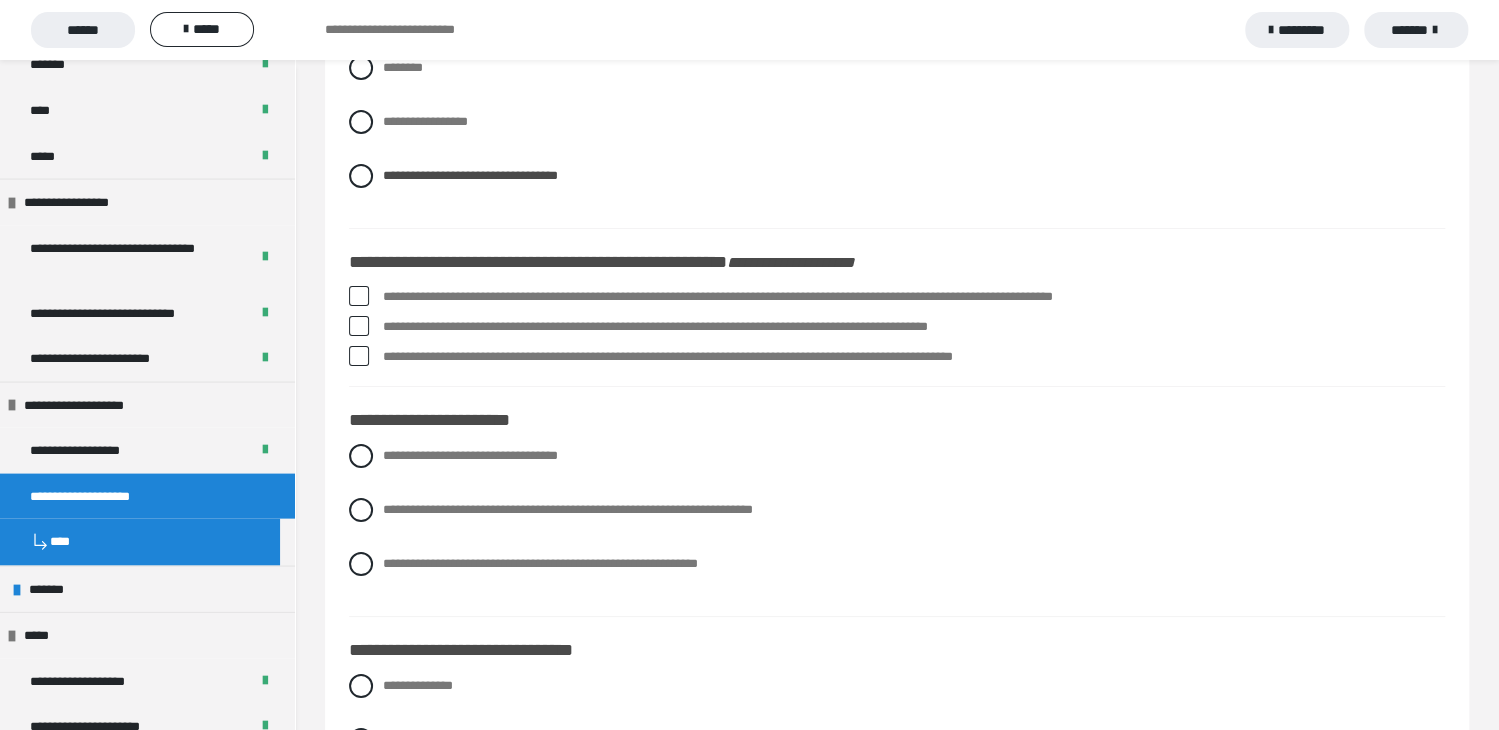 scroll, scrollTop: 3599, scrollLeft: 0, axis: vertical 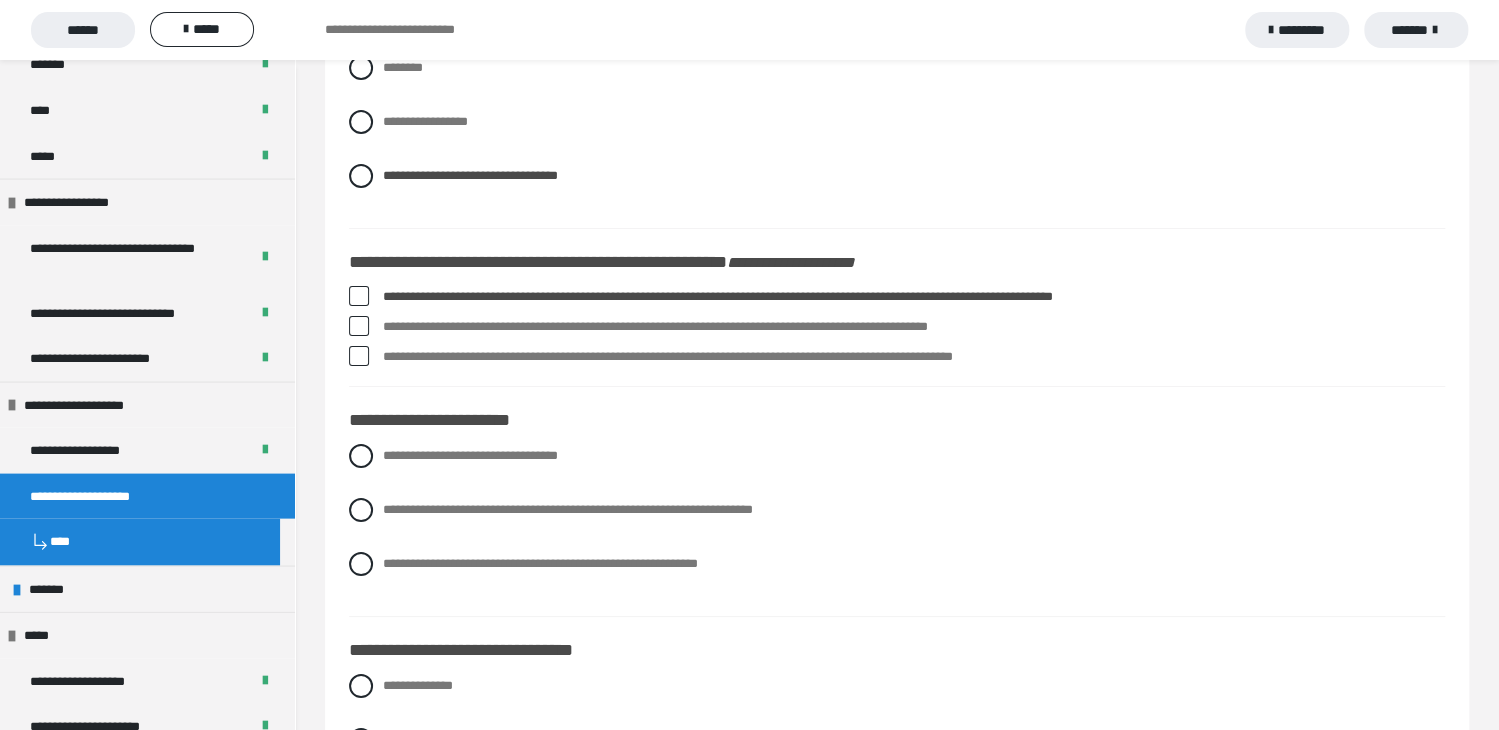 click on "**********" at bounding box center (914, 297) 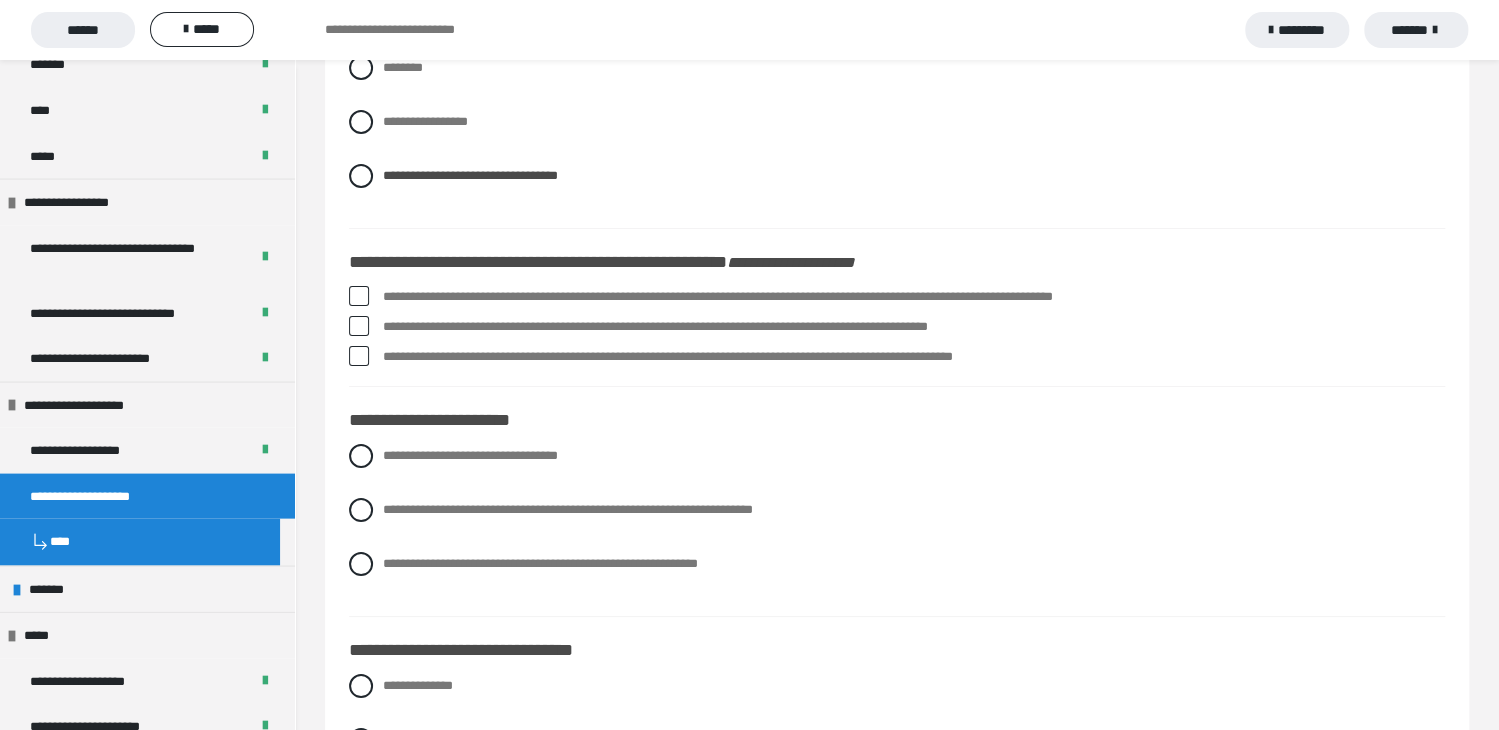 click on "**********" at bounding box center (389, 292) 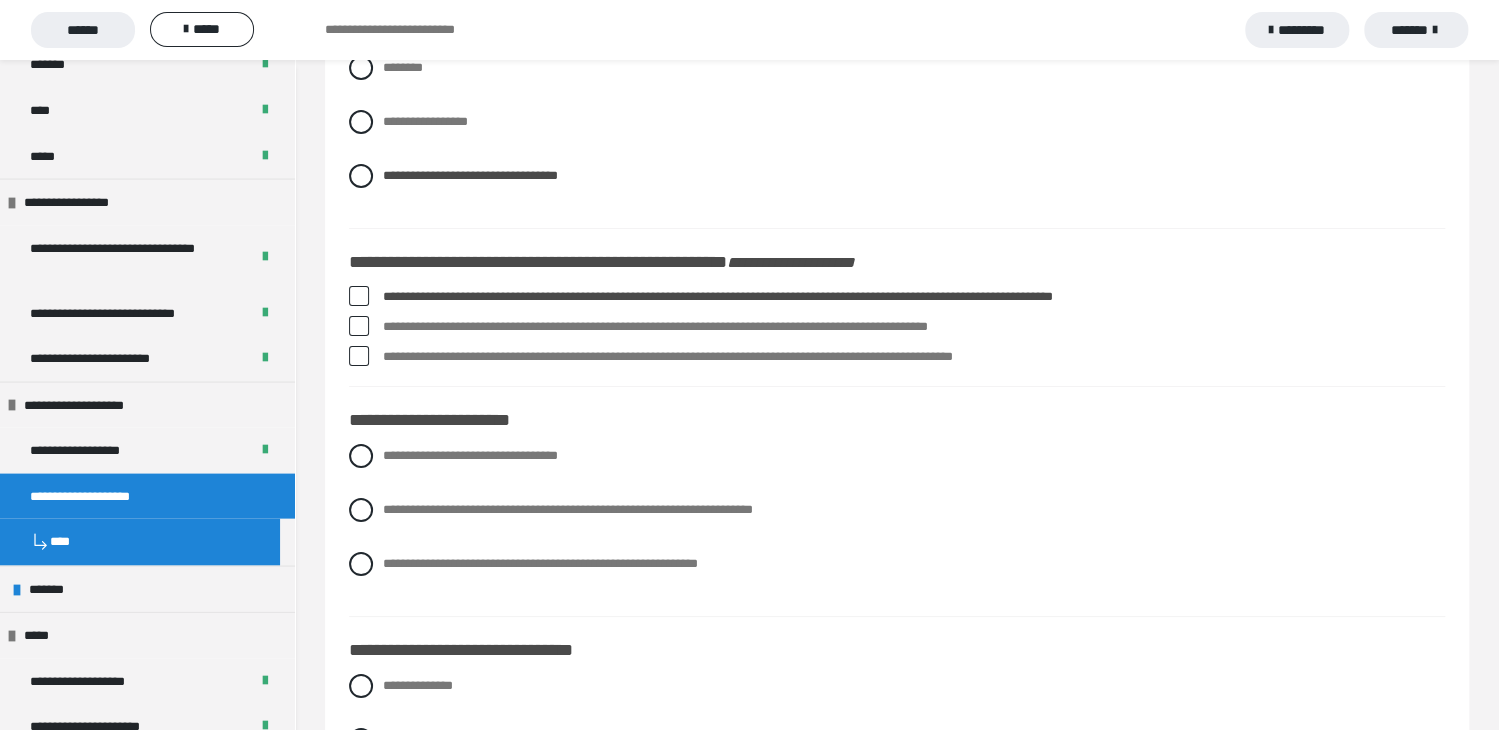 drag, startPoint x: 392, startPoint y: 291, endPoint x: 441, endPoint y: 305, distance: 50.96077 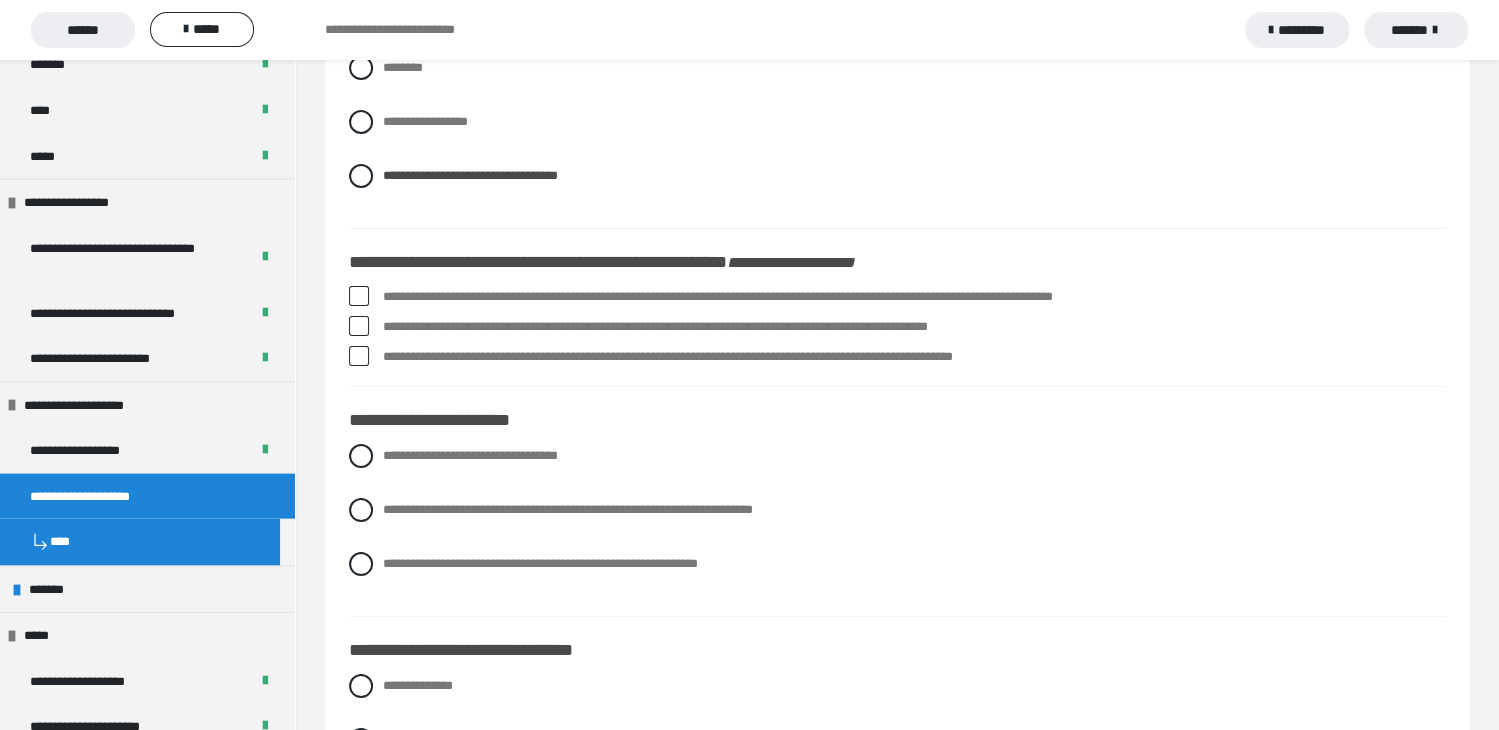 click on "**********" at bounding box center [914, 297] 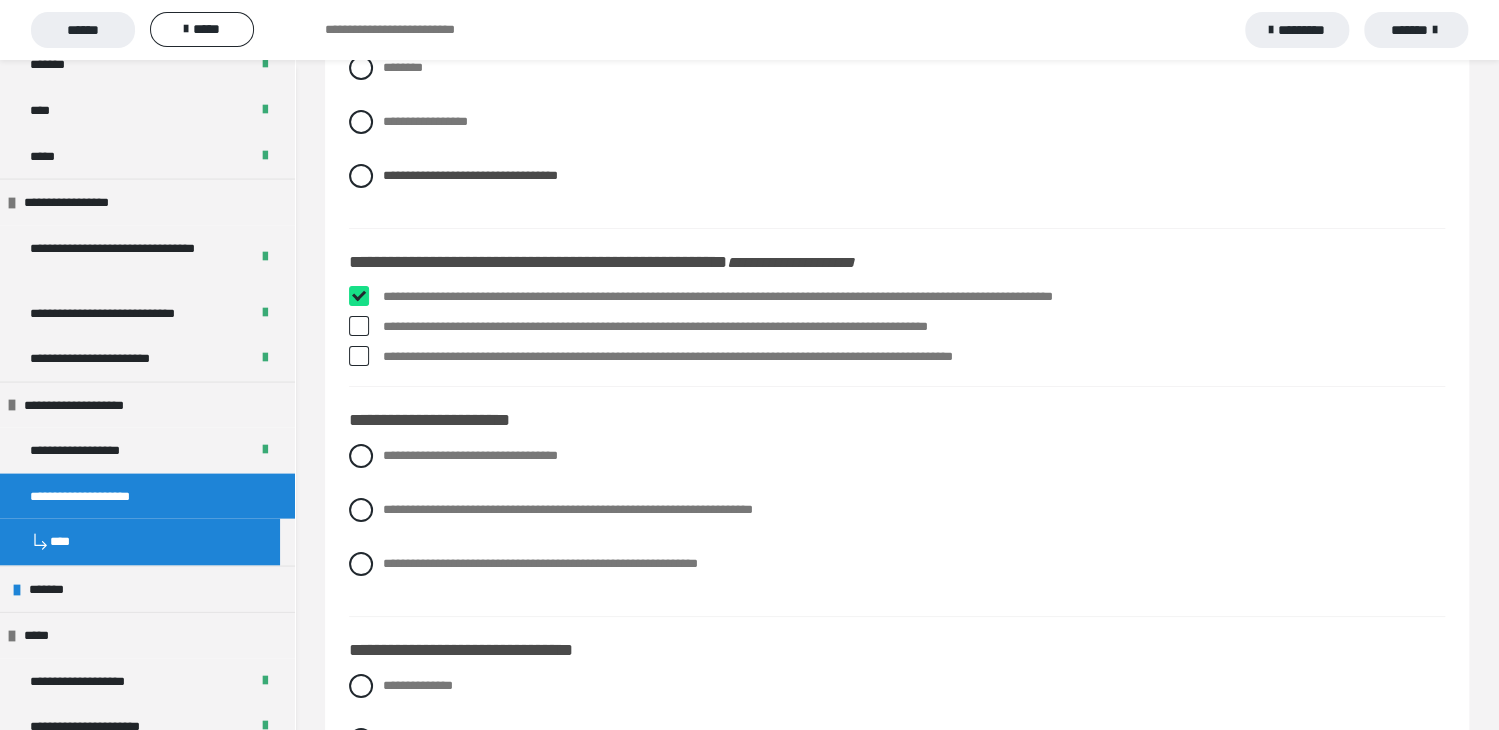 checkbox on "****" 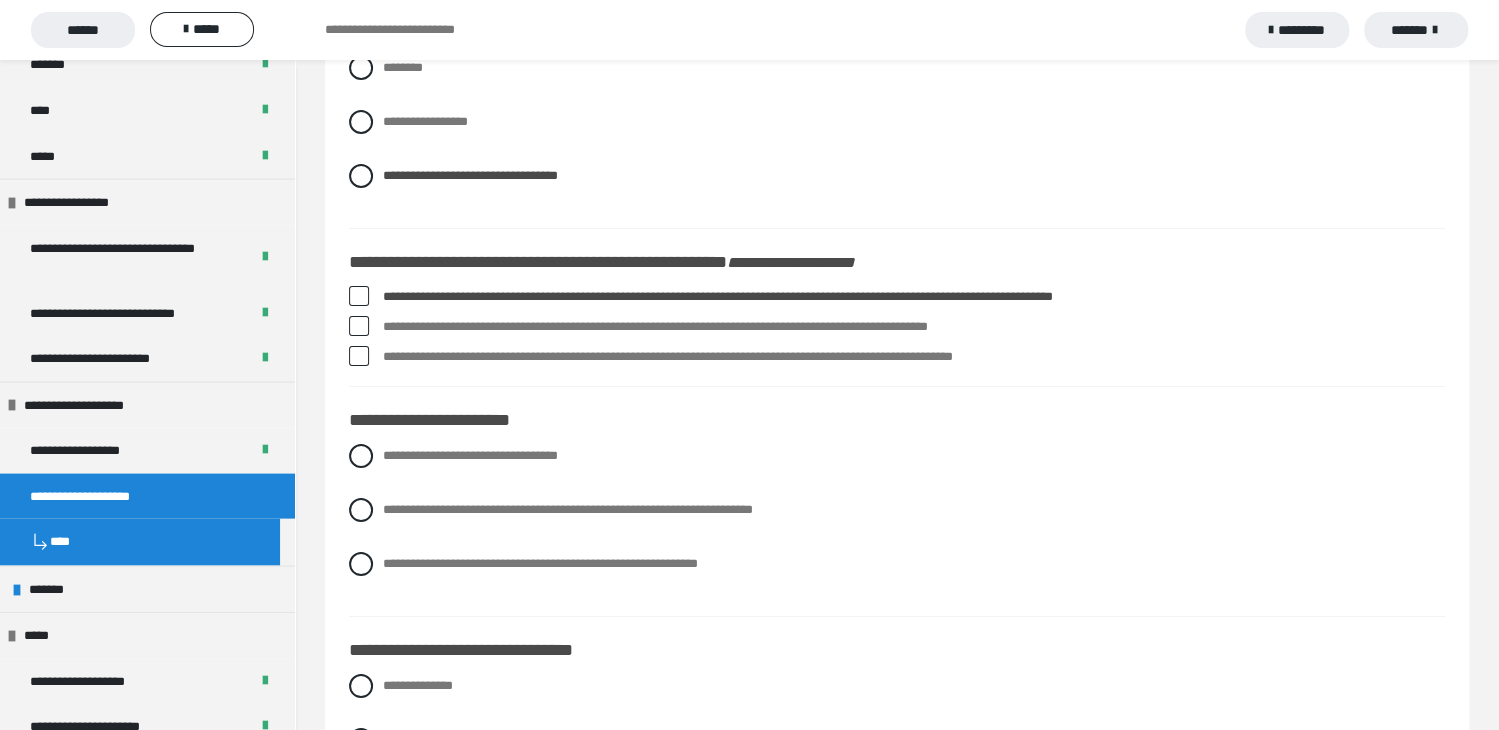 click at bounding box center [359, 326] 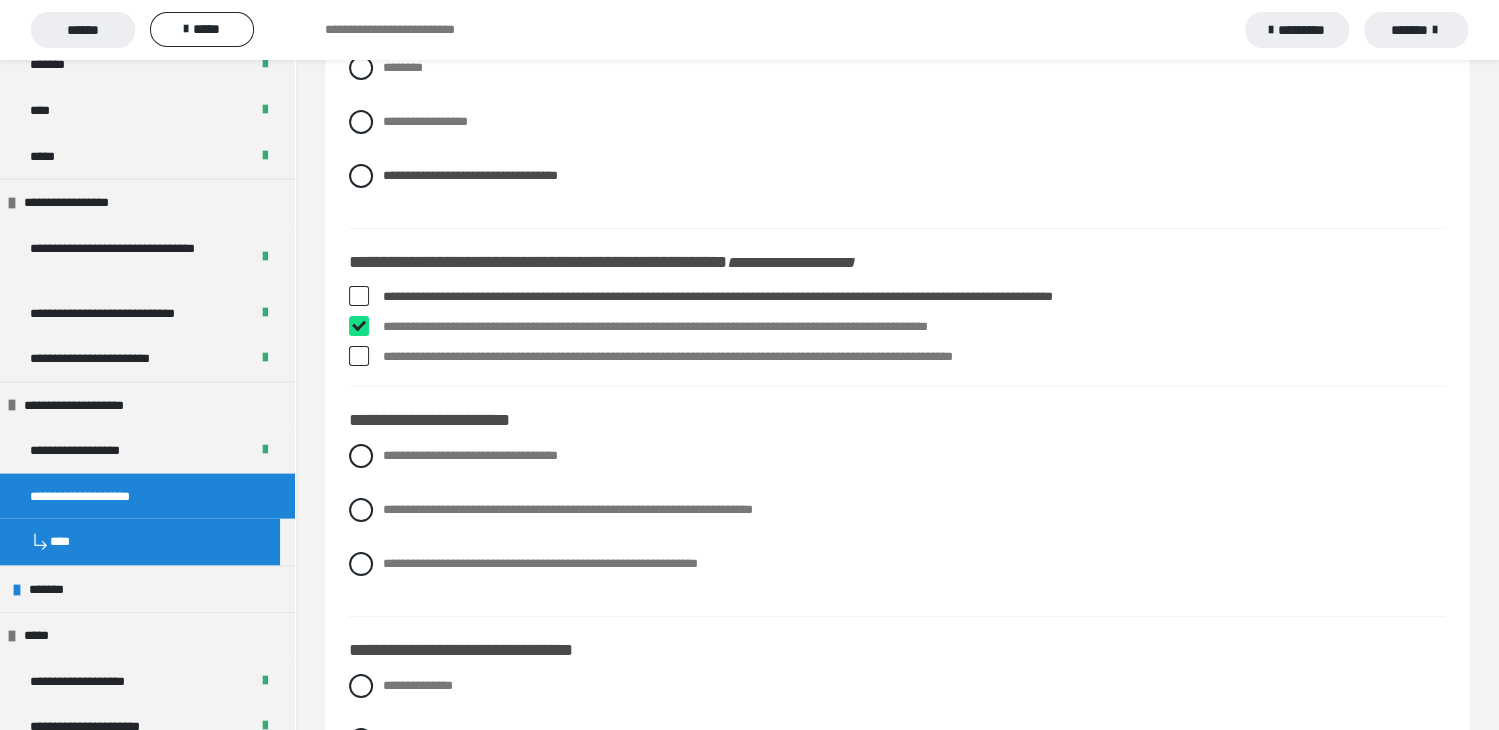 checkbox on "****" 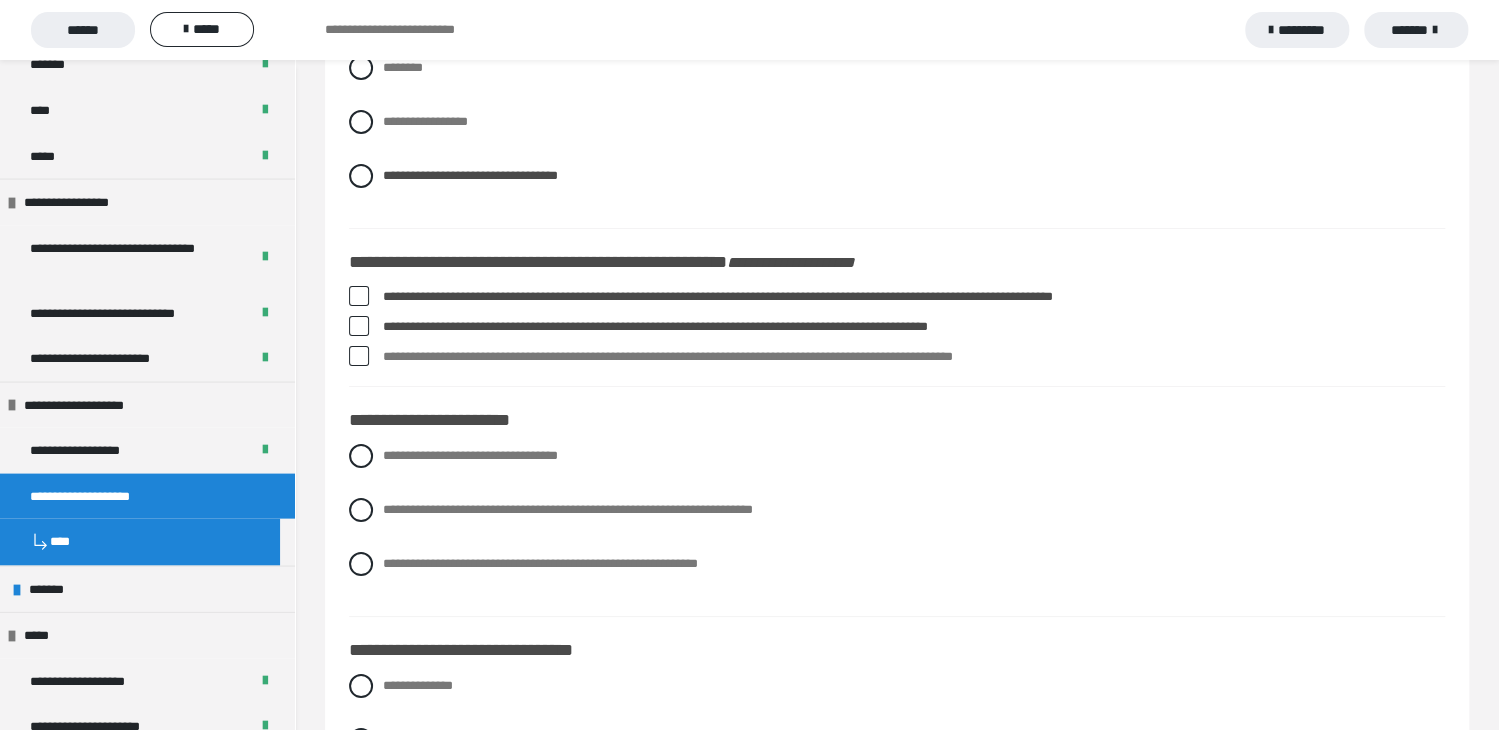click at bounding box center (359, 356) 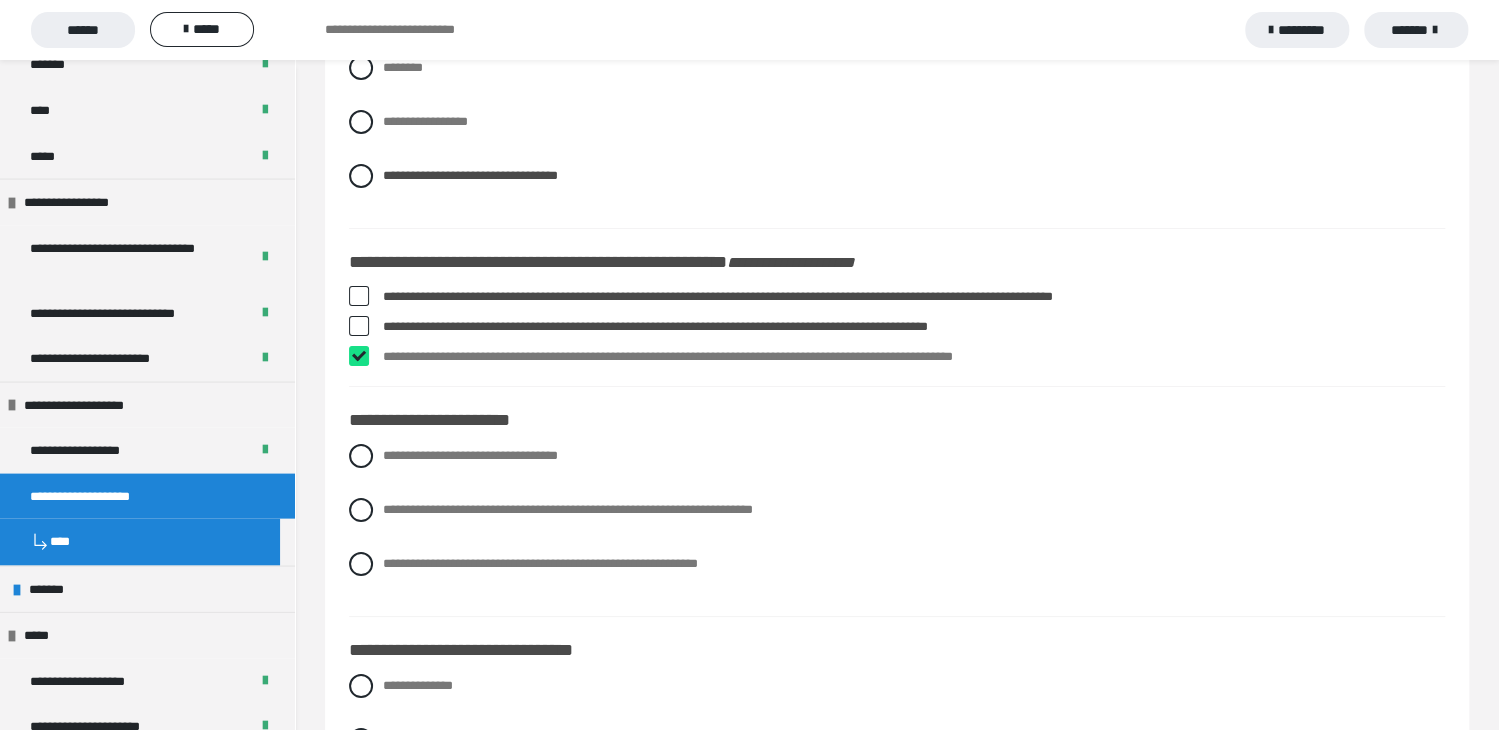 checkbox on "****" 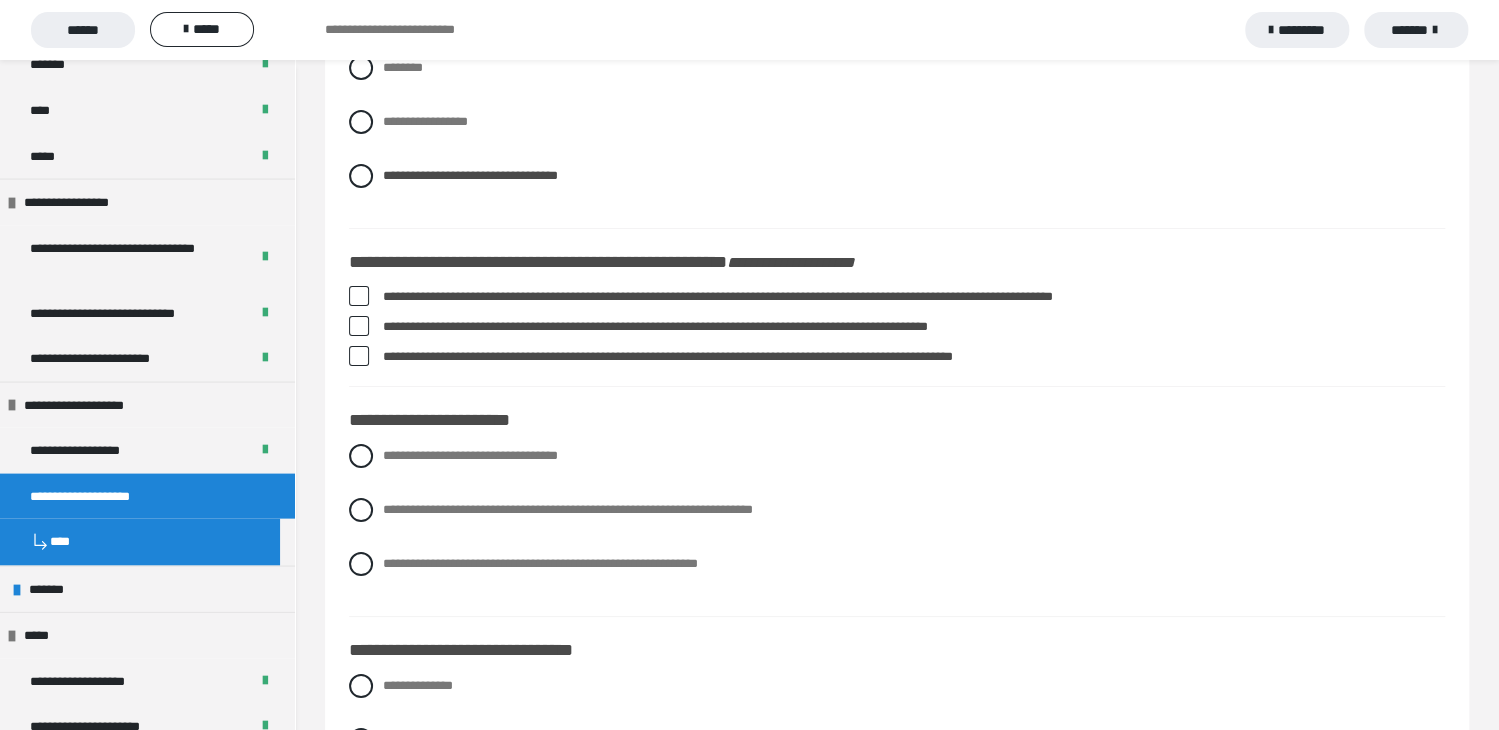 click at bounding box center (359, 326) 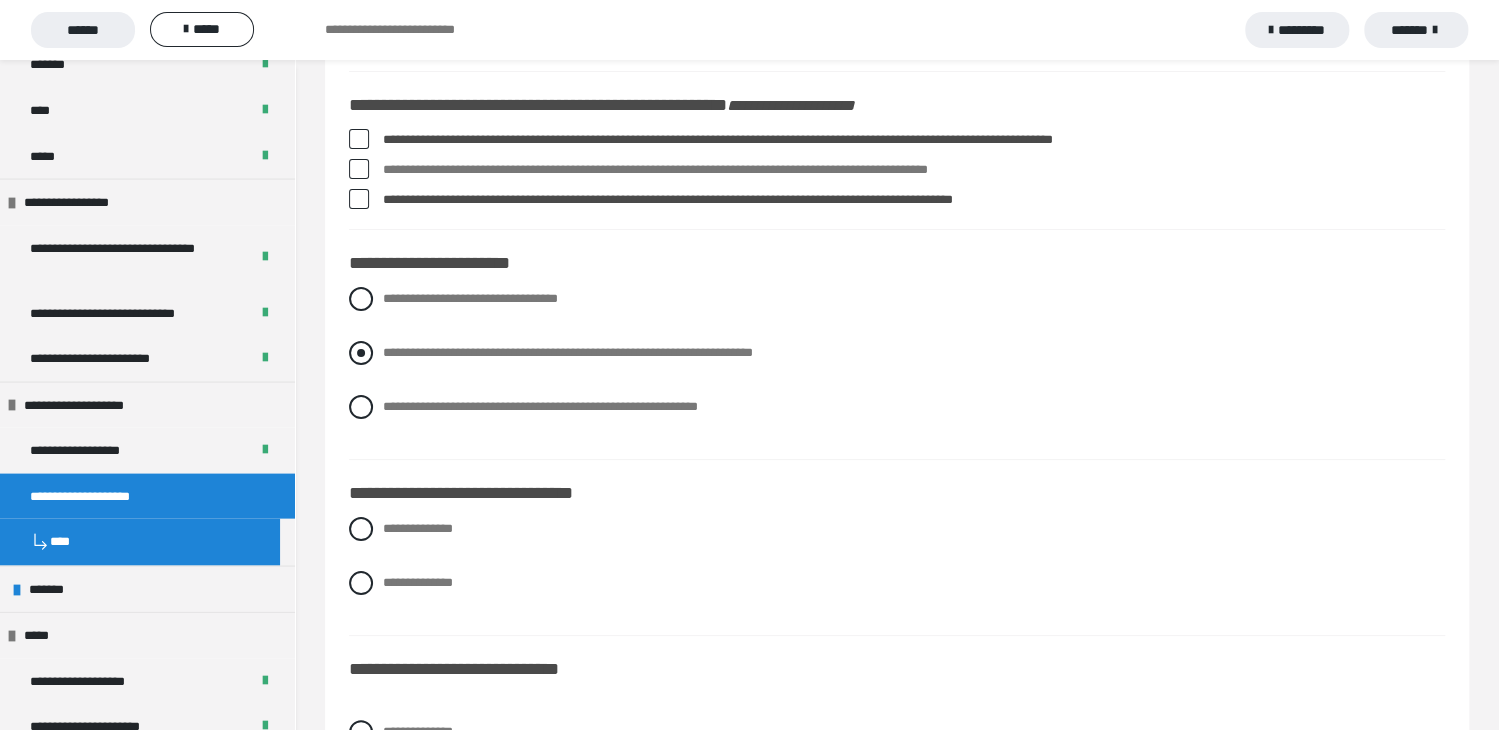 scroll, scrollTop: 3800, scrollLeft: 0, axis: vertical 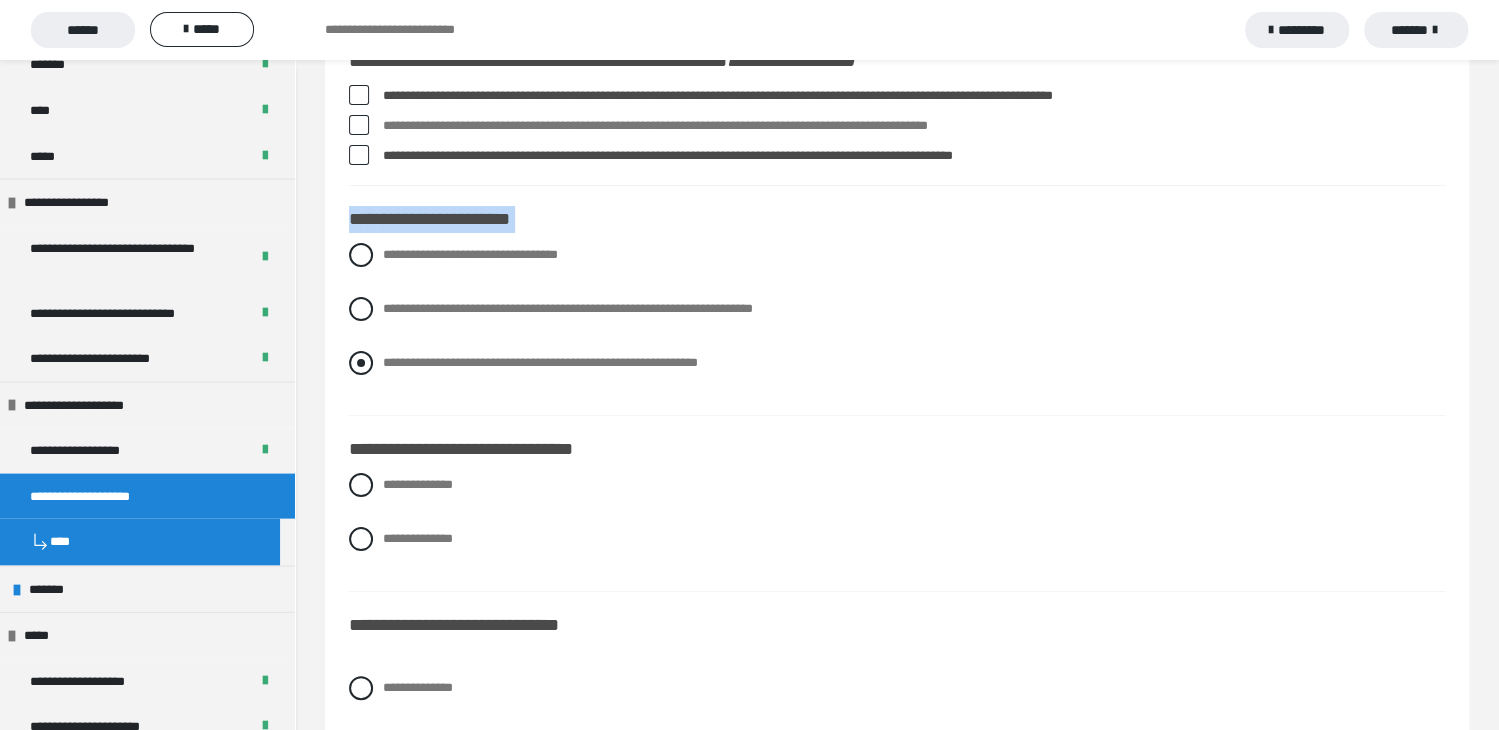 drag, startPoint x: 349, startPoint y: 215, endPoint x: 754, endPoint y: 356, distance: 428.84262 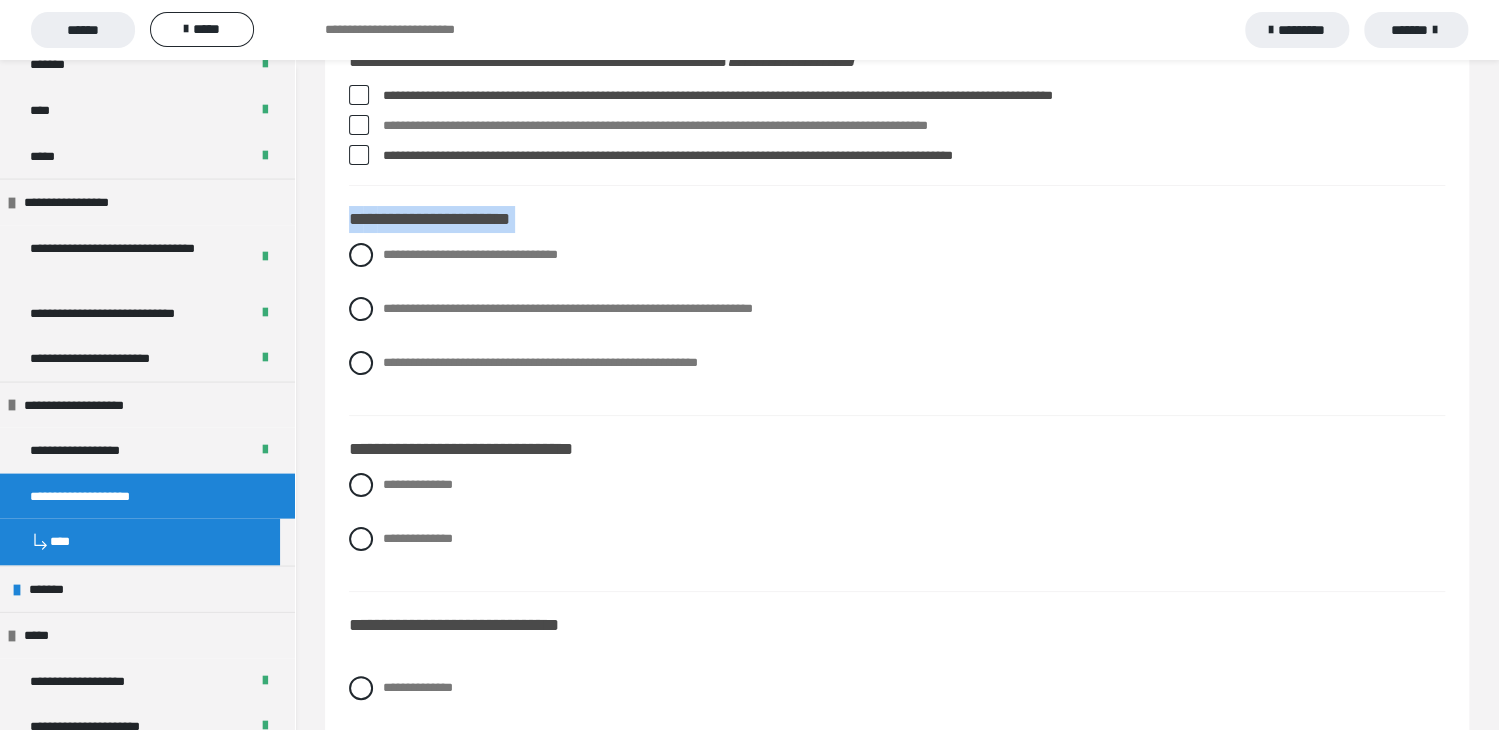 click on "**********" at bounding box center [897, 219] 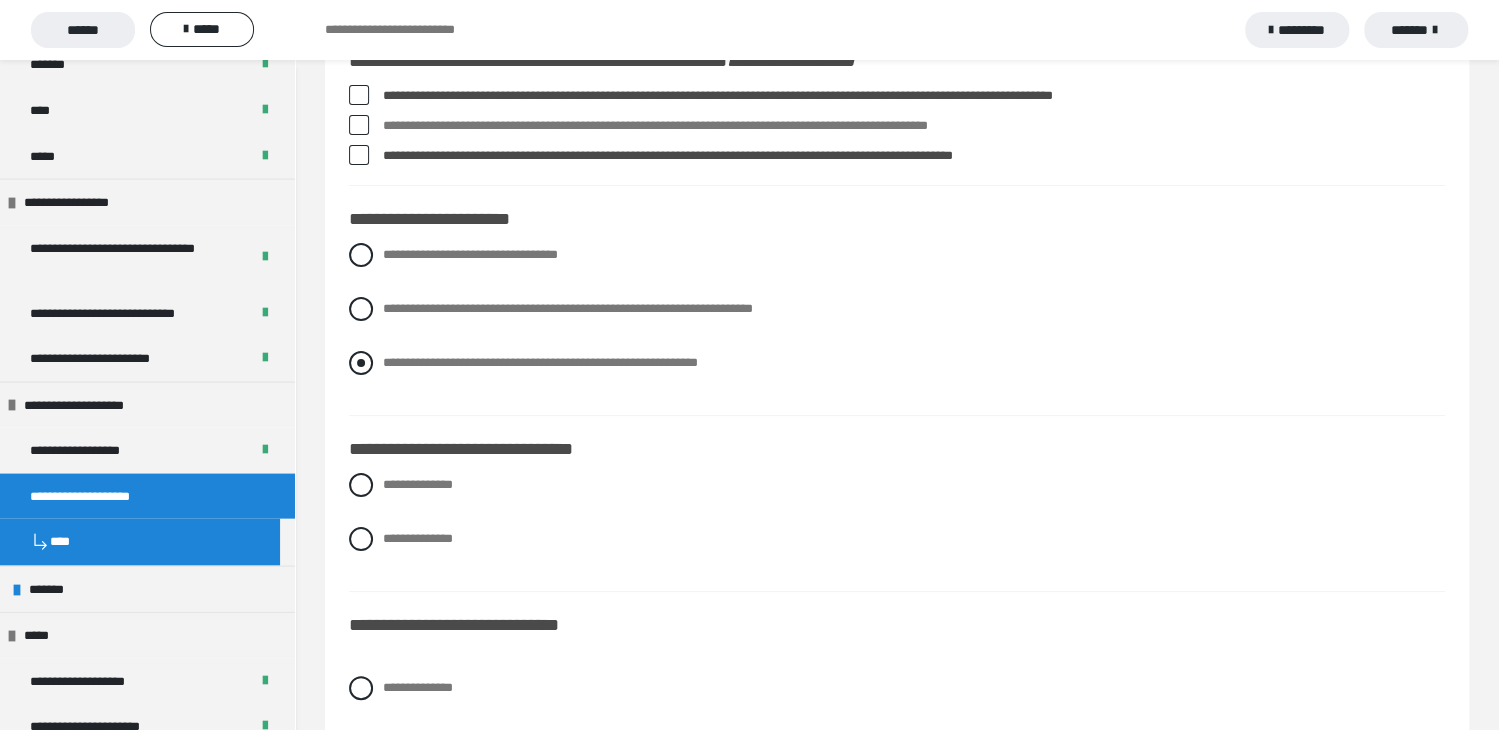 click on "**********" at bounding box center (897, 363) 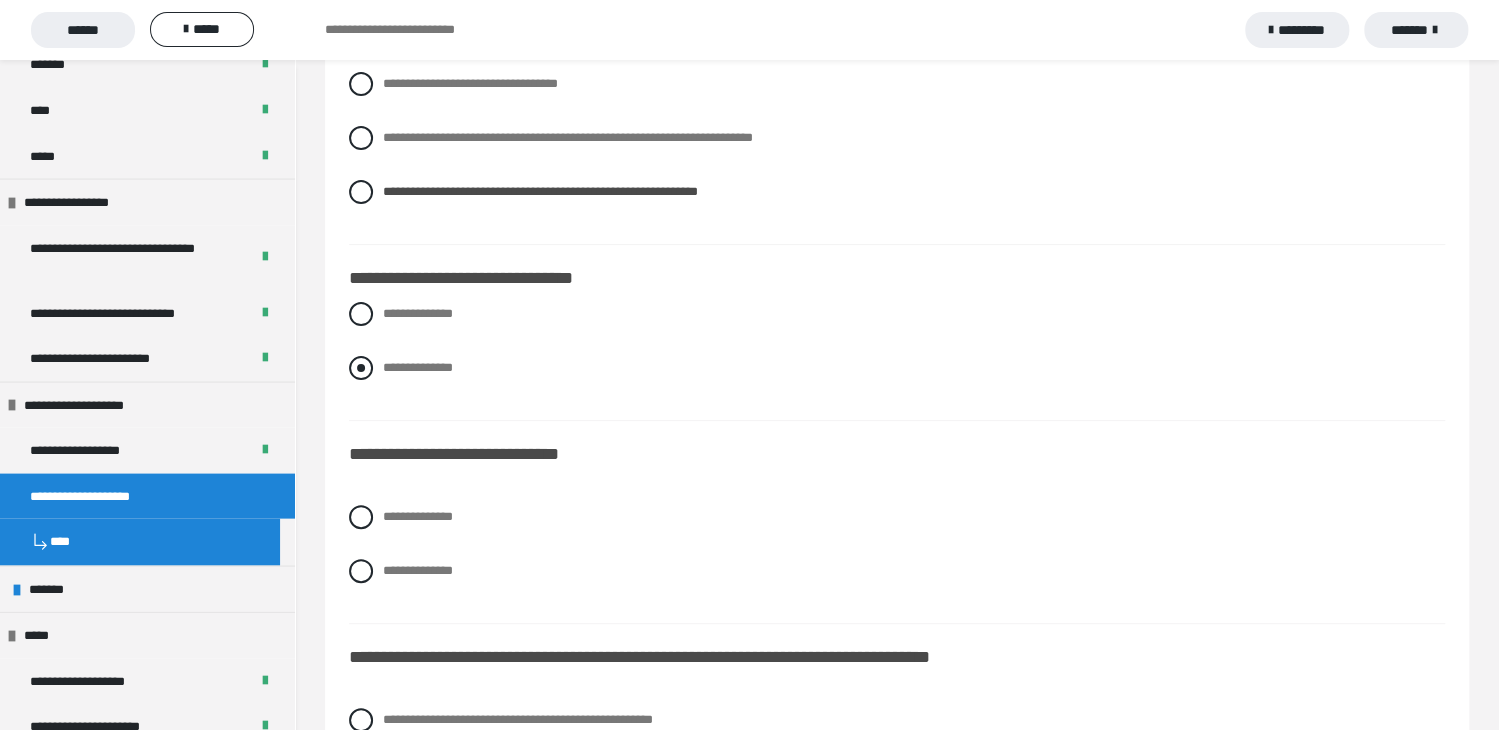 scroll, scrollTop: 3999, scrollLeft: 0, axis: vertical 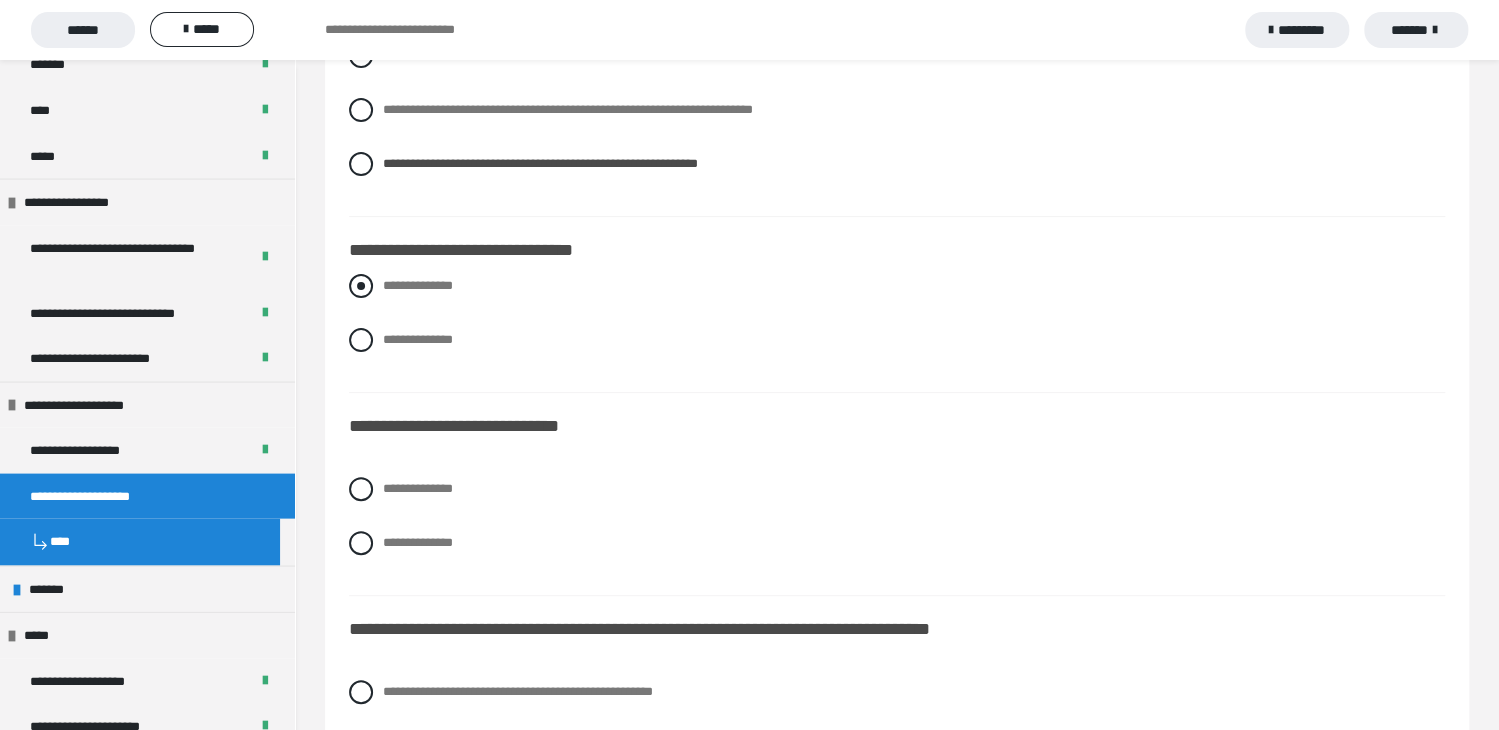 click at bounding box center [361, 286] 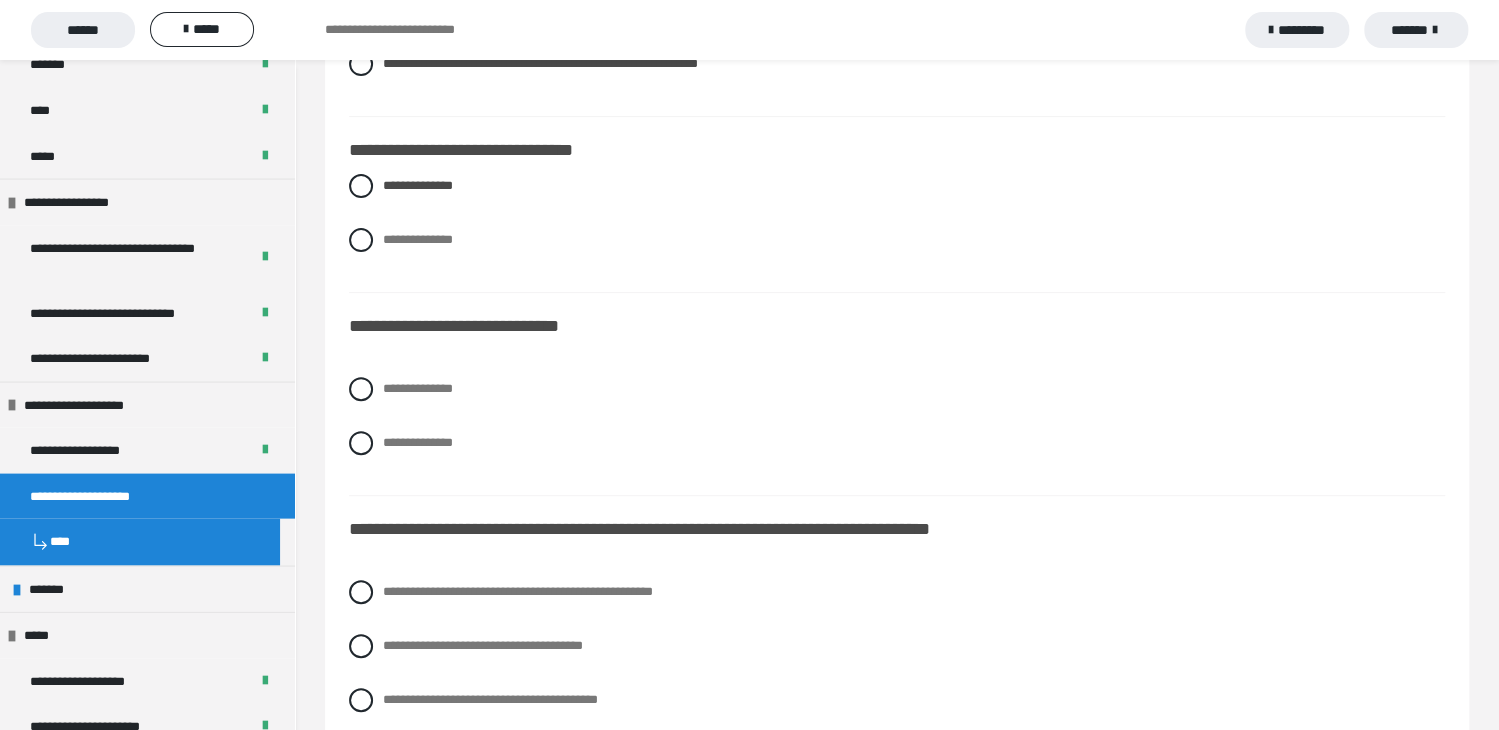 scroll, scrollTop: 4200, scrollLeft: 0, axis: vertical 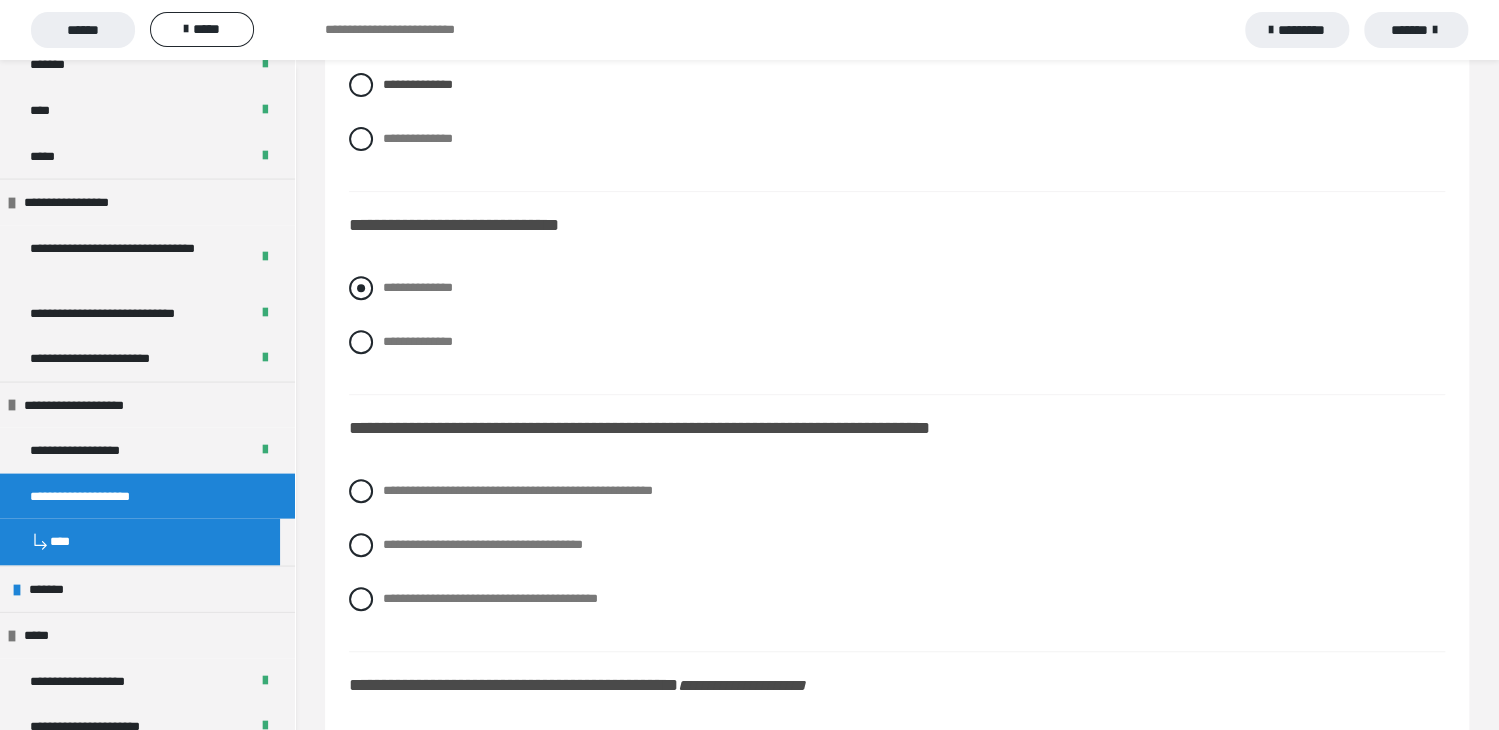 click at bounding box center [361, 288] 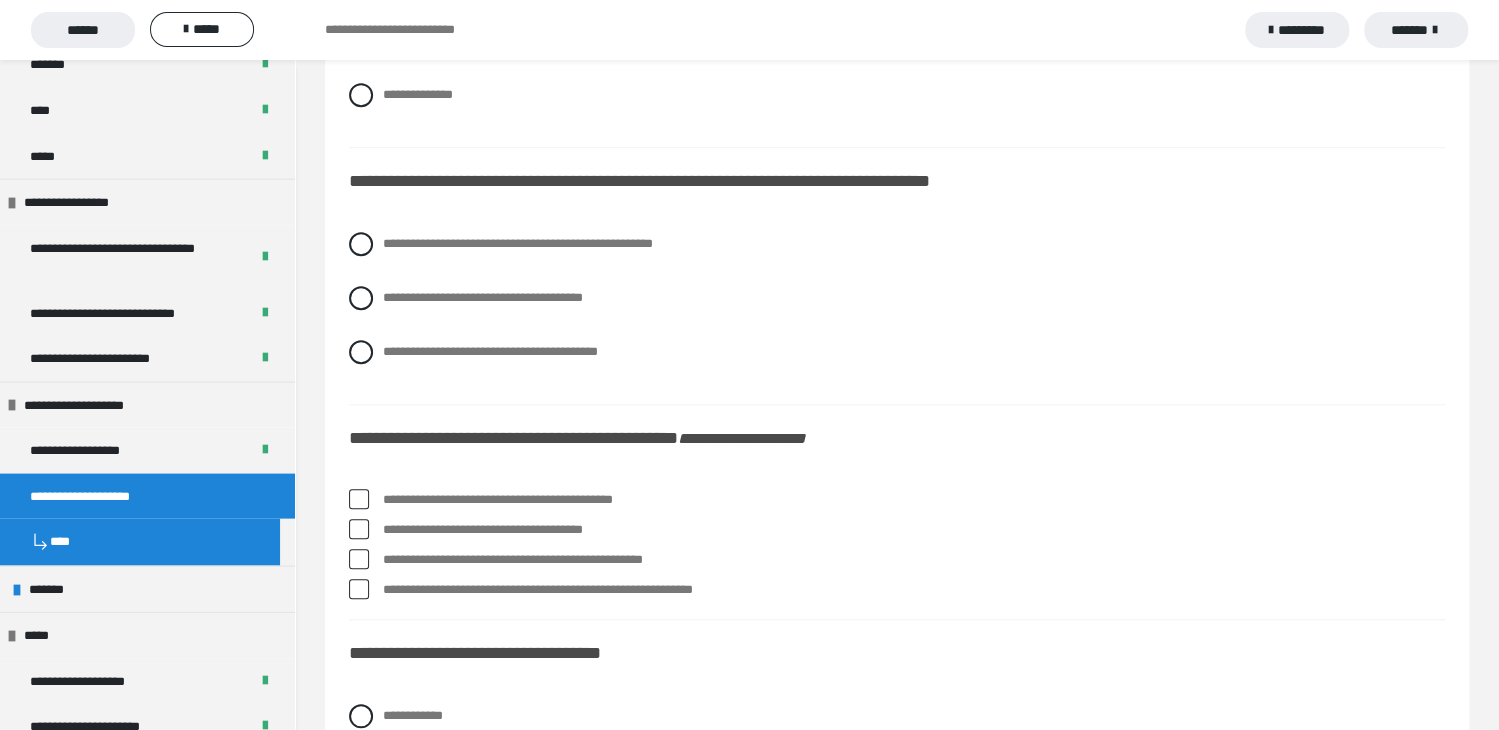 scroll, scrollTop: 4400, scrollLeft: 0, axis: vertical 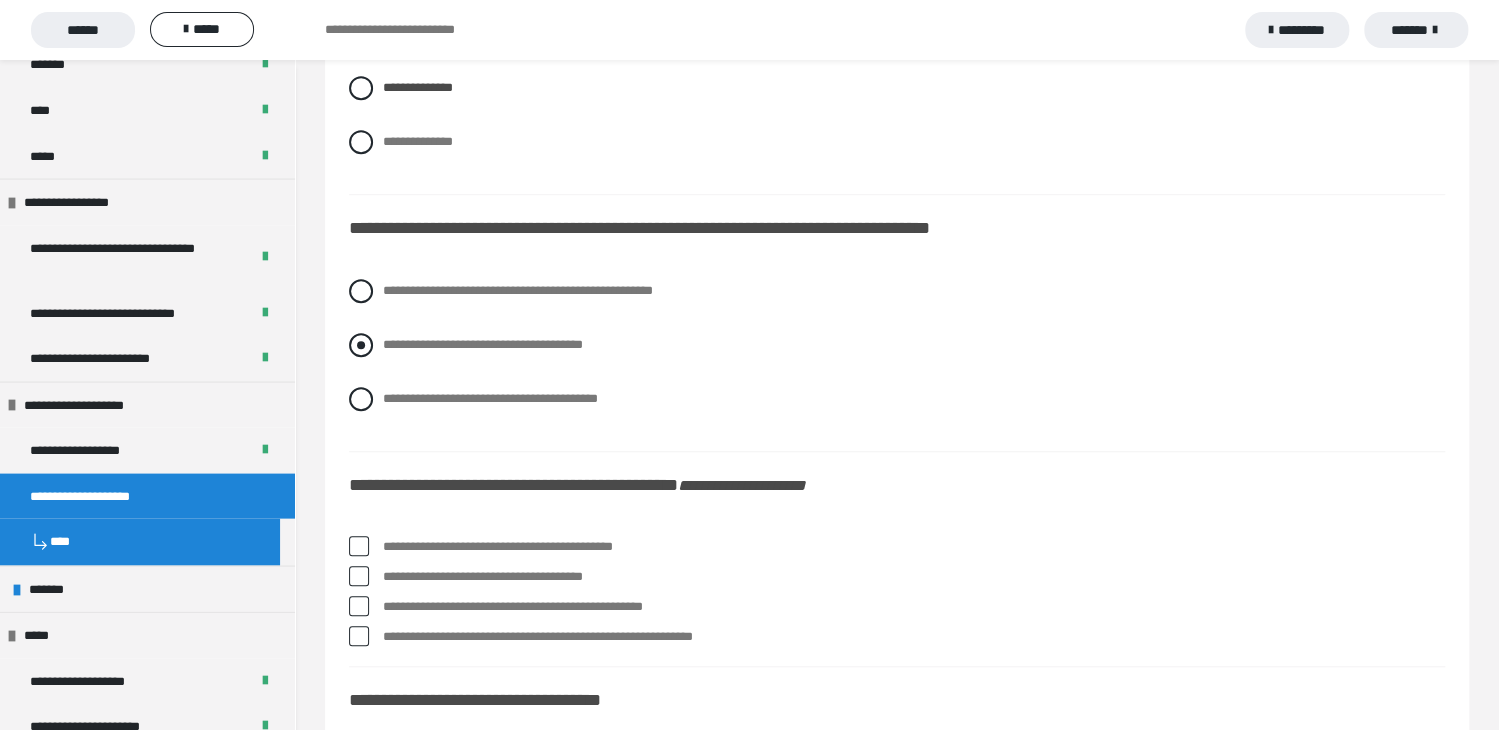 click at bounding box center (361, 345) 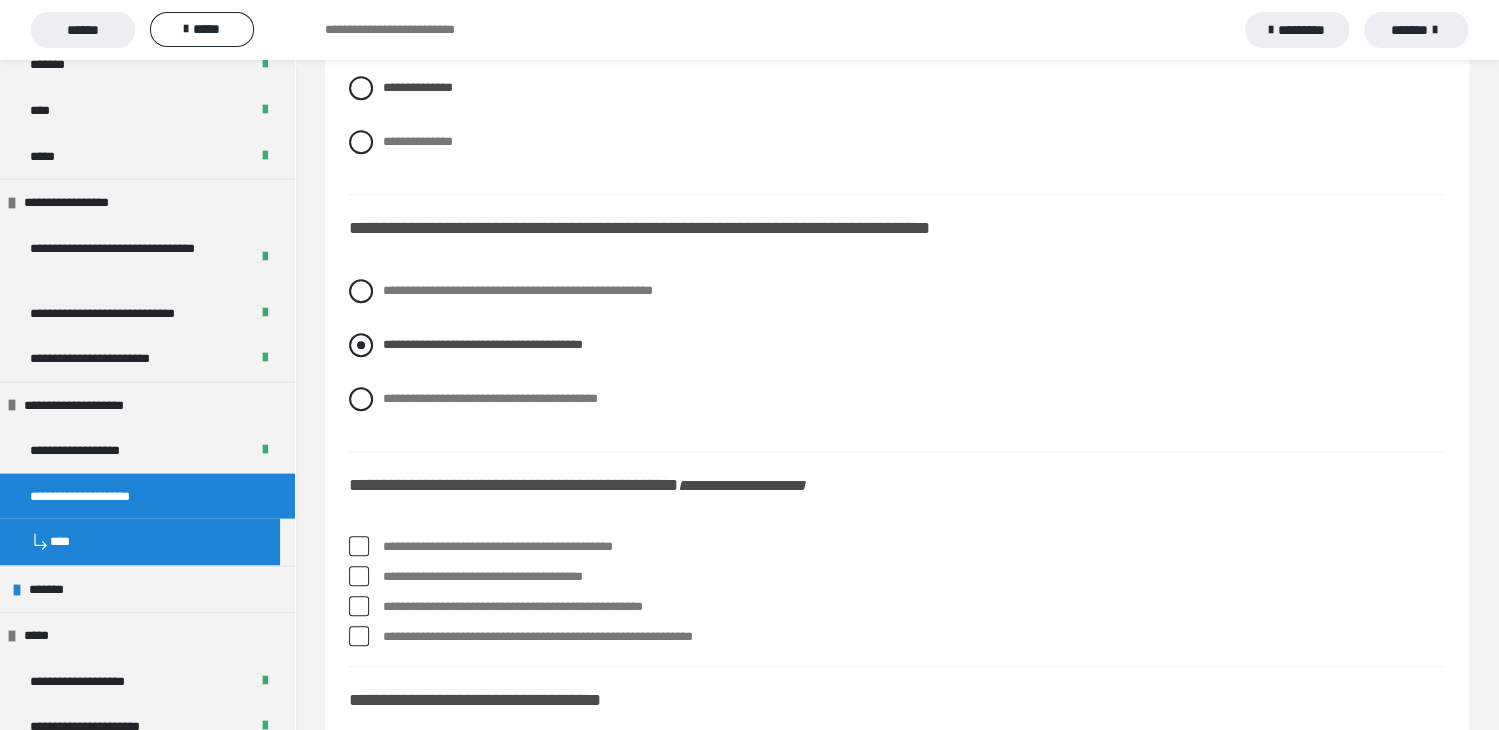 click at bounding box center [361, 345] 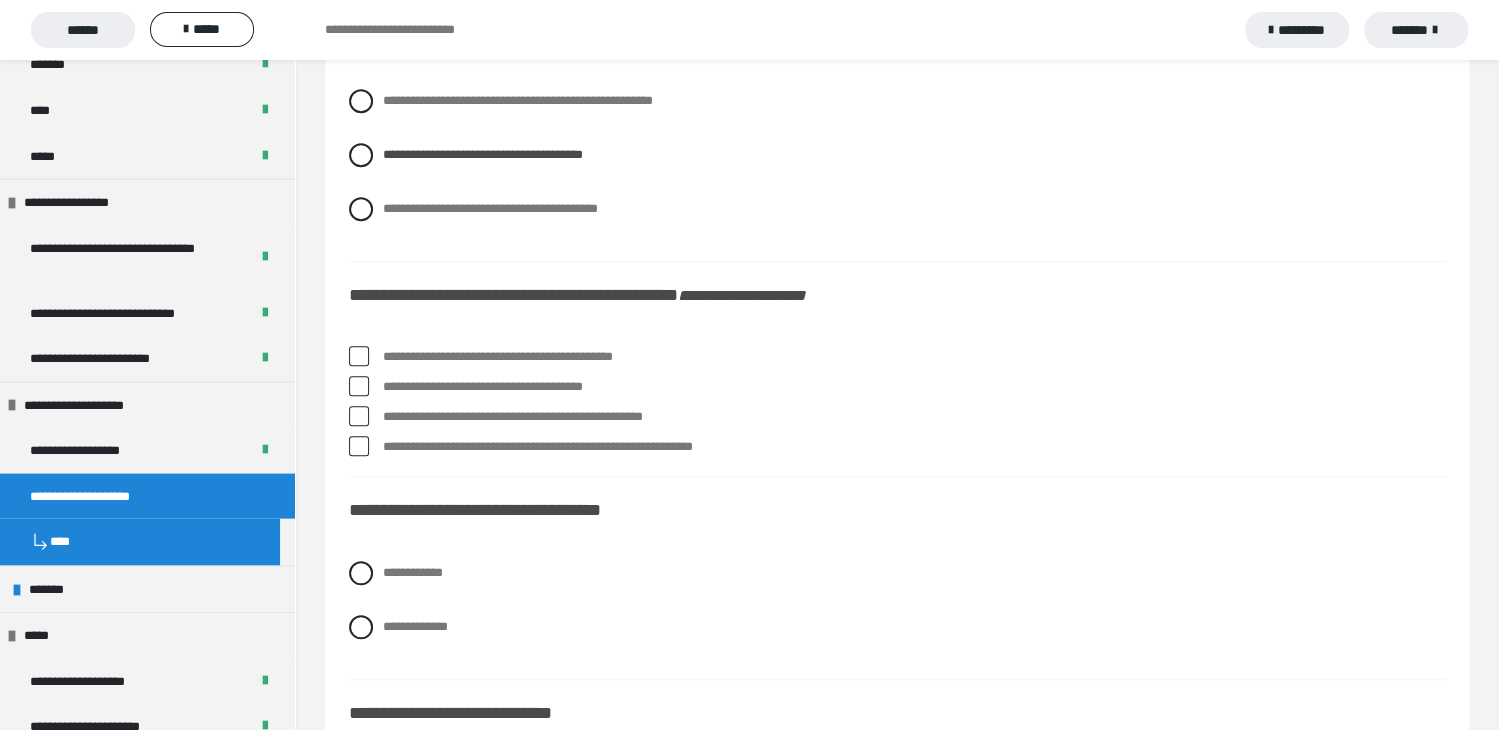 scroll, scrollTop: 4600, scrollLeft: 0, axis: vertical 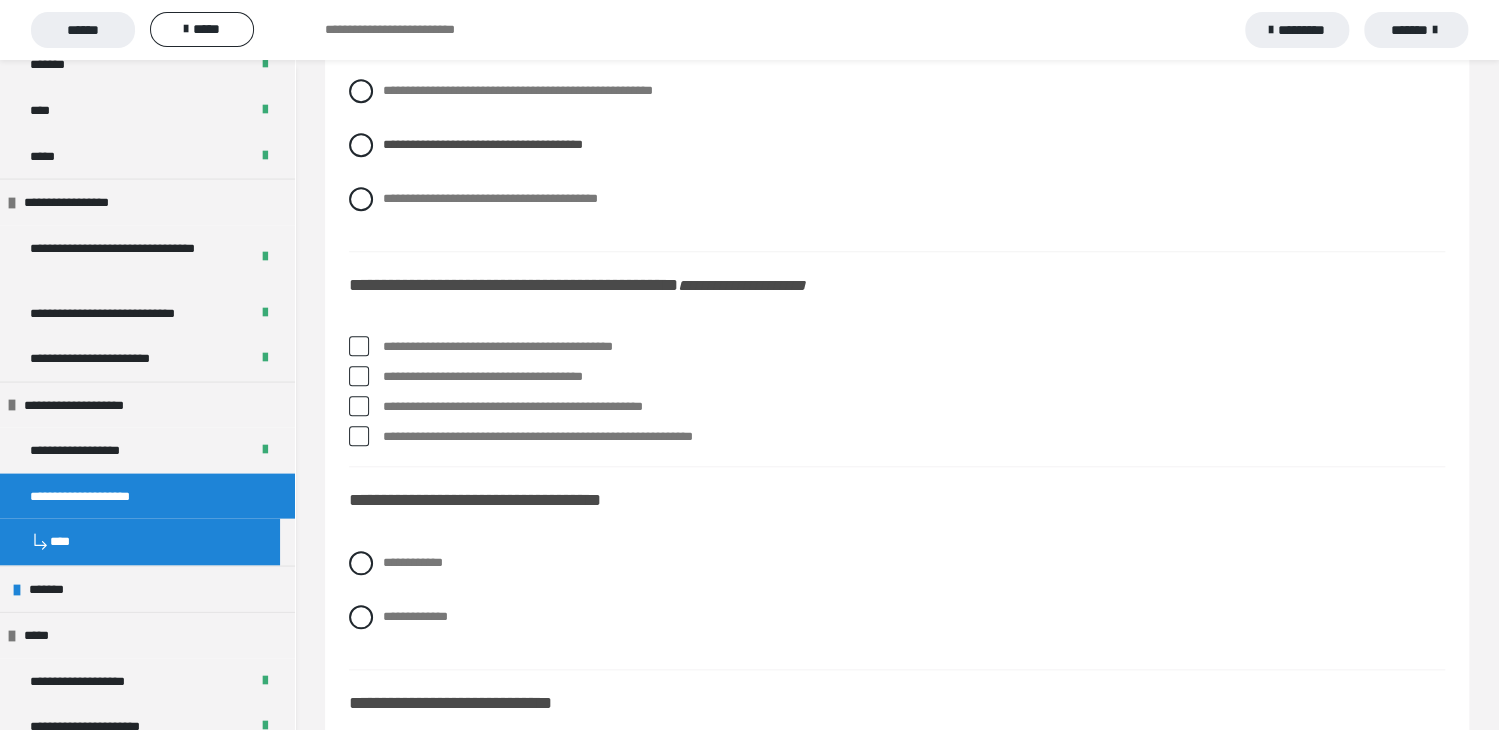 click on "**********" at bounding box center [897, 377] 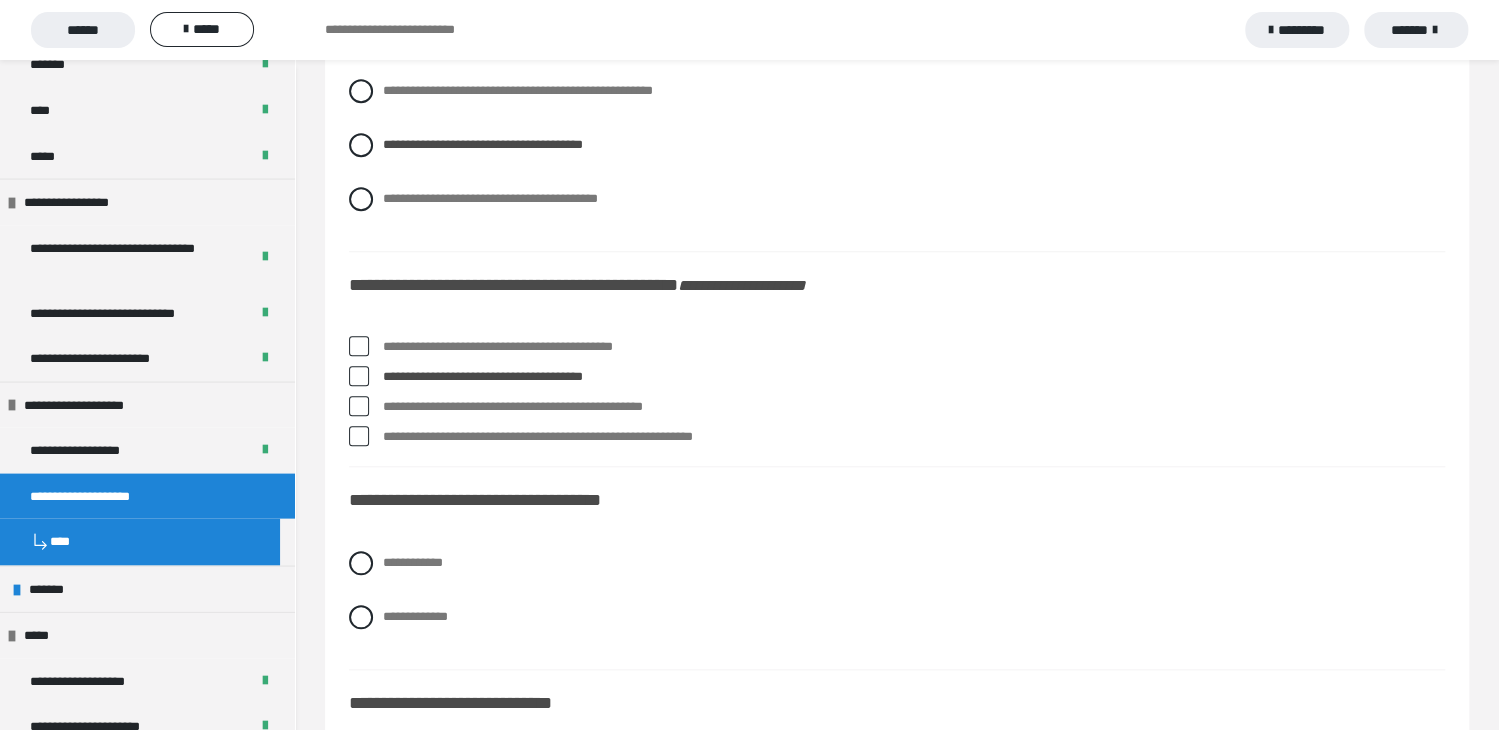 click at bounding box center (359, 376) 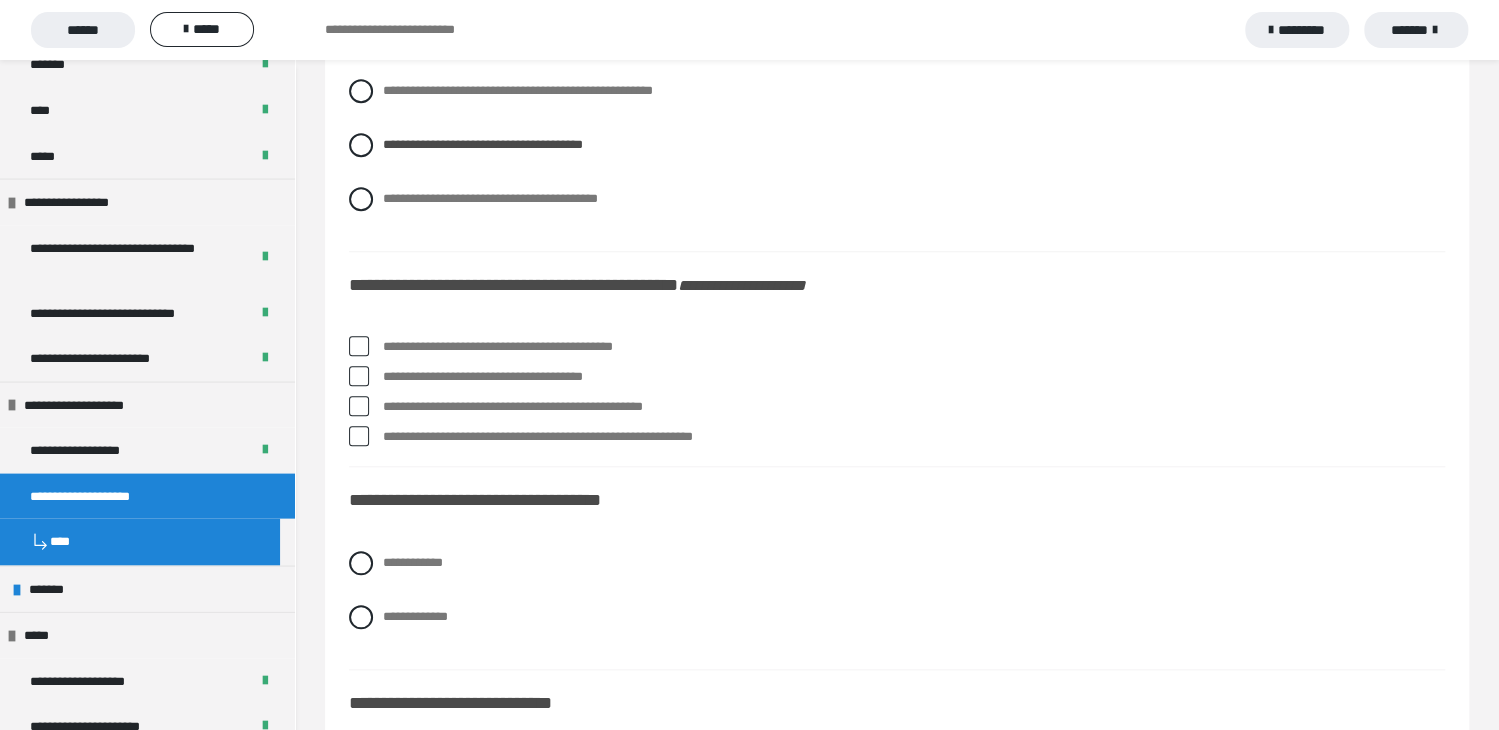 click at bounding box center (359, 376) 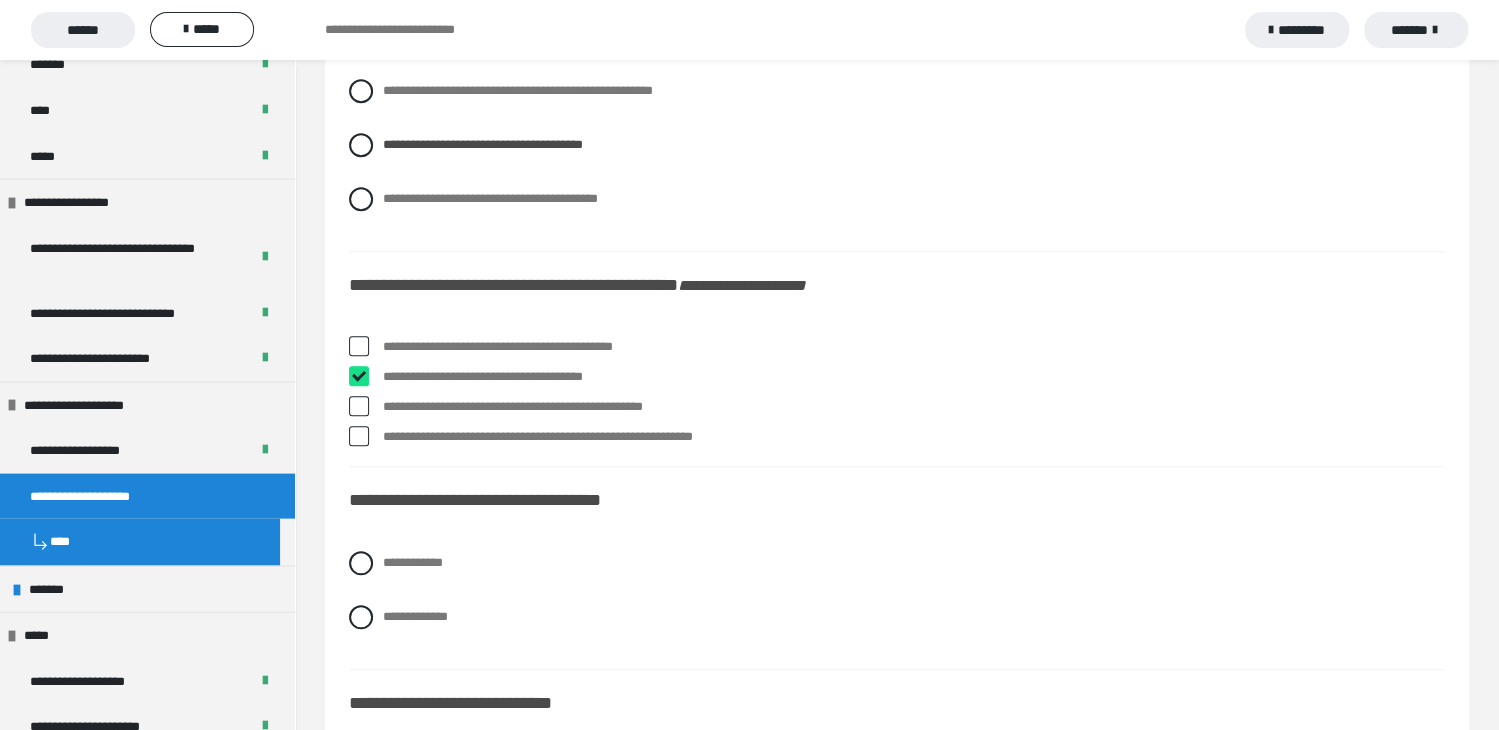 checkbox on "****" 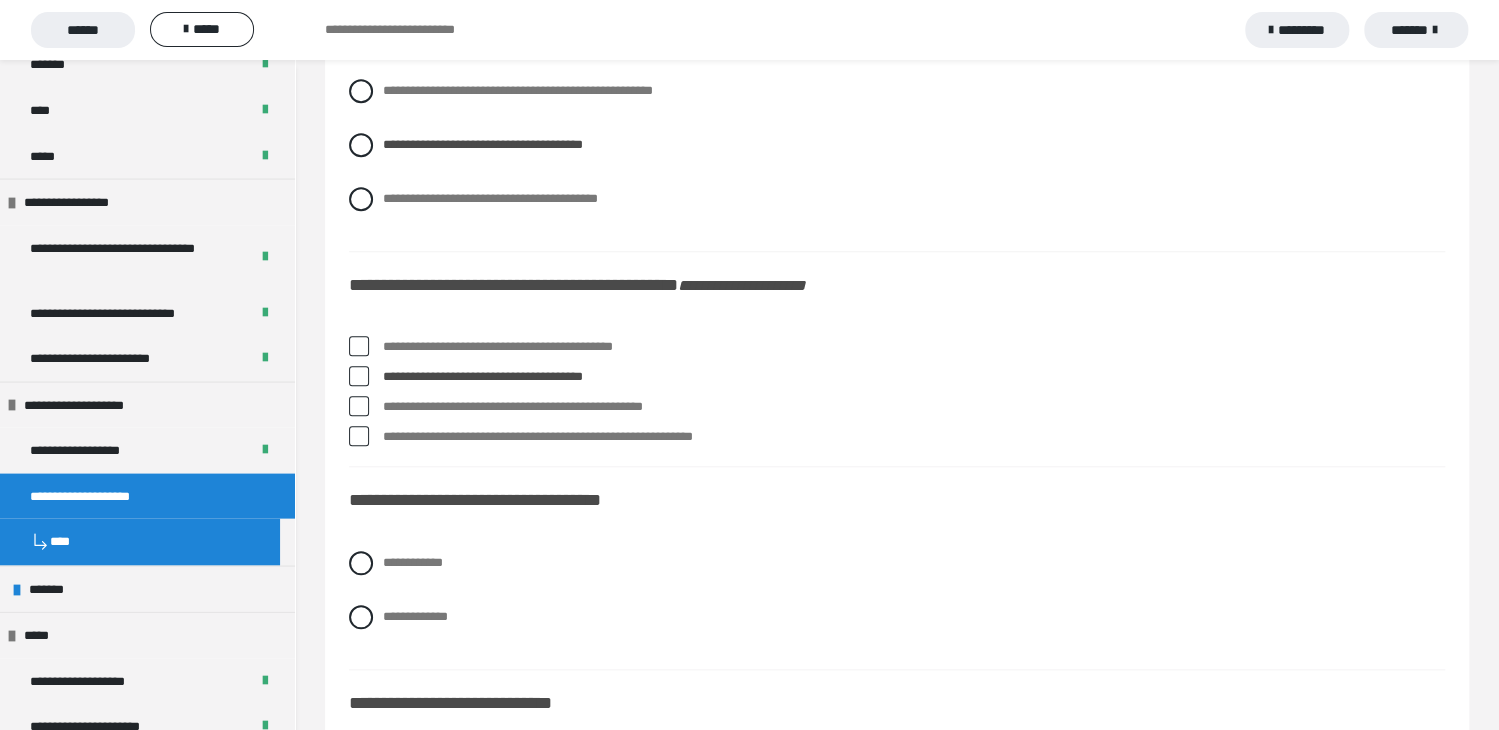 click at bounding box center [359, 406] 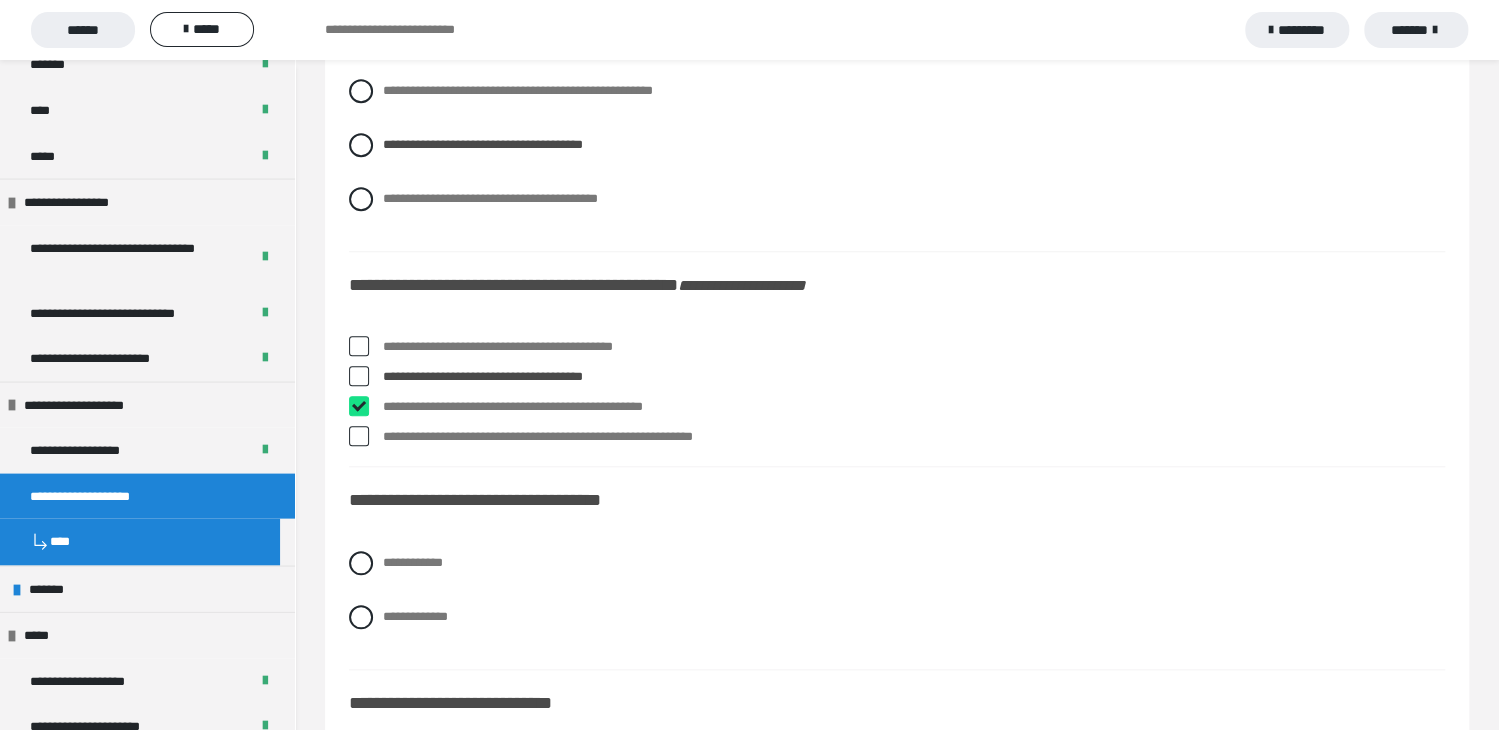checkbox on "****" 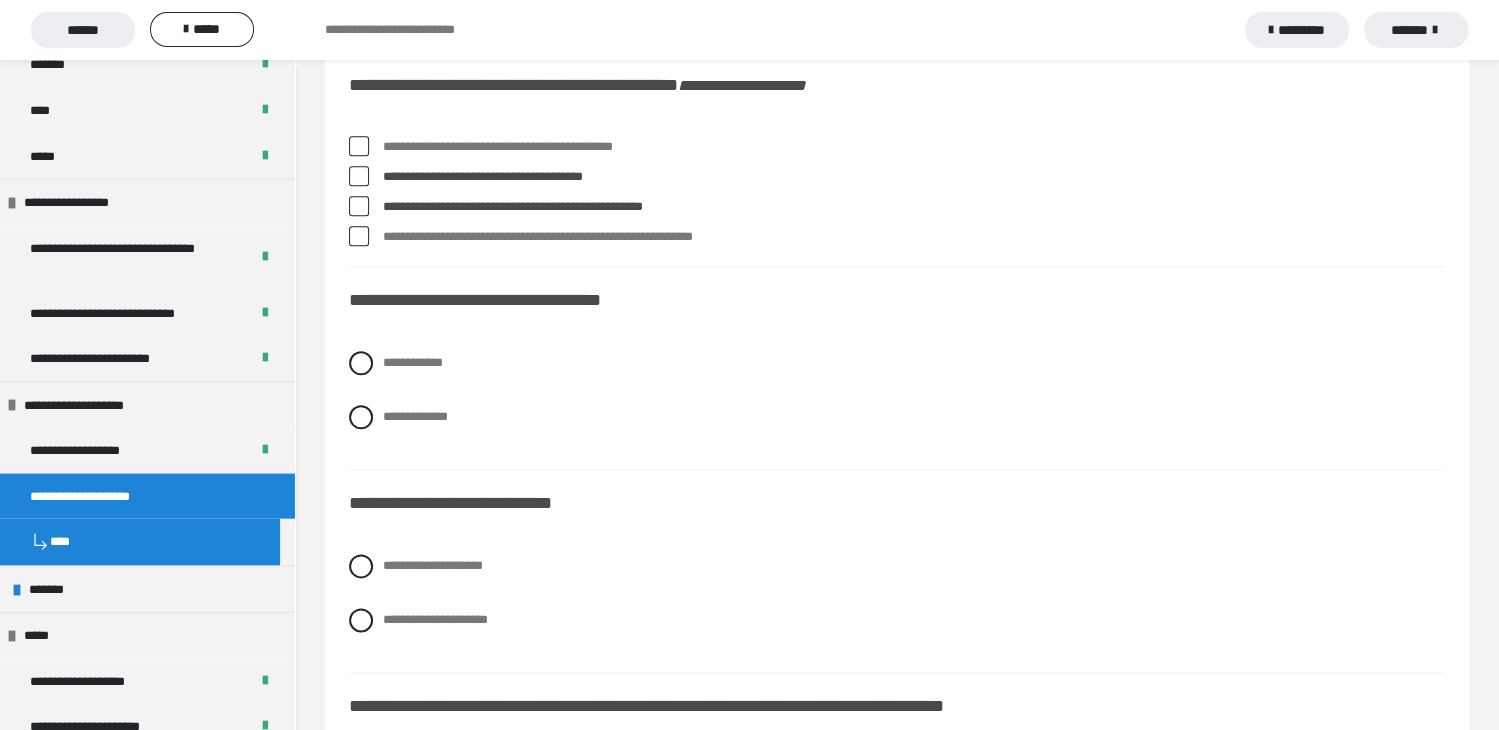 scroll, scrollTop: 4899, scrollLeft: 0, axis: vertical 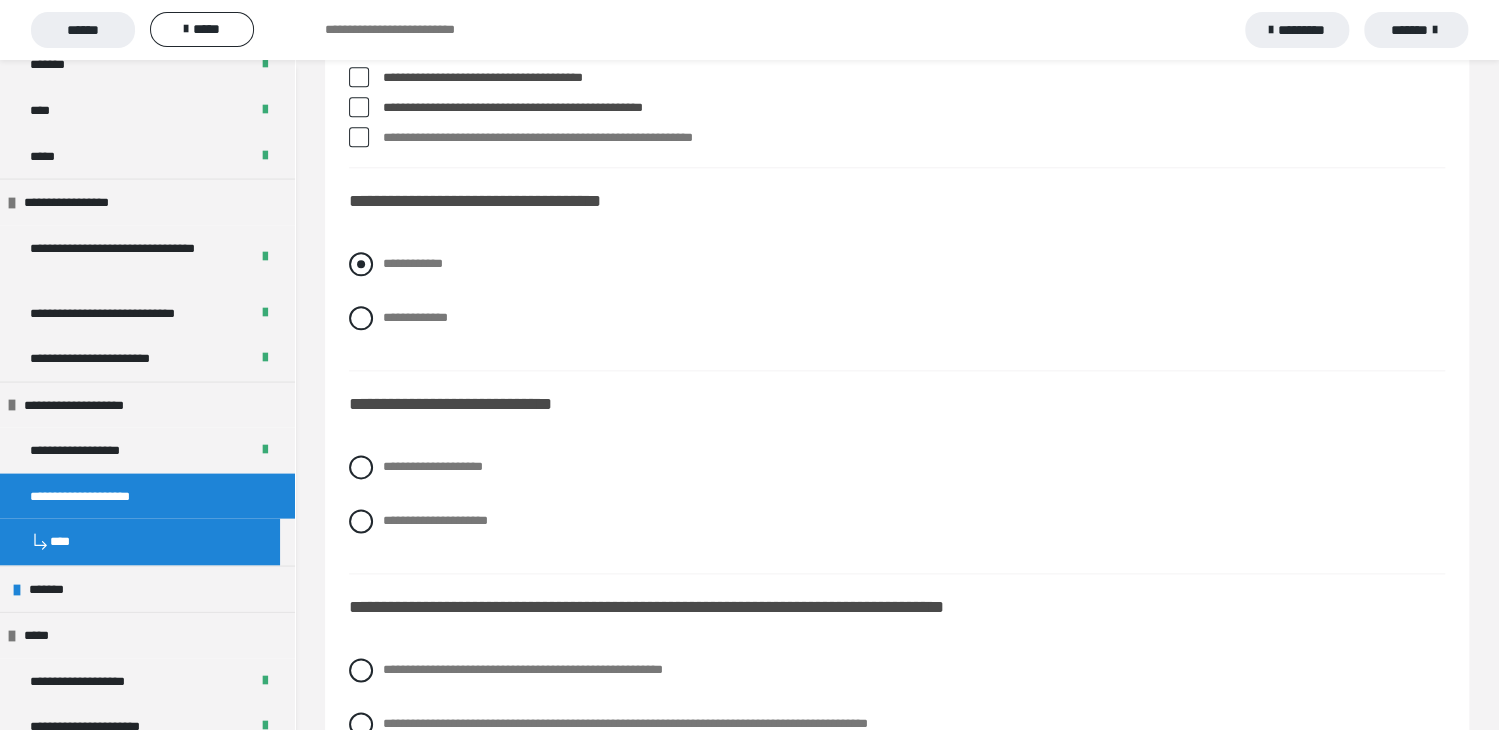 click at bounding box center [361, 264] 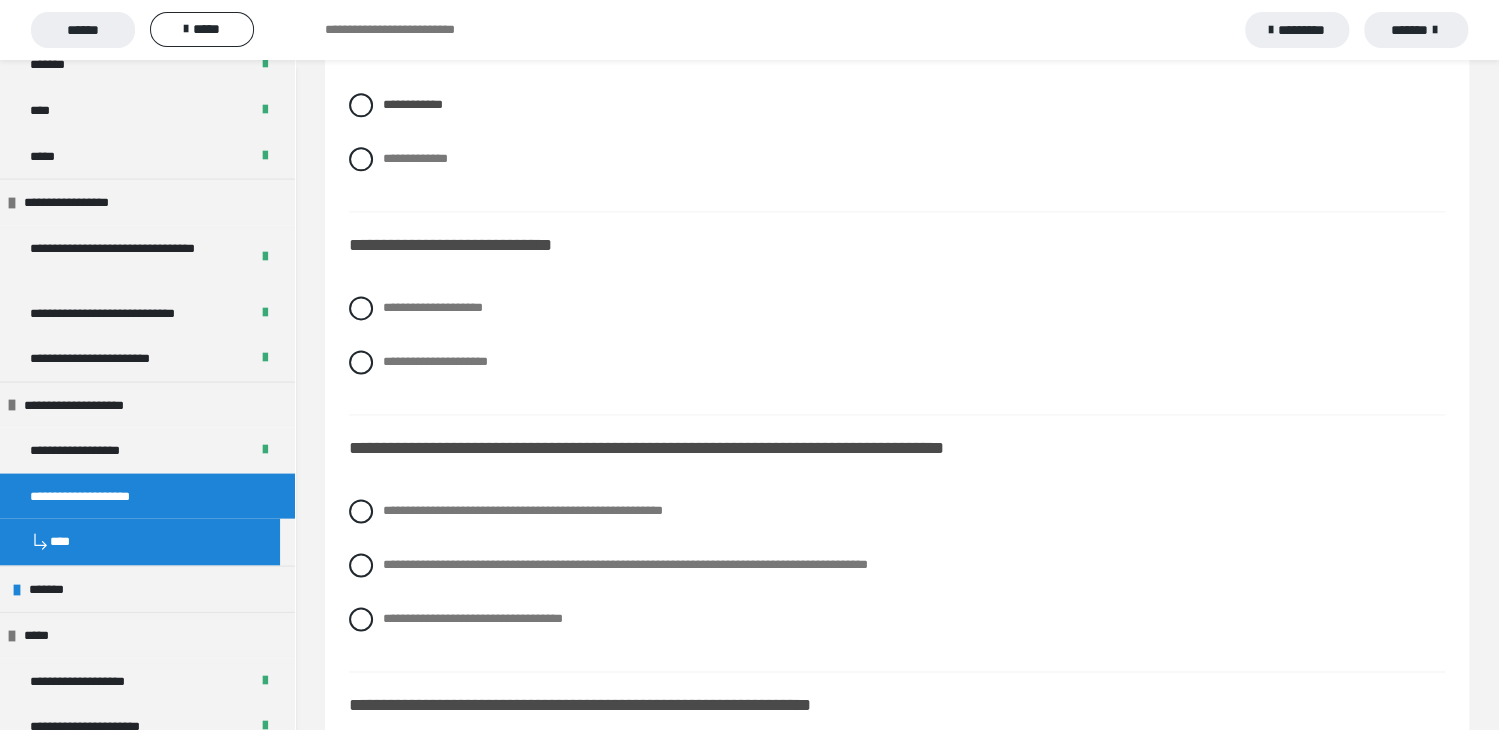 scroll, scrollTop: 5100, scrollLeft: 0, axis: vertical 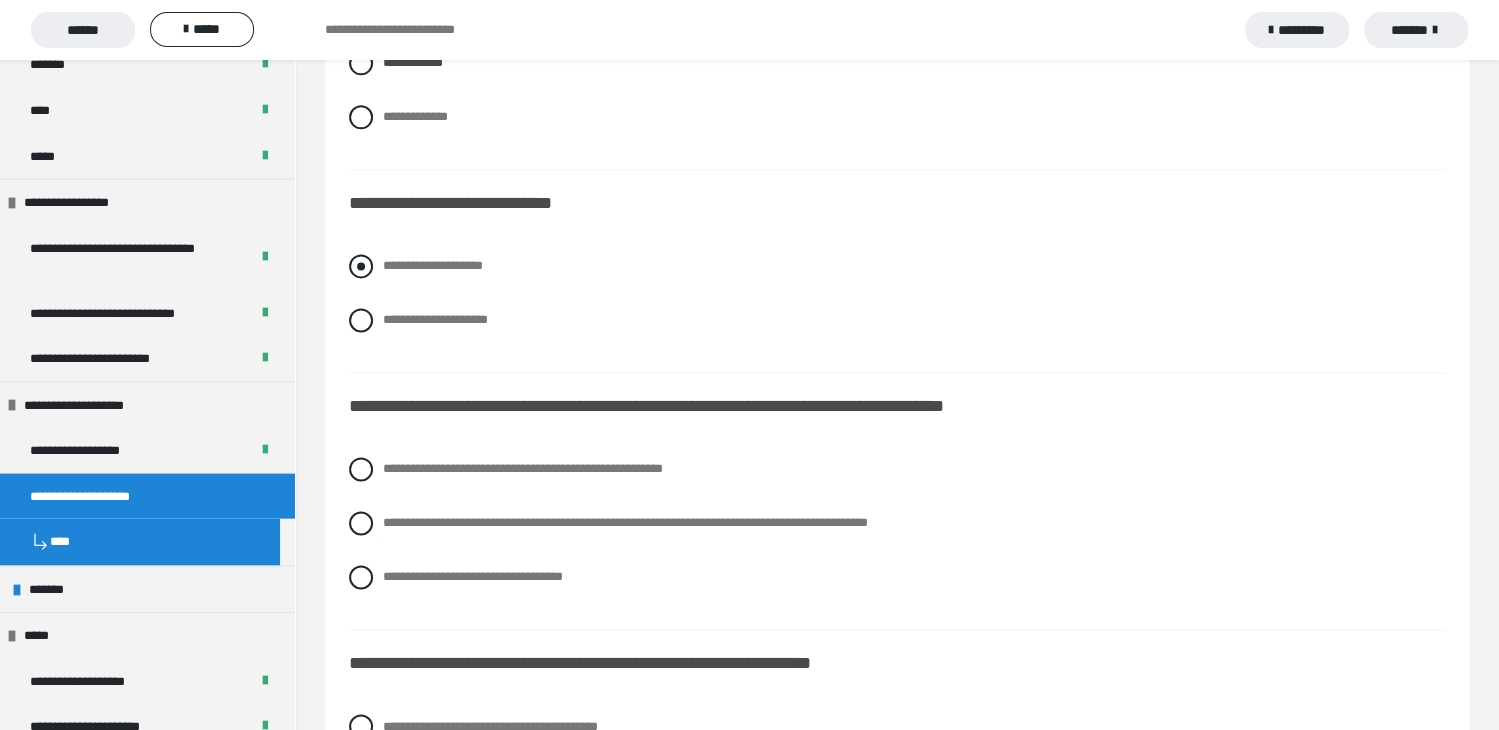 click at bounding box center (361, 266) 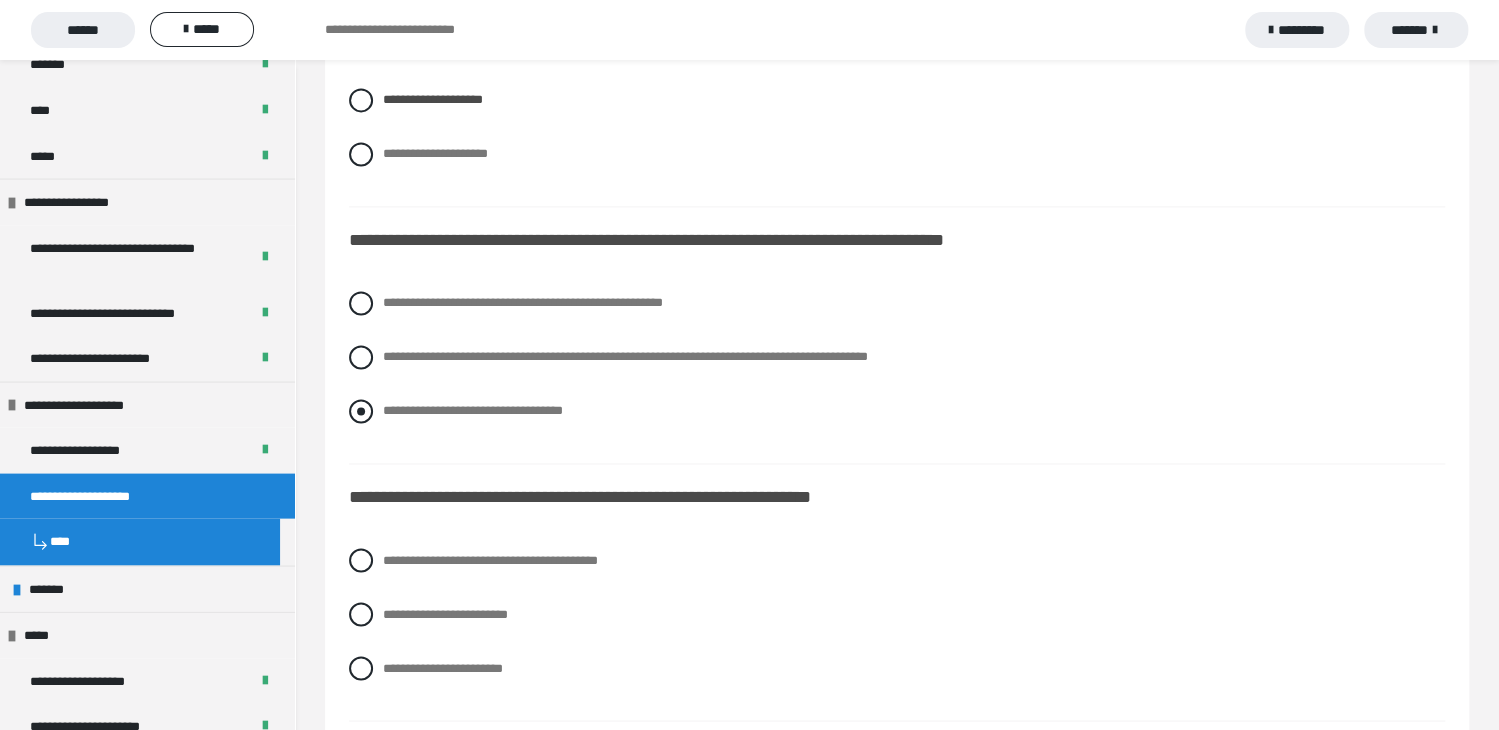 scroll, scrollTop: 5299, scrollLeft: 0, axis: vertical 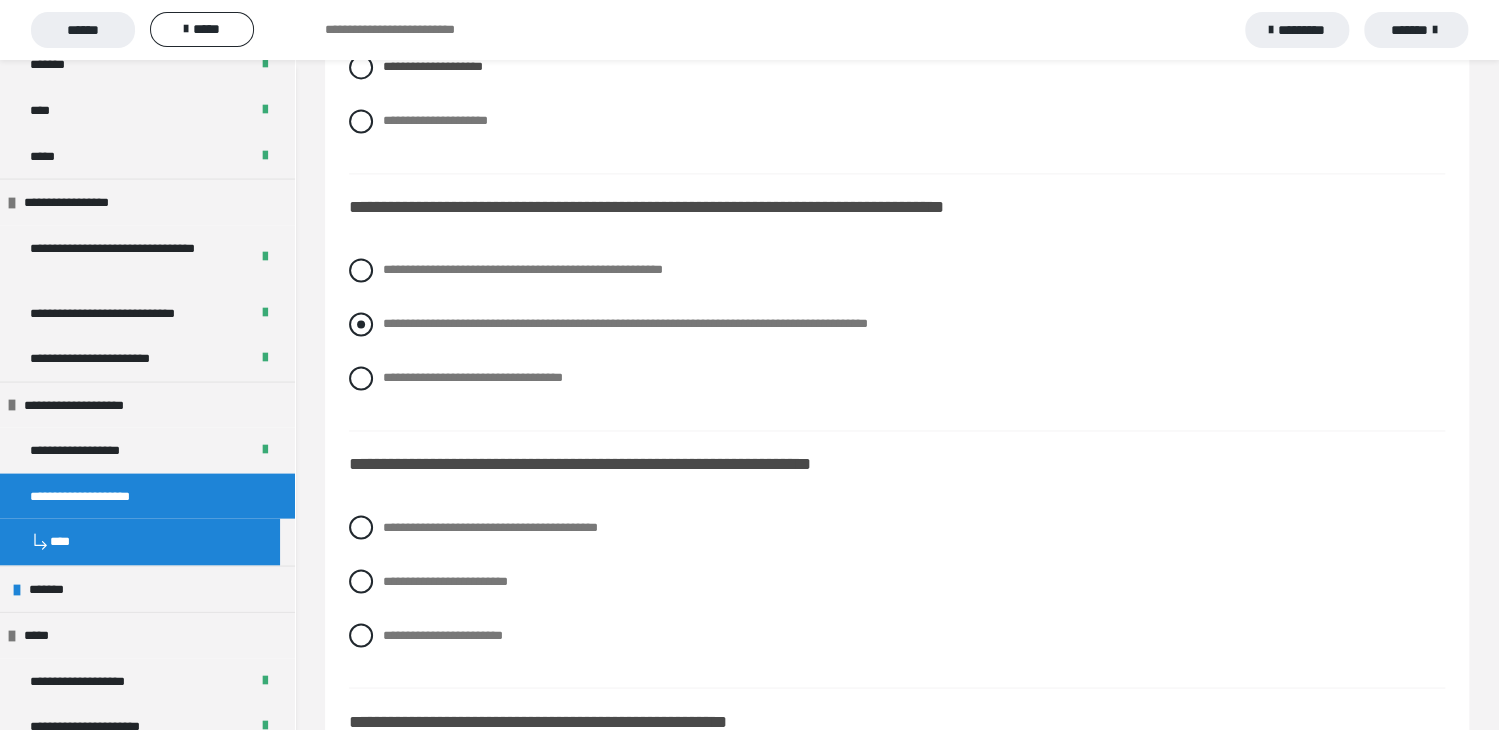 click at bounding box center [361, 324] 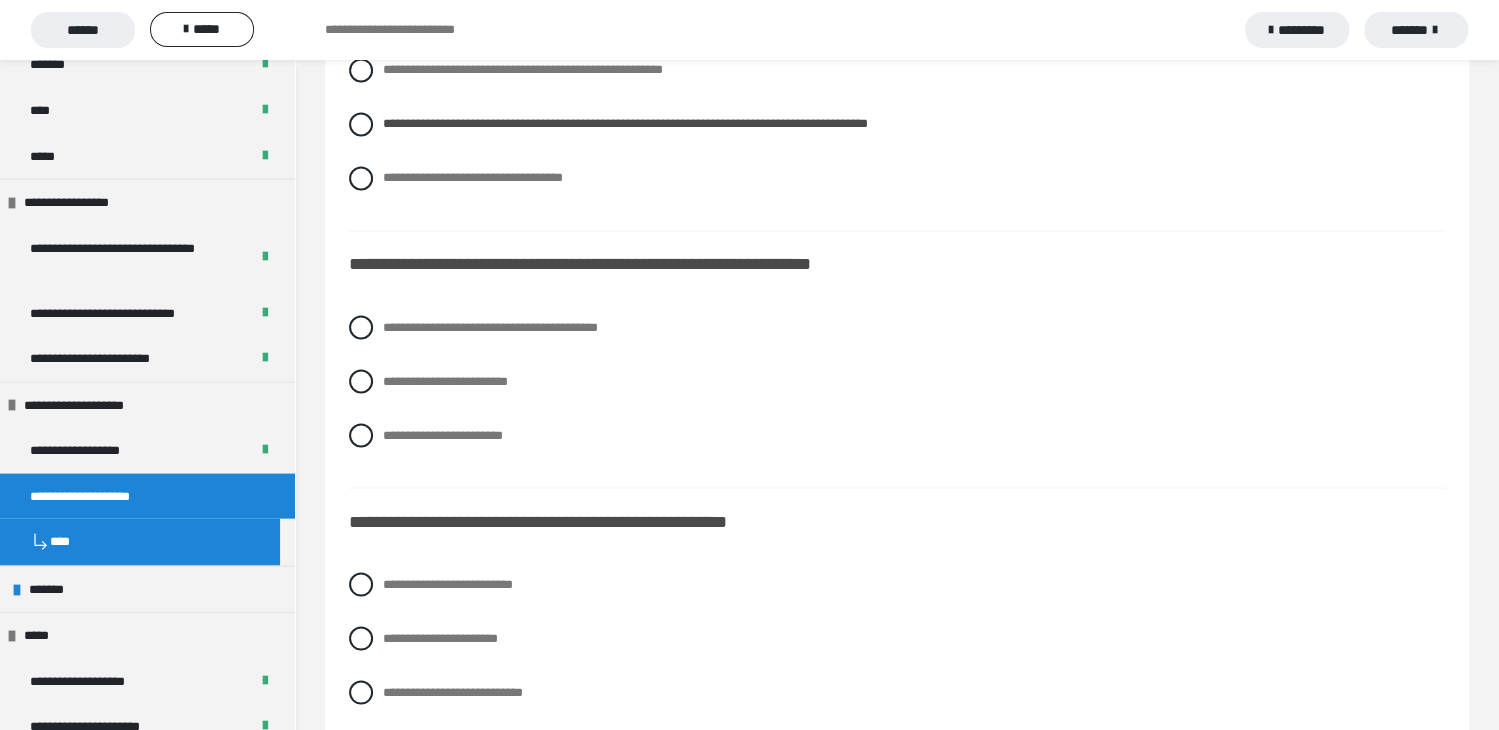 scroll, scrollTop: 5500, scrollLeft: 0, axis: vertical 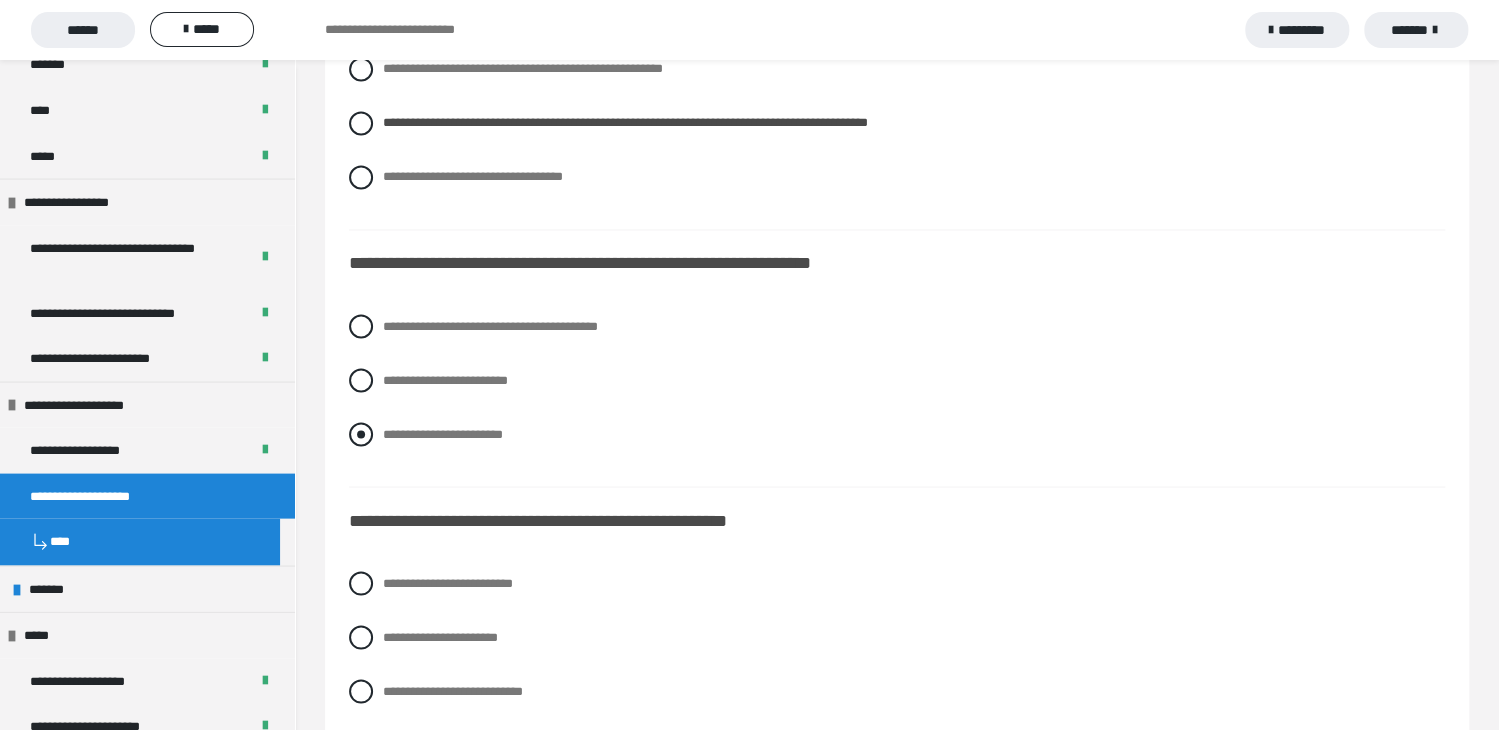 click at bounding box center (361, 434) 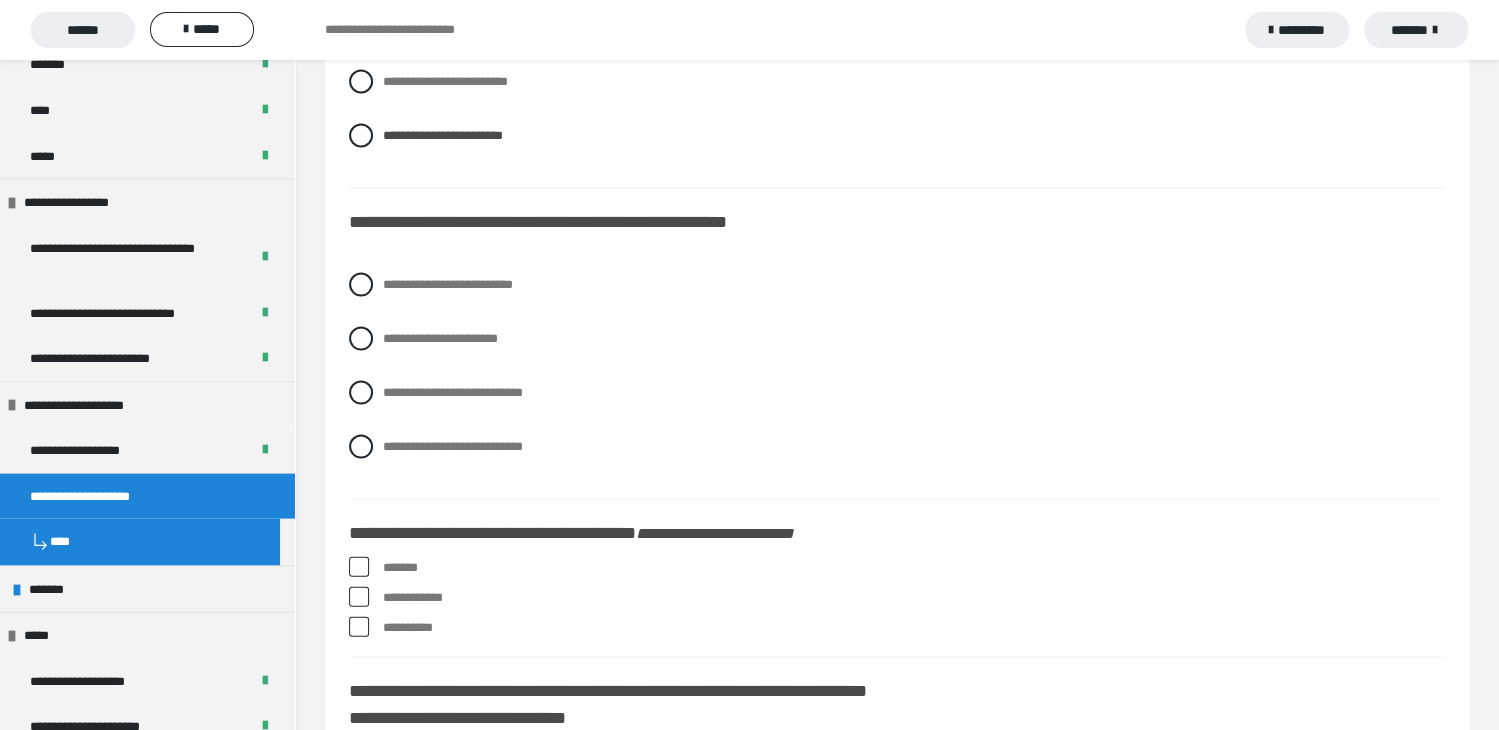 scroll, scrollTop: 5800, scrollLeft: 0, axis: vertical 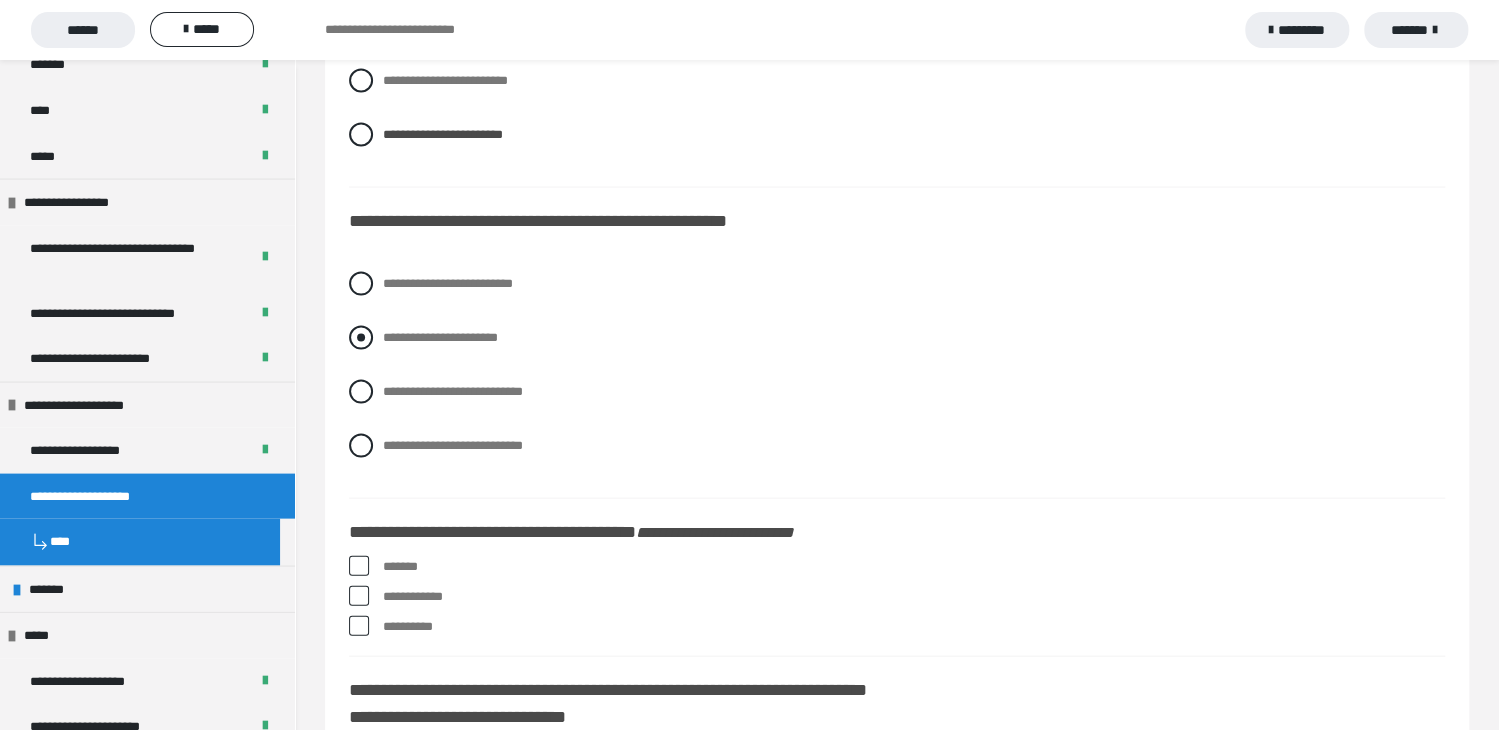 click at bounding box center [361, 337] 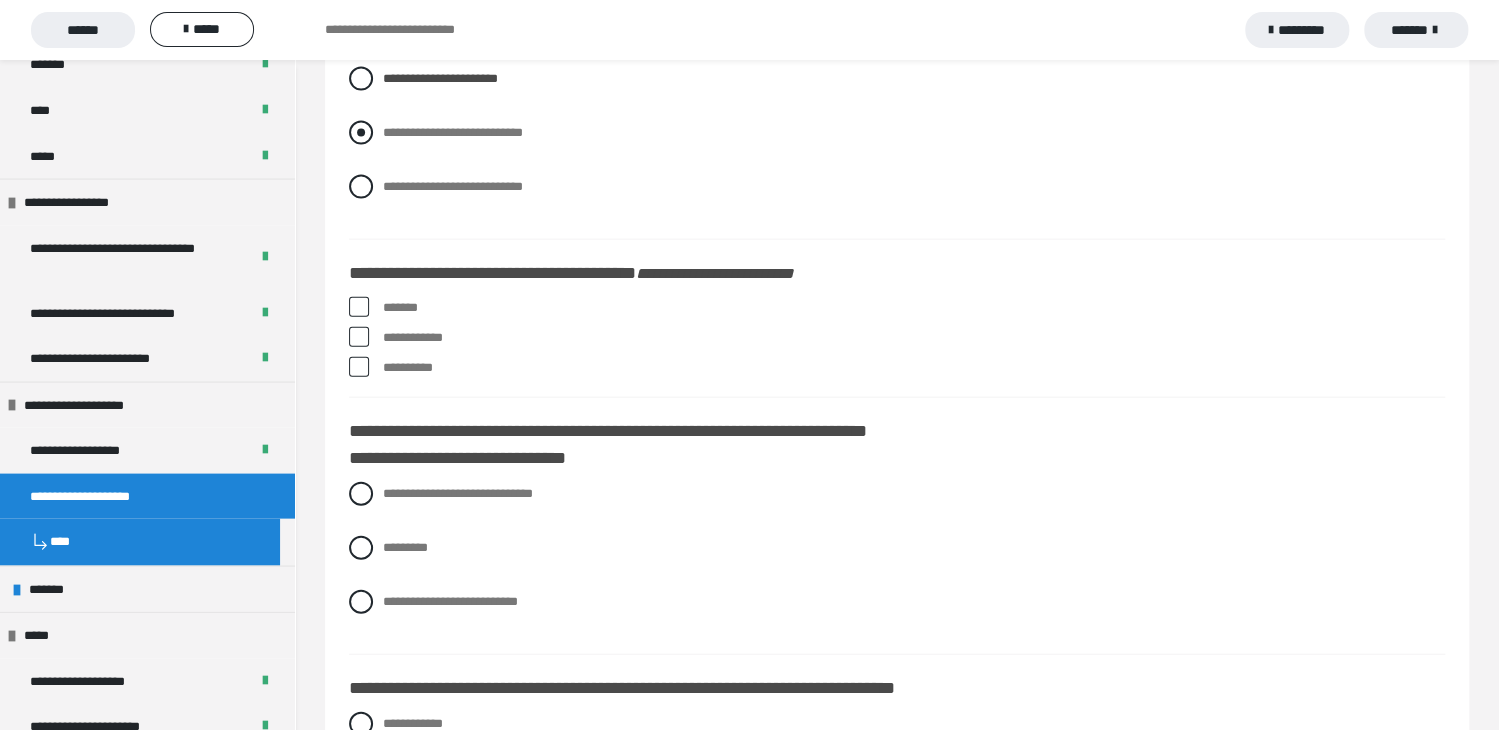 scroll, scrollTop: 6099, scrollLeft: 0, axis: vertical 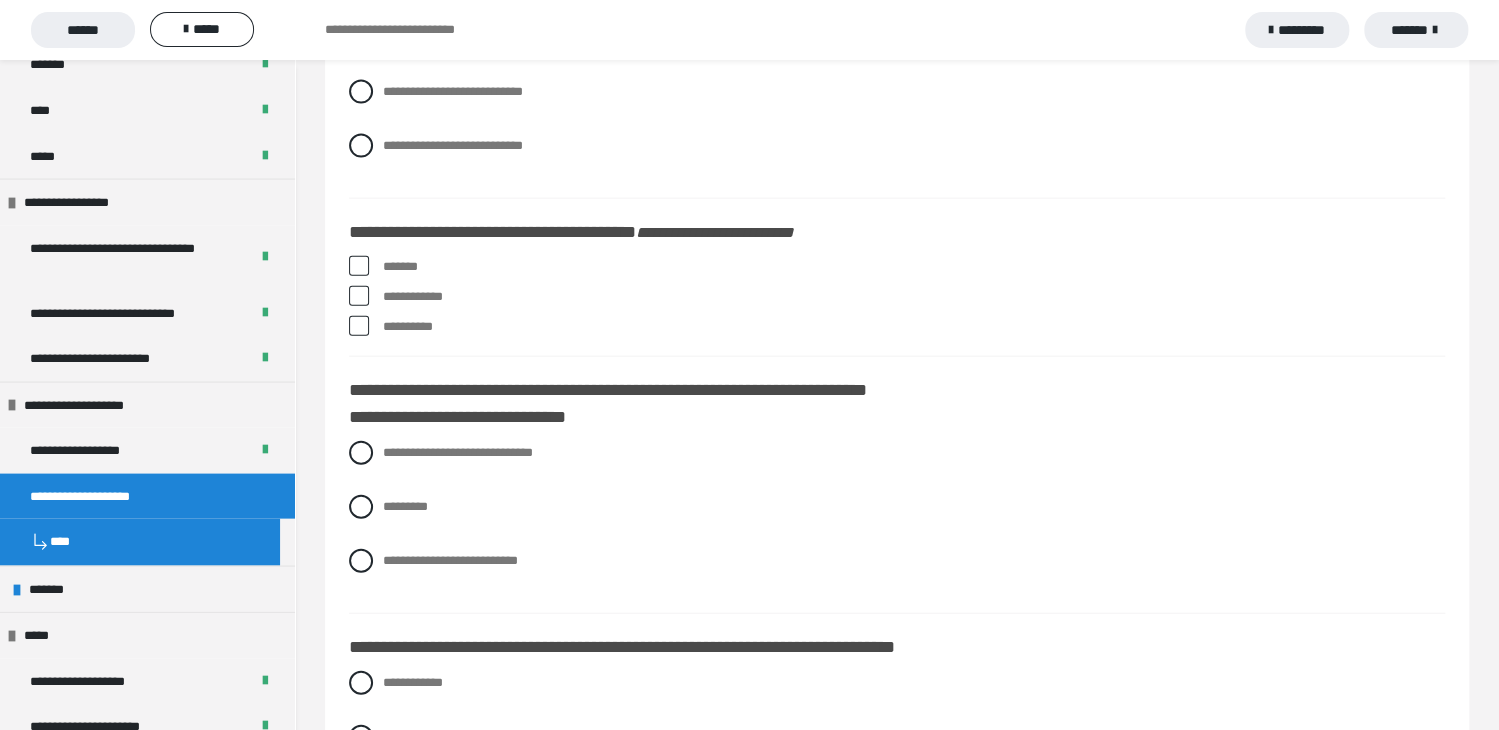 click at bounding box center (359, 266) 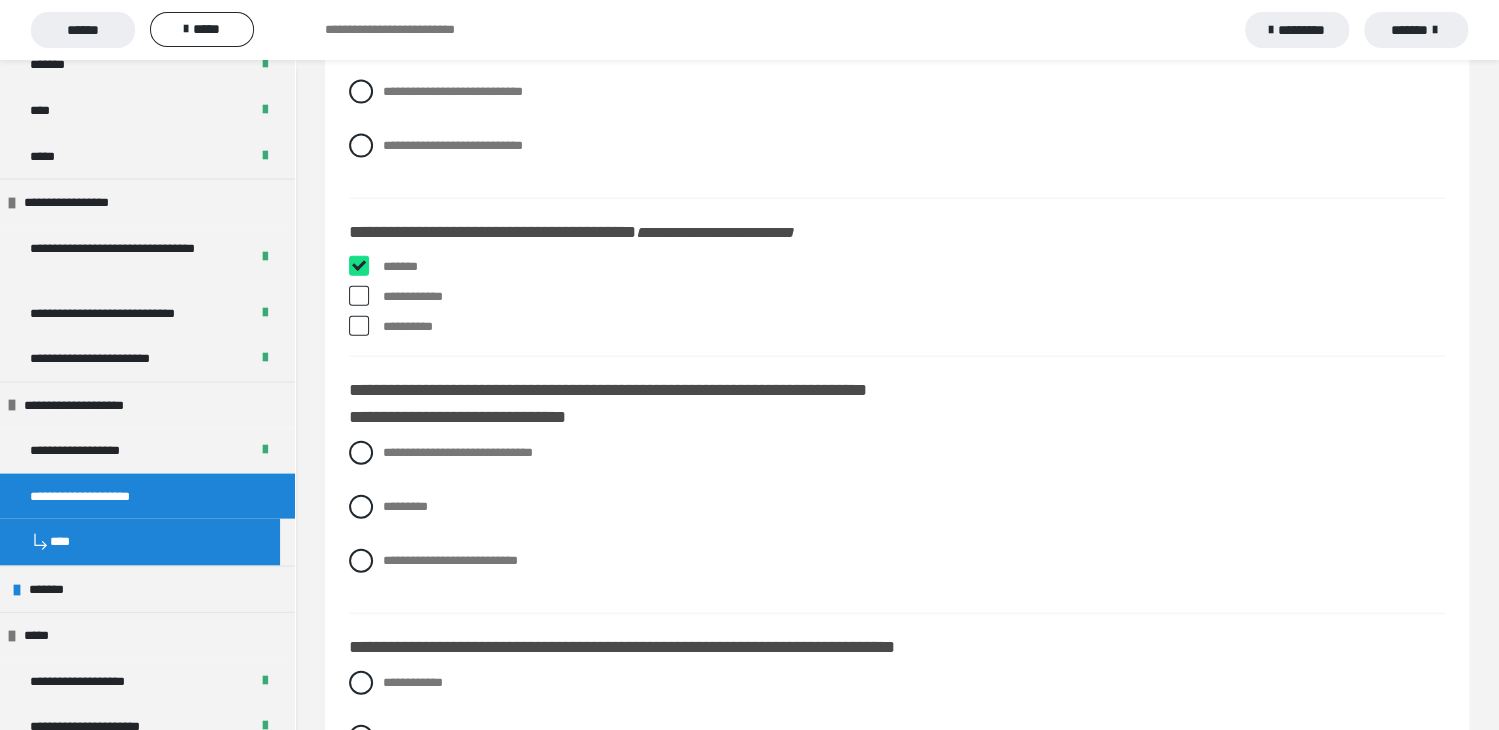 checkbox on "****" 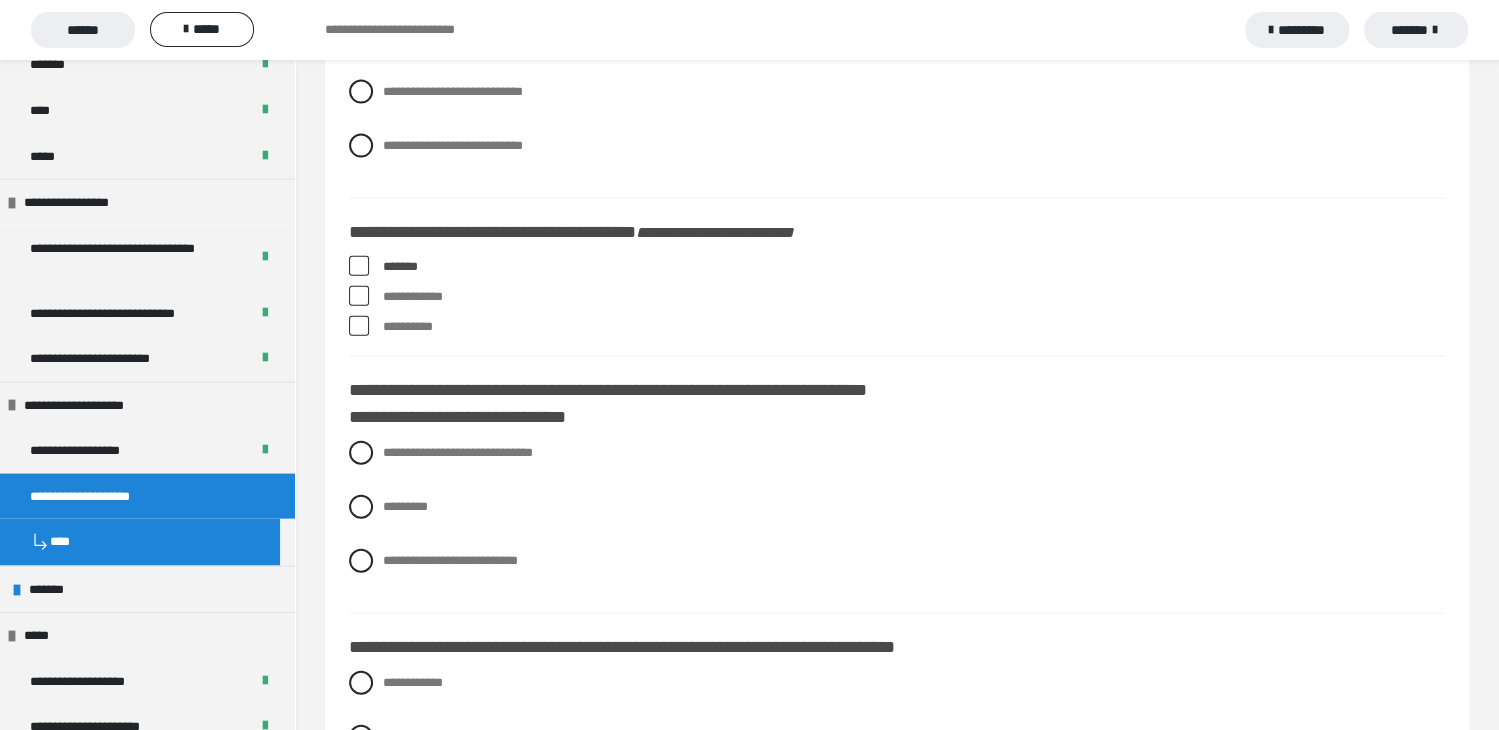 click at bounding box center (359, 326) 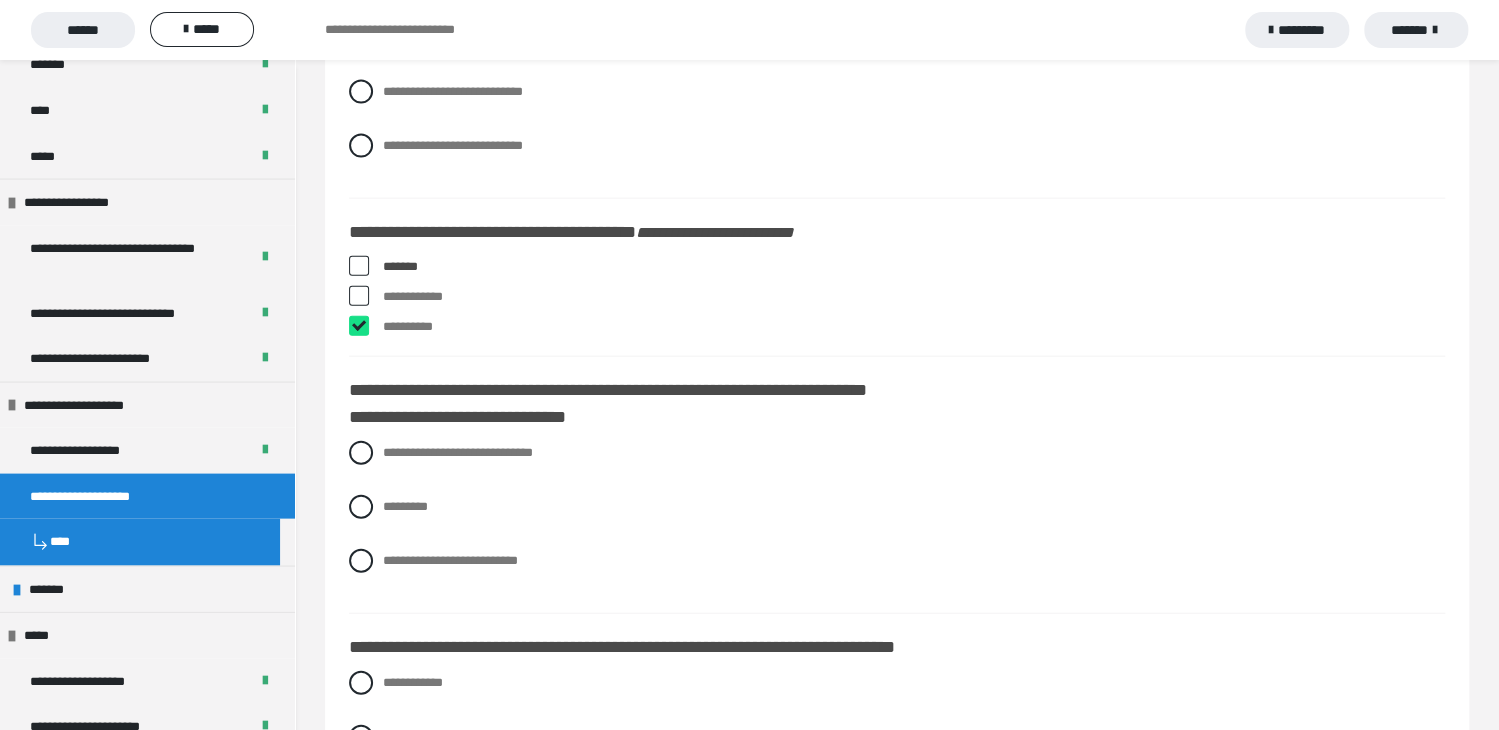 checkbox on "****" 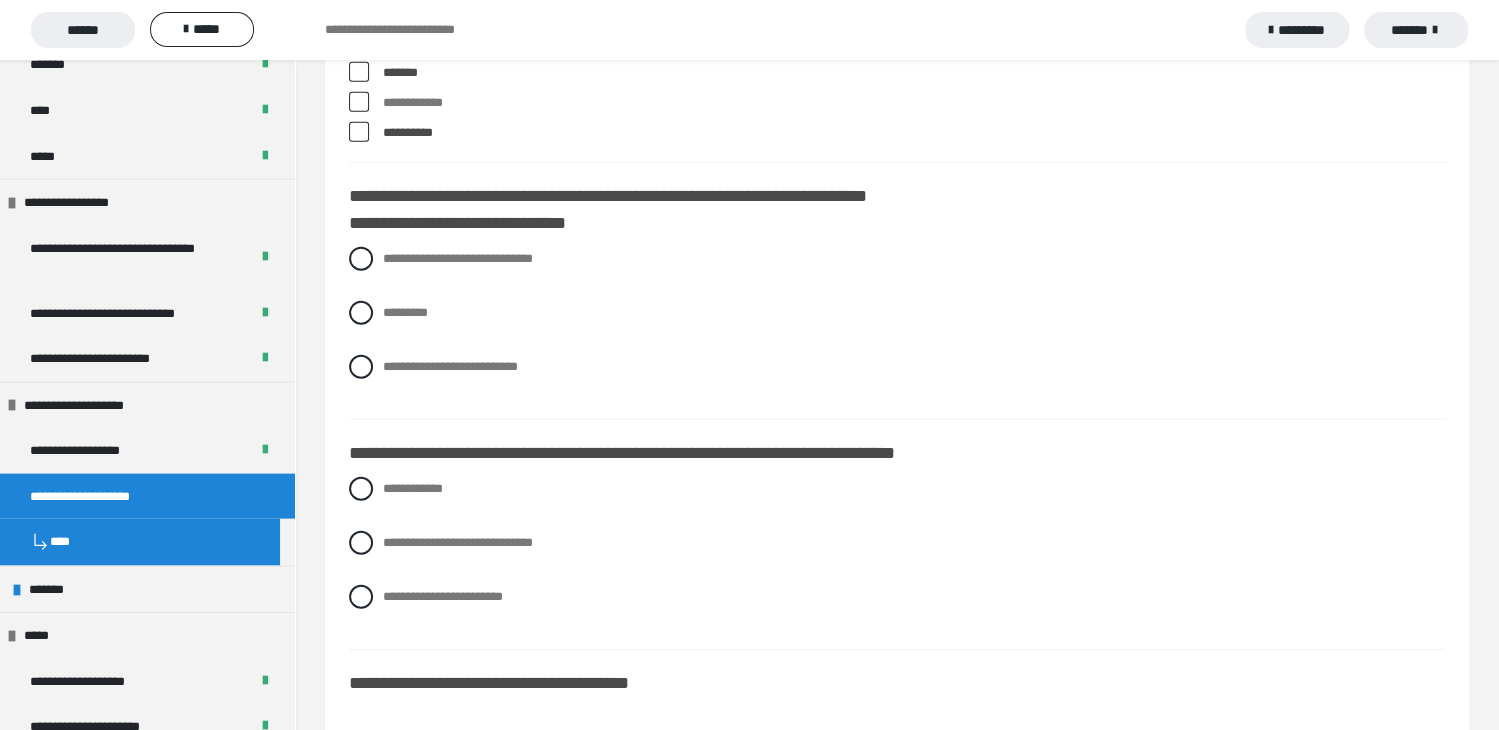 scroll, scrollTop: 6300, scrollLeft: 0, axis: vertical 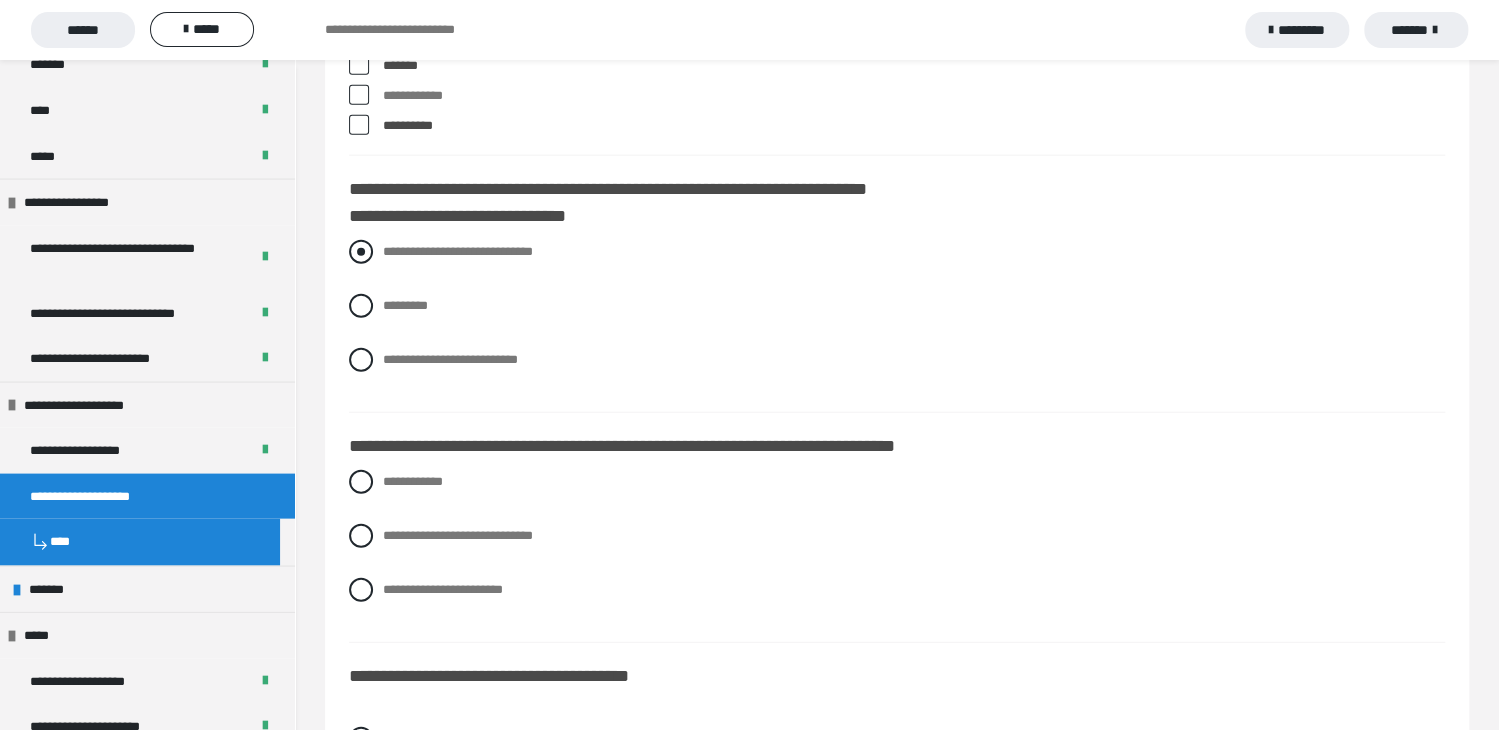 click at bounding box center (361, 252) 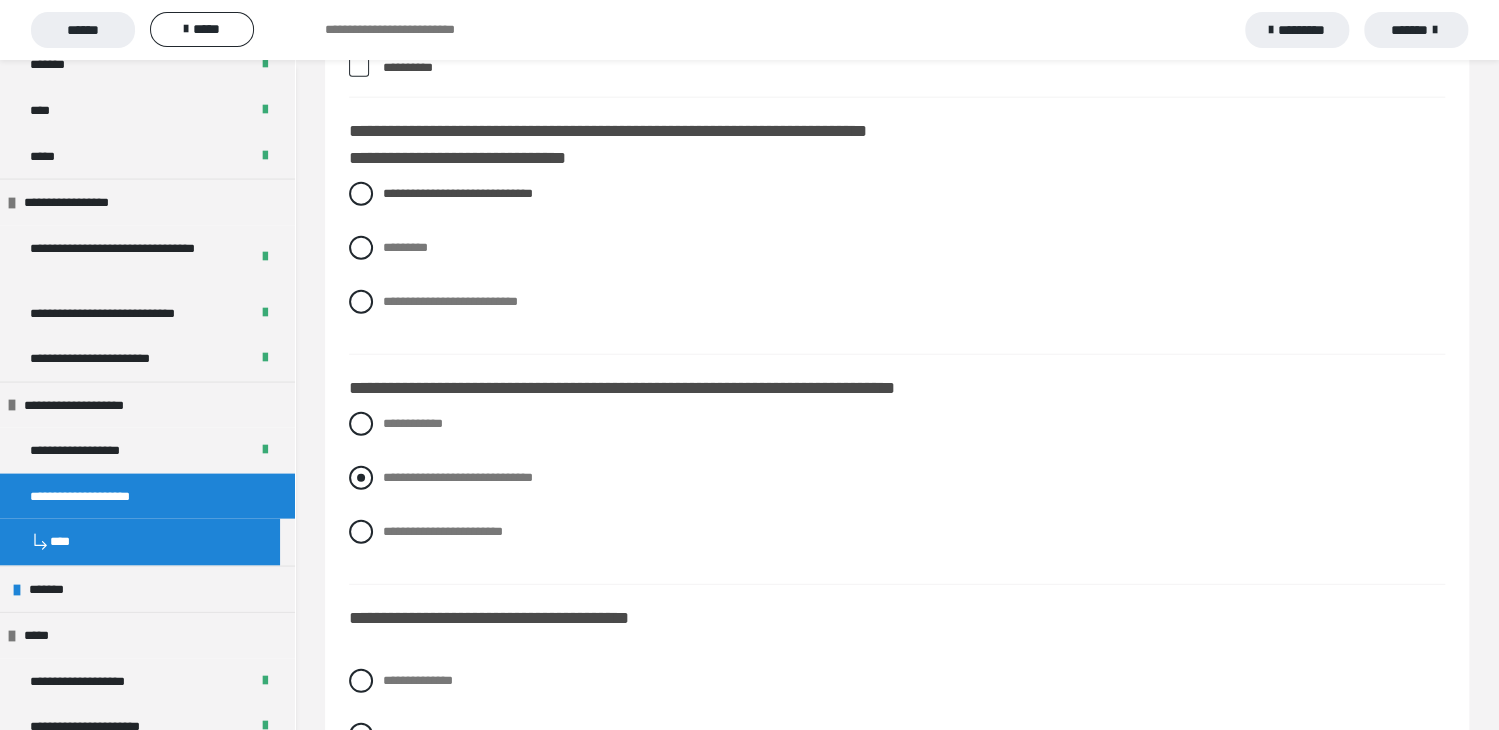 scroll, scrollTop: 6400, scrollLeft: 0, axis: vertical 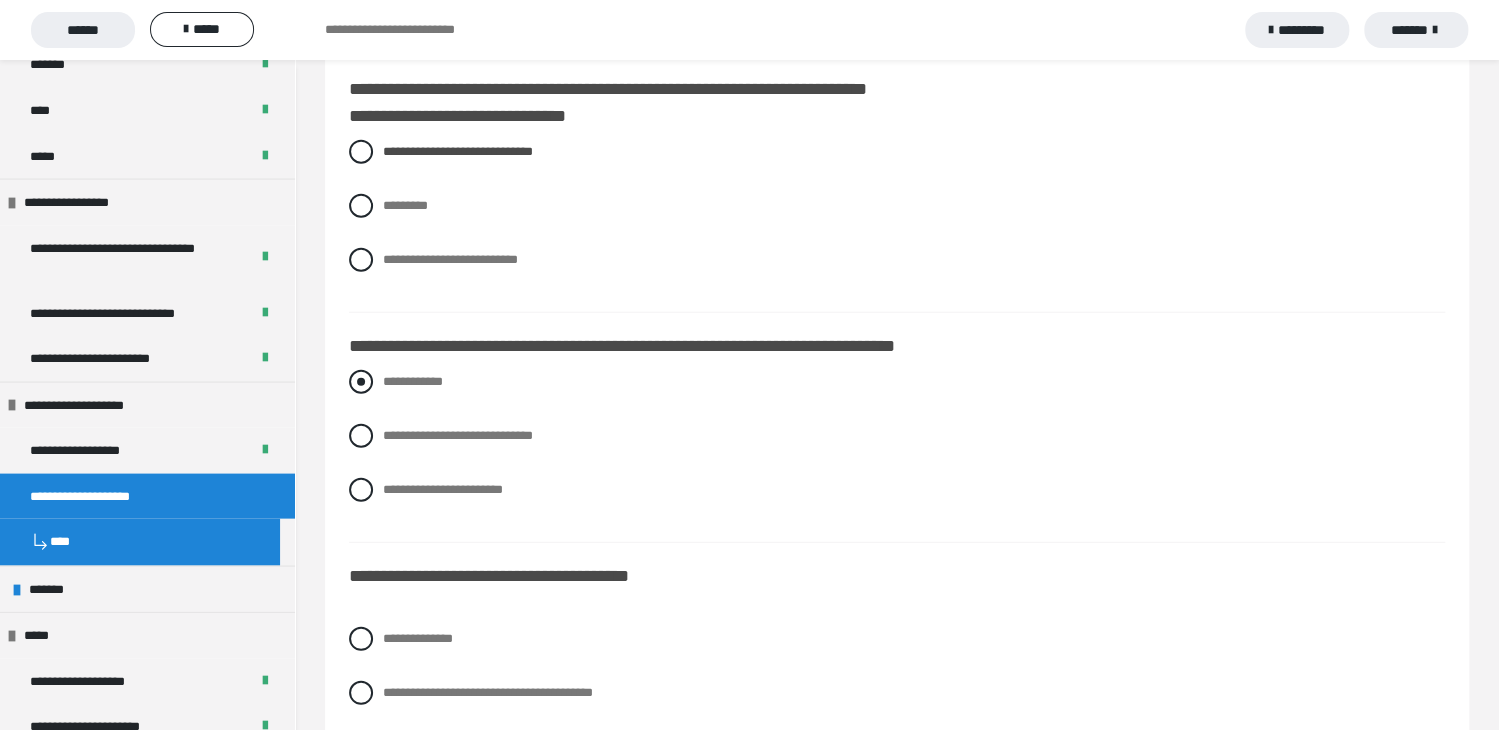 click on "**********" at bounding box center [897, 382] 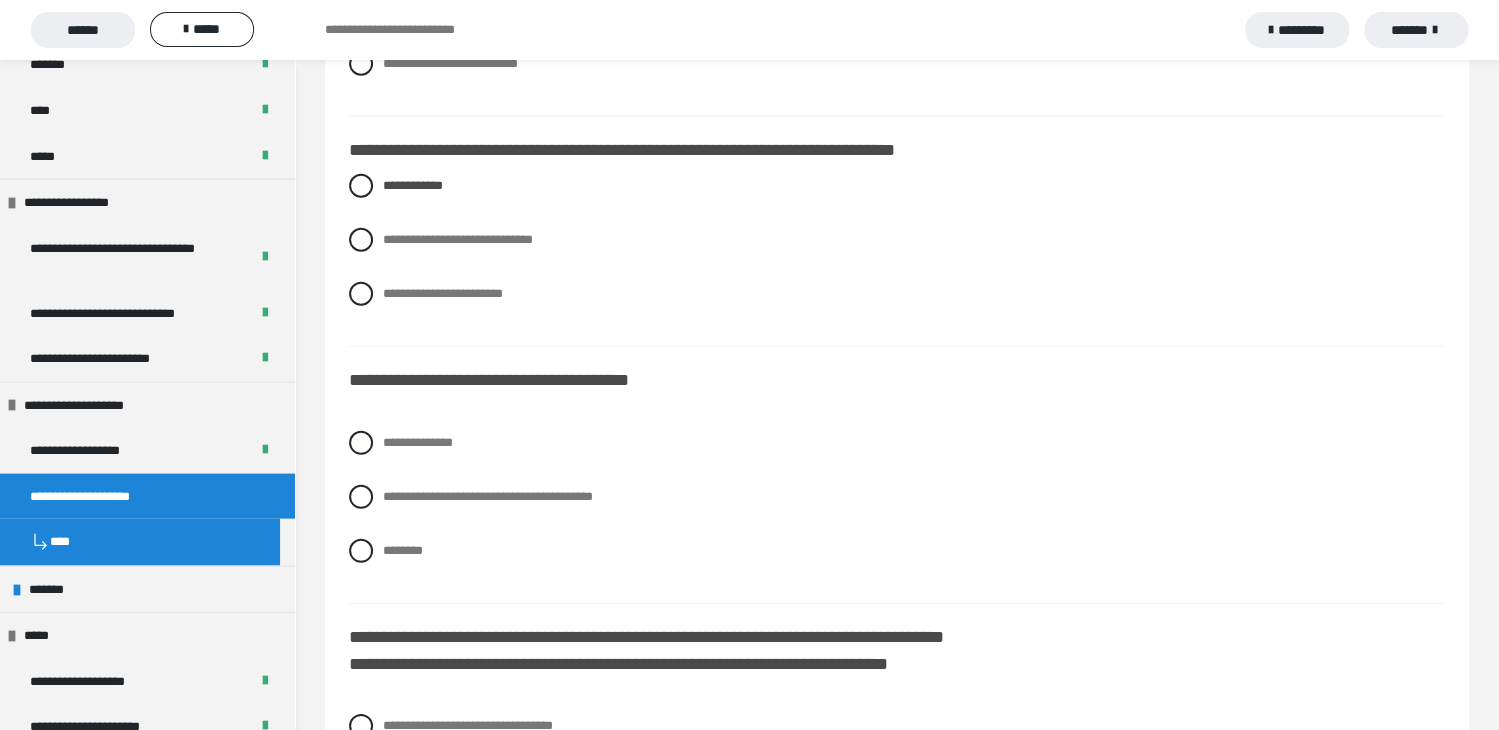 scroll, scrollTop: 6600, scrollLeft: 0, axis: vertical 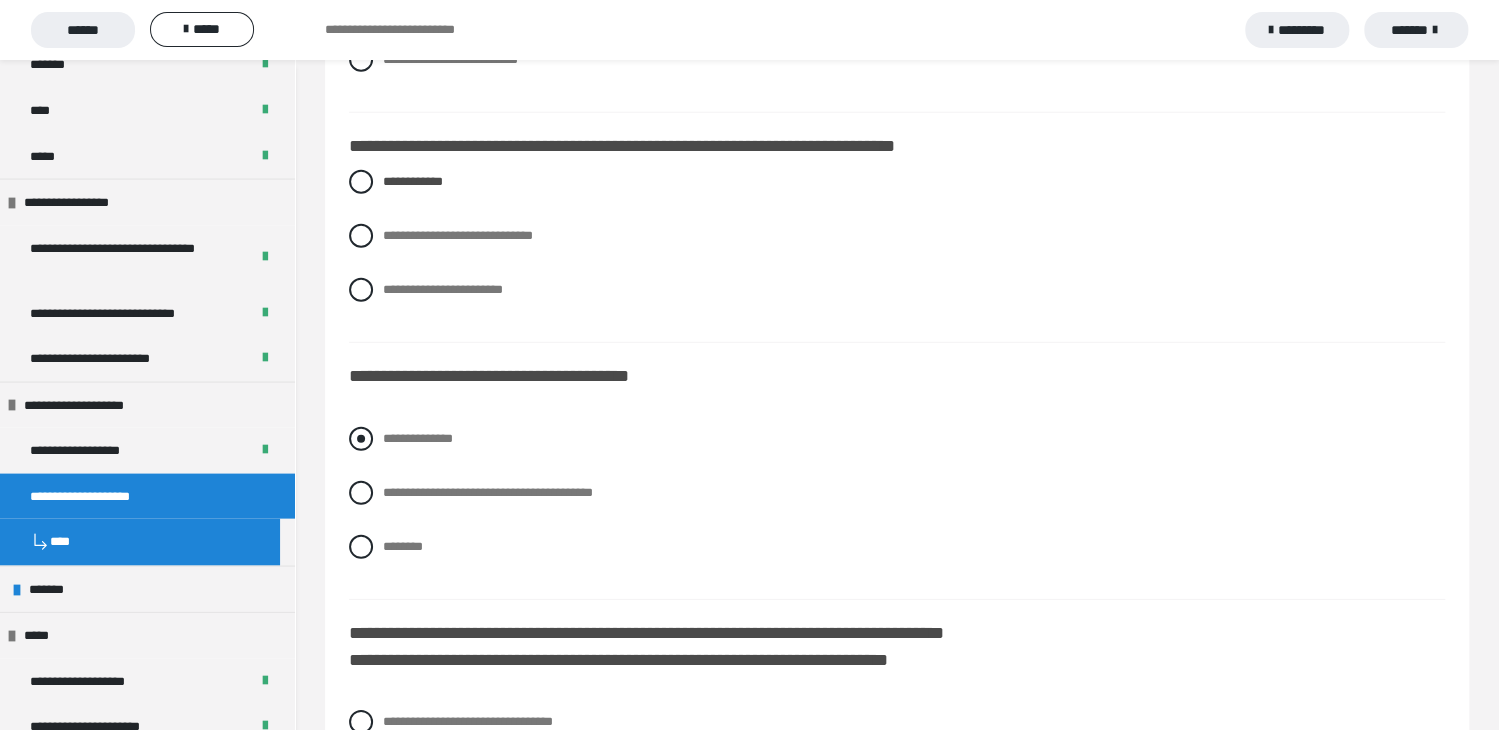 click at bounding box center (361, 439) 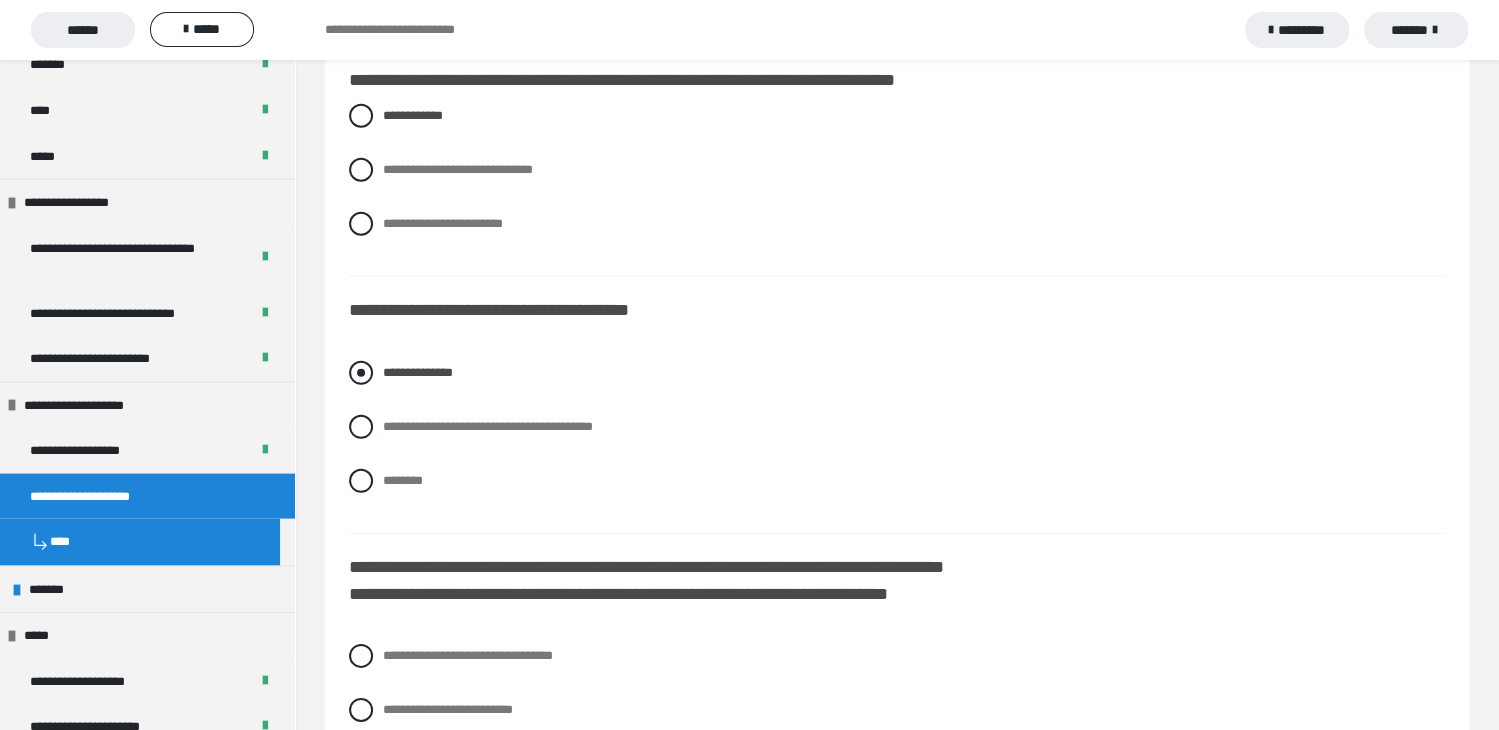 scroll, scrollTop: 6700, scrollLeft: 0, axis: vertical 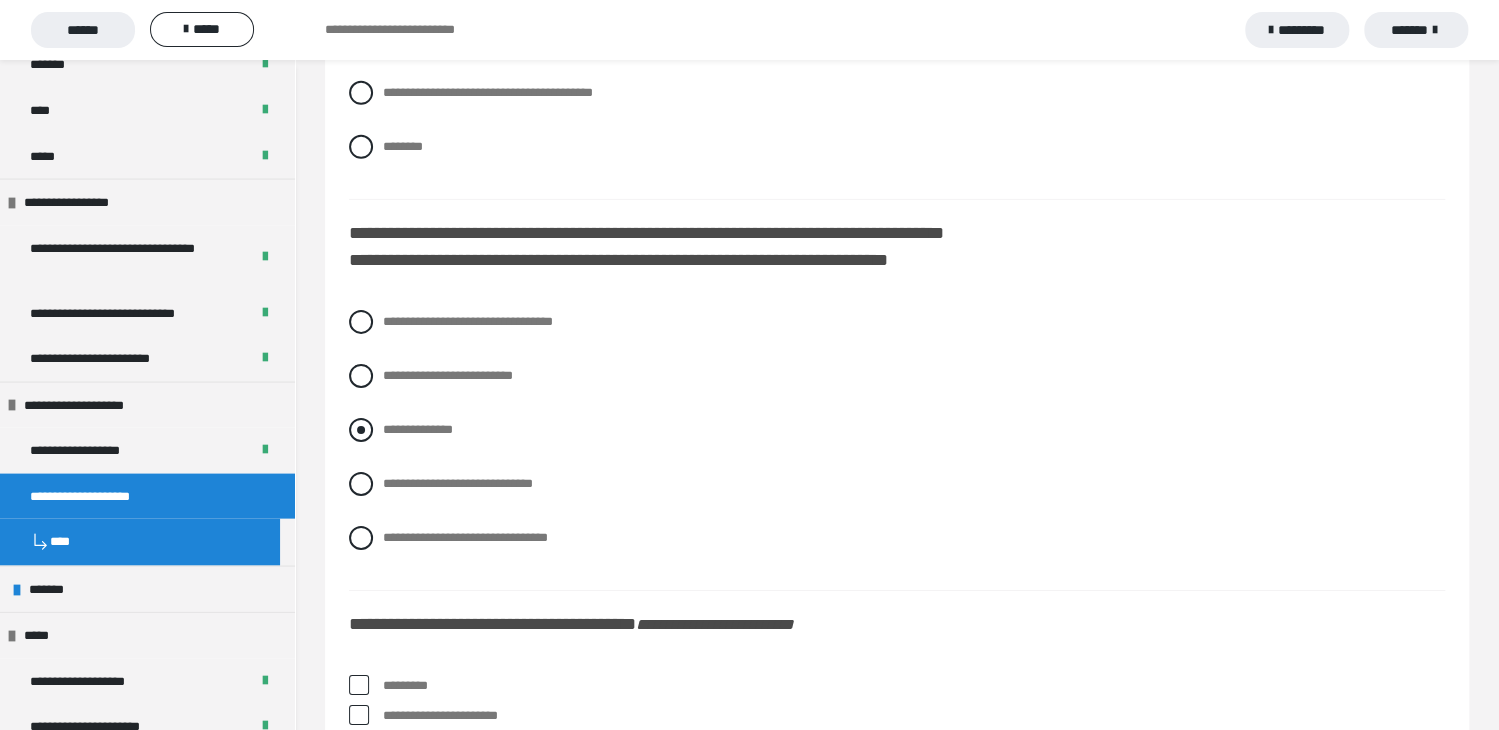 click at bounding box center (361, 430) 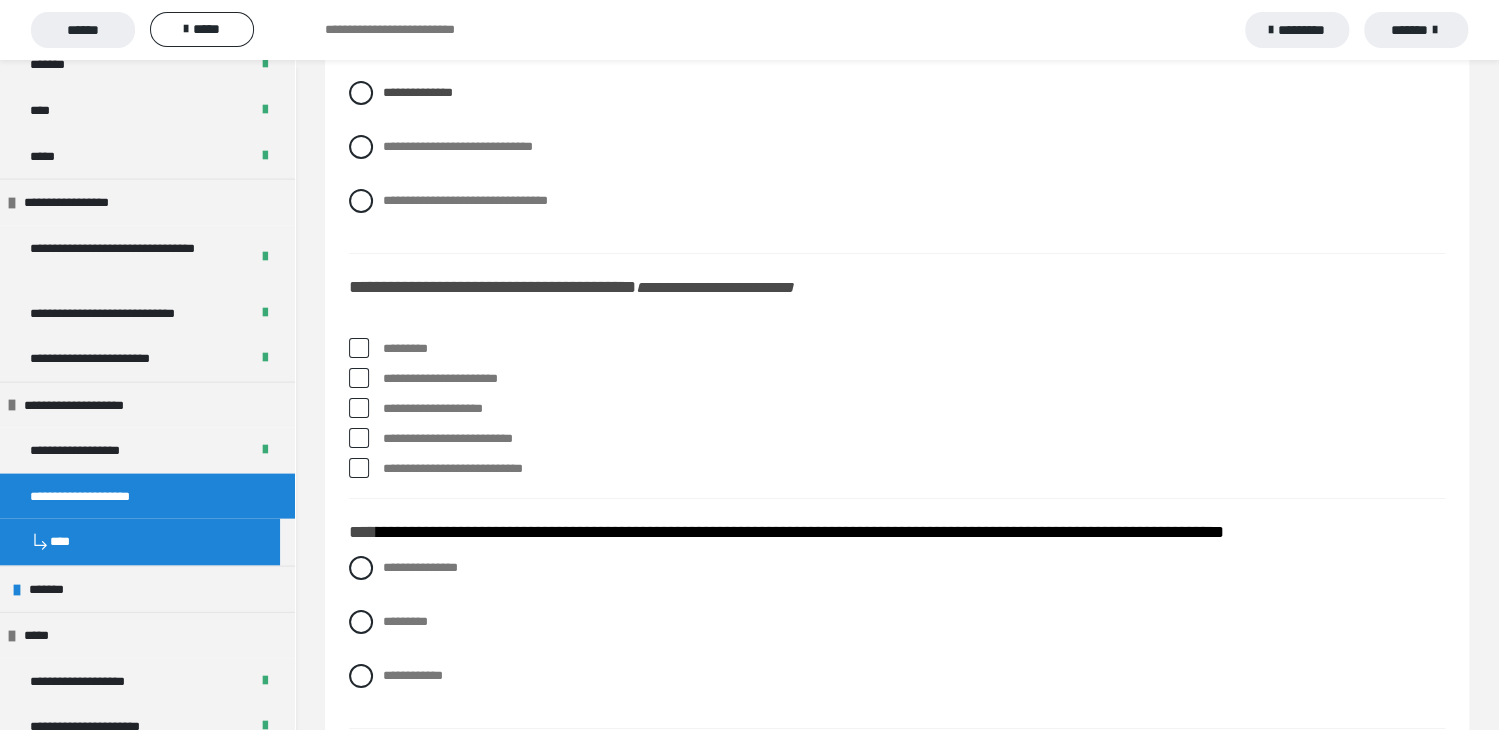 scroll, scrollTop: 7400, scrollLeft: 0, axis: vertical 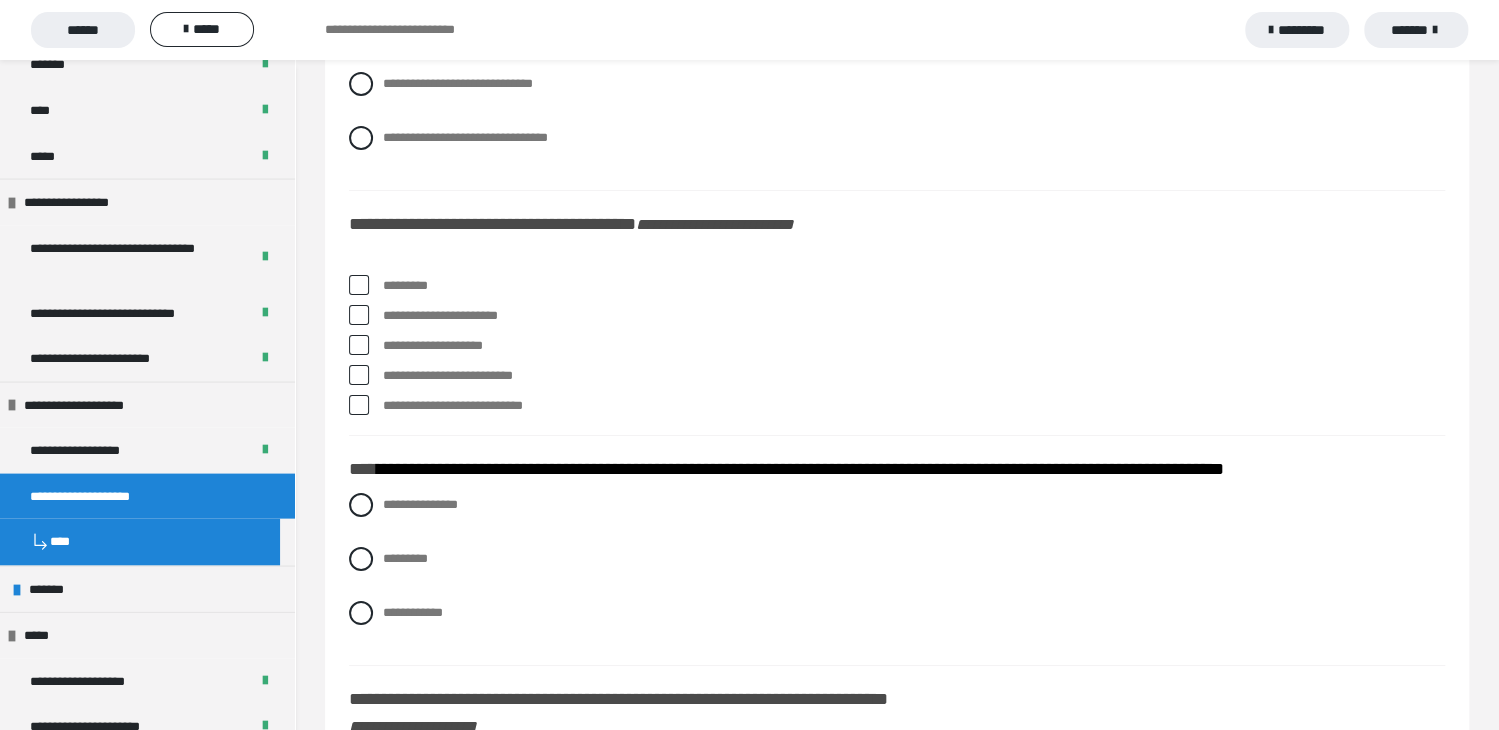 click at bounding box center (359, 285) 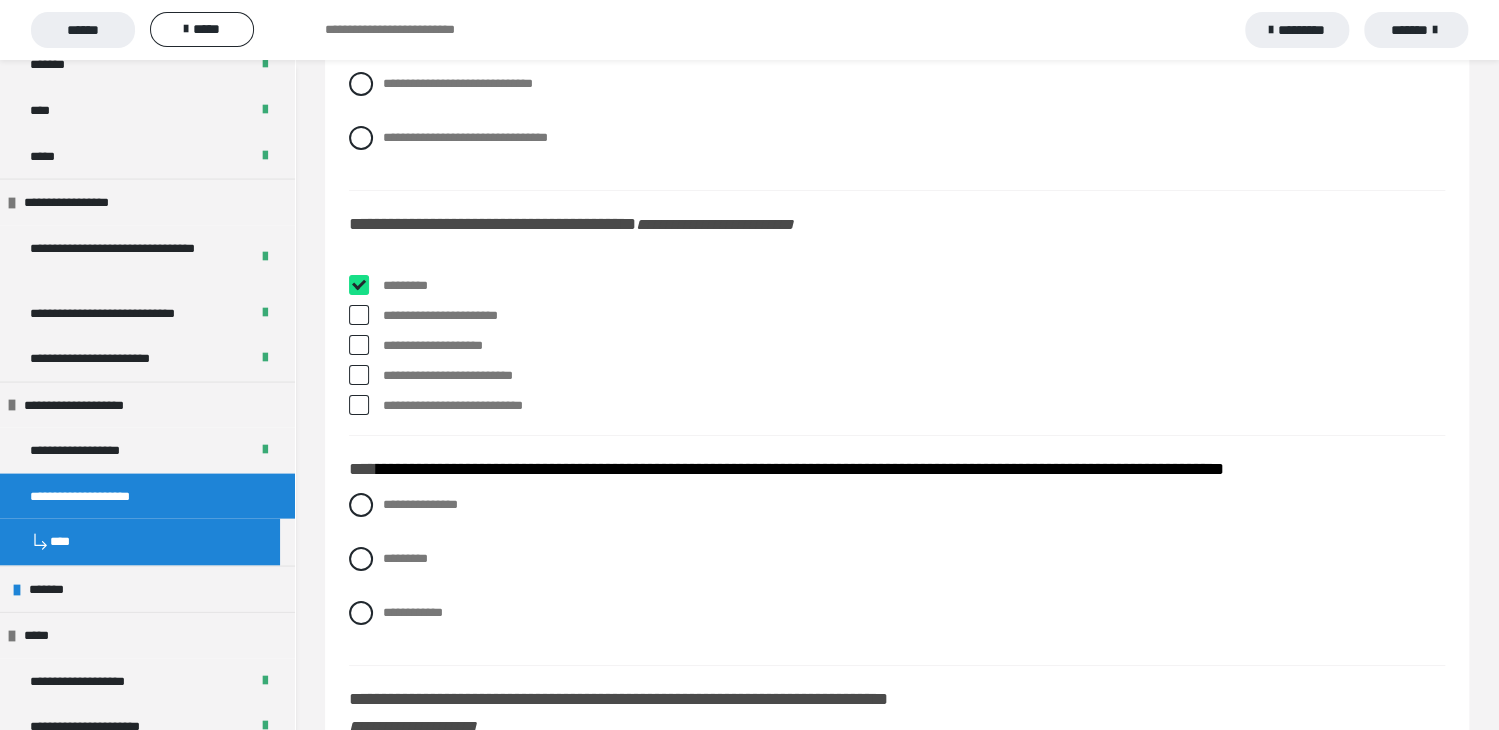 checkbox on "****" 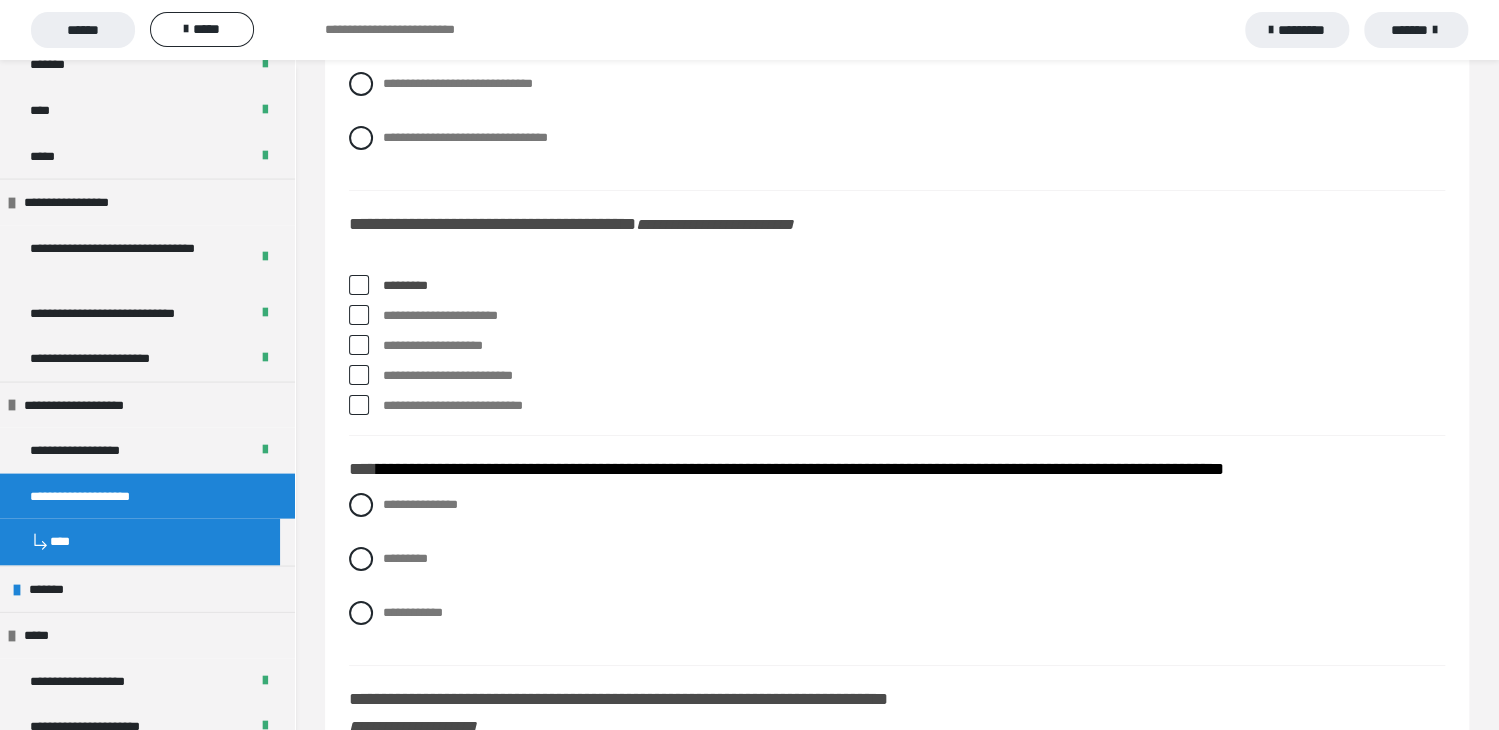 click at bounding box center [359, 315] 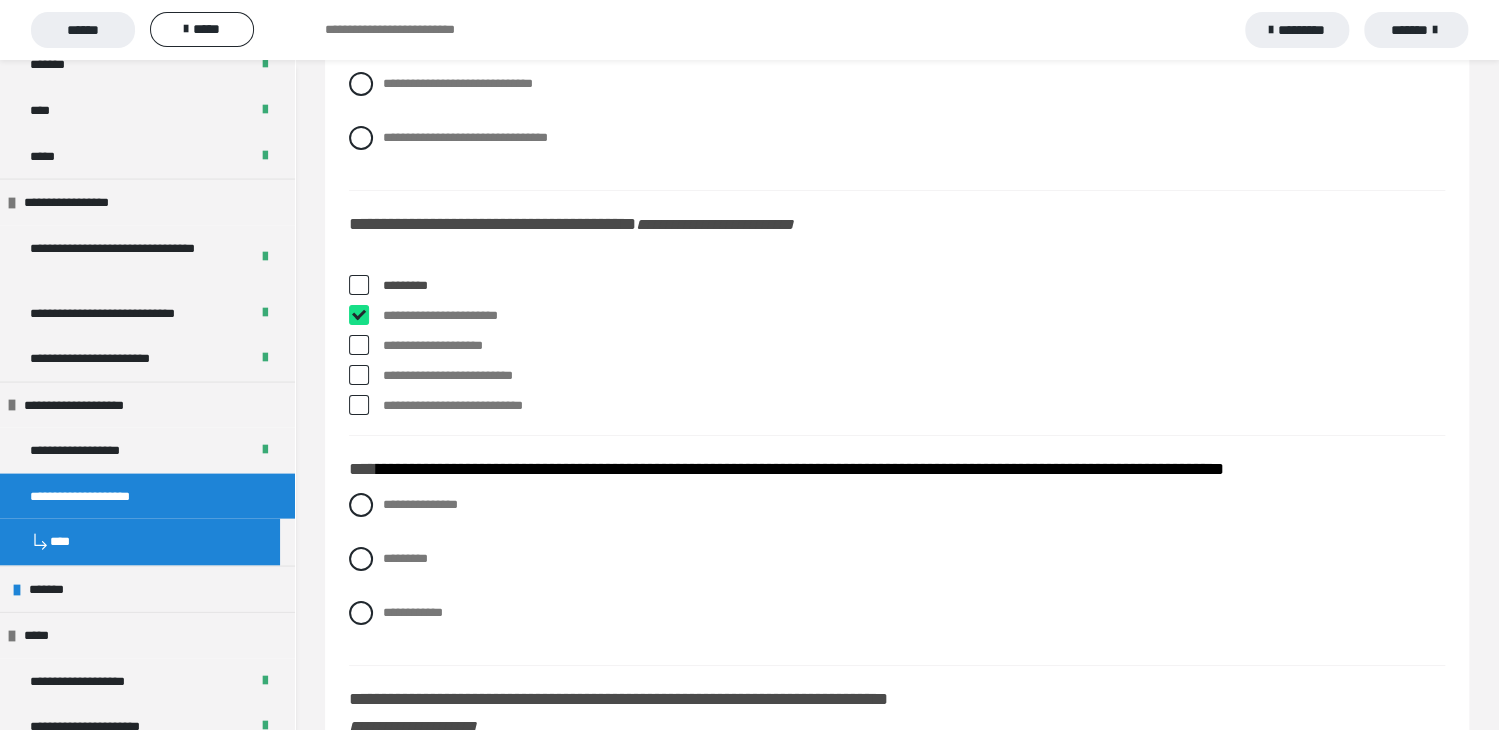 checkbox on "****" 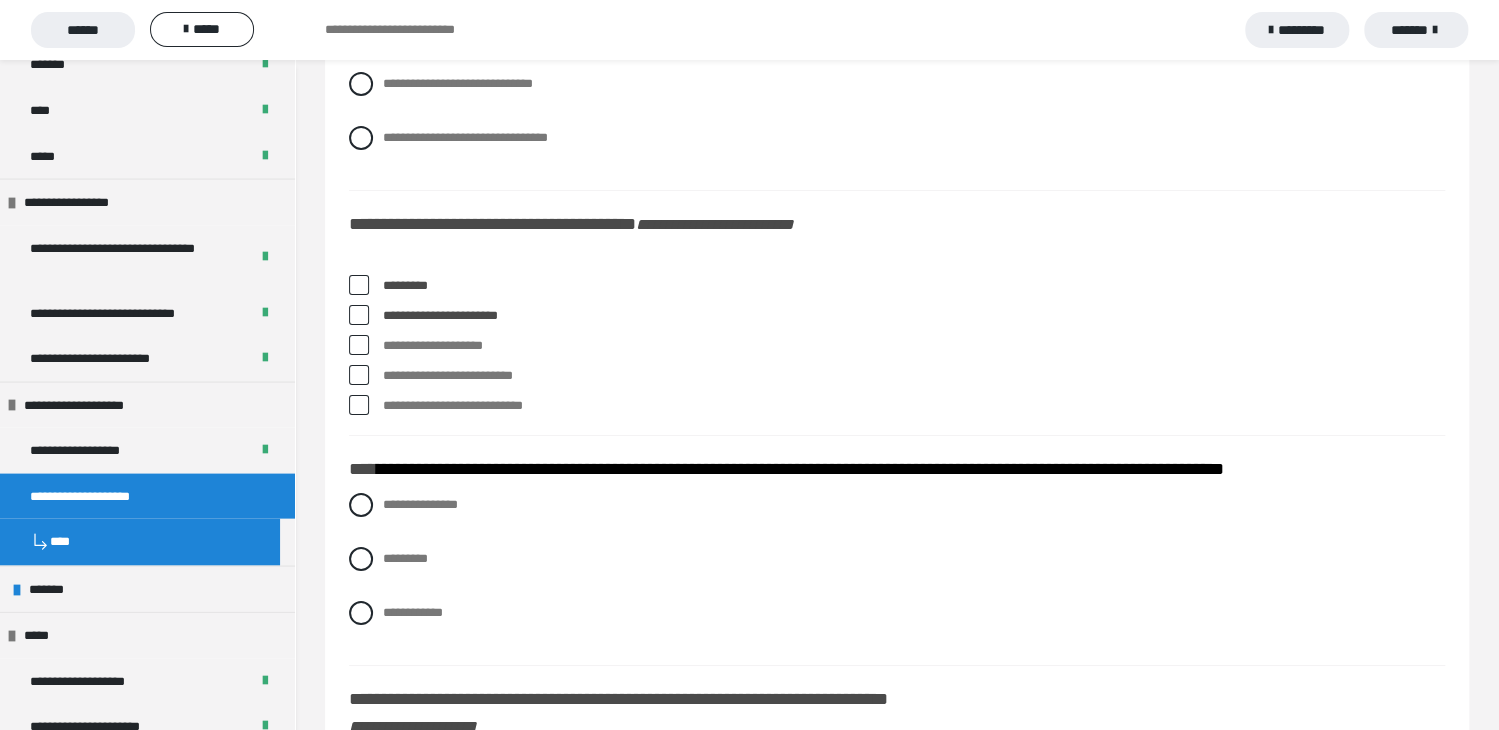 click at bounding box center [359, 375] 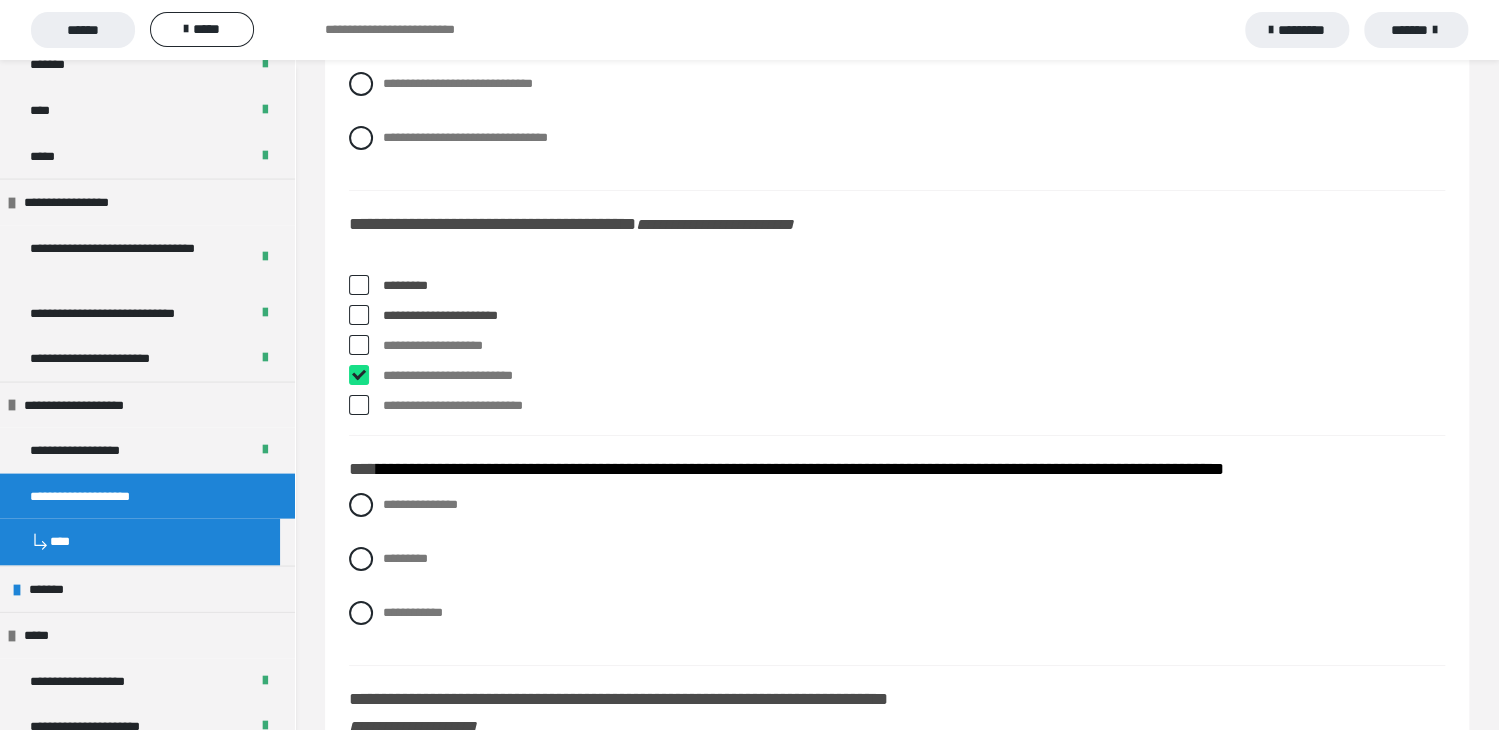 checkbox on "****" 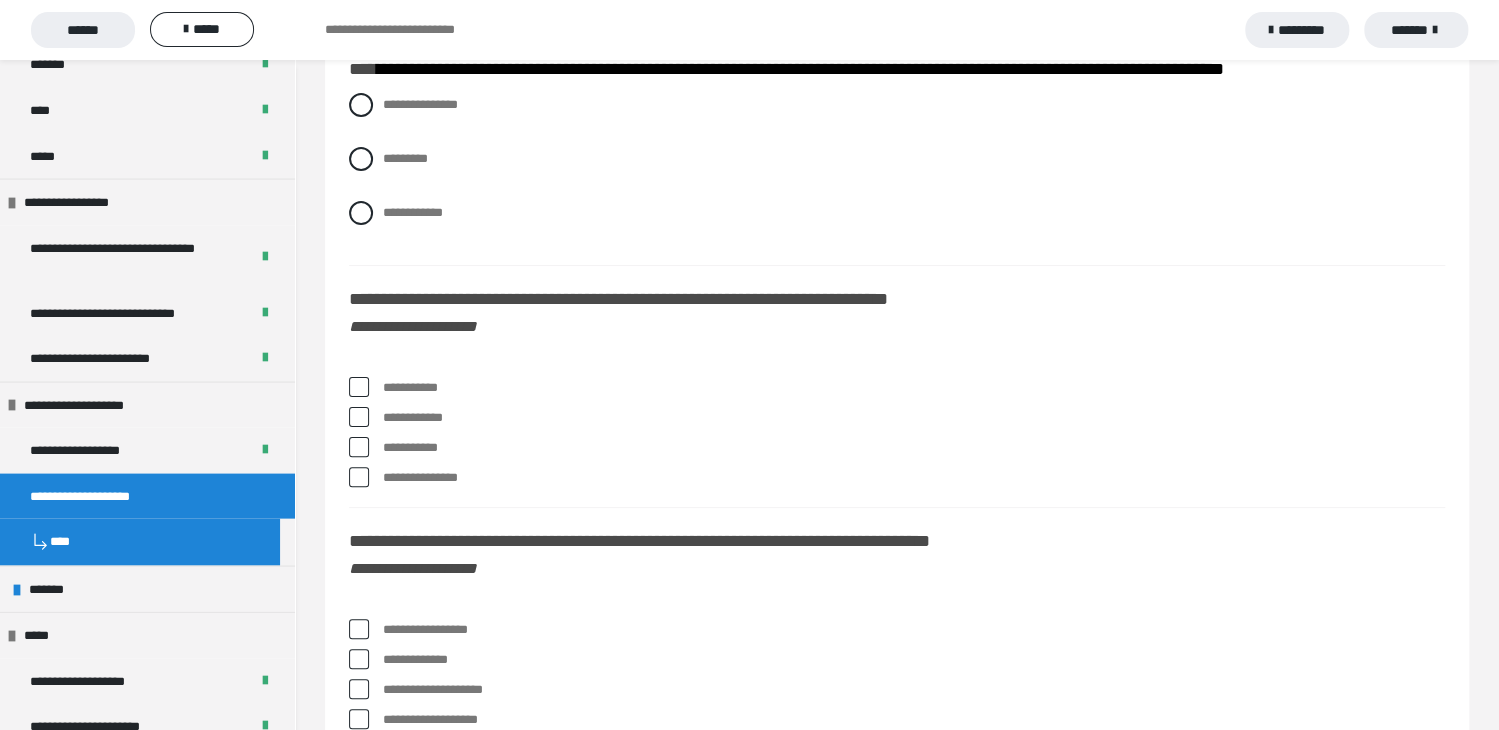 scroll, scrollTop: 7699, scrollLeft: 0, axis: vertical 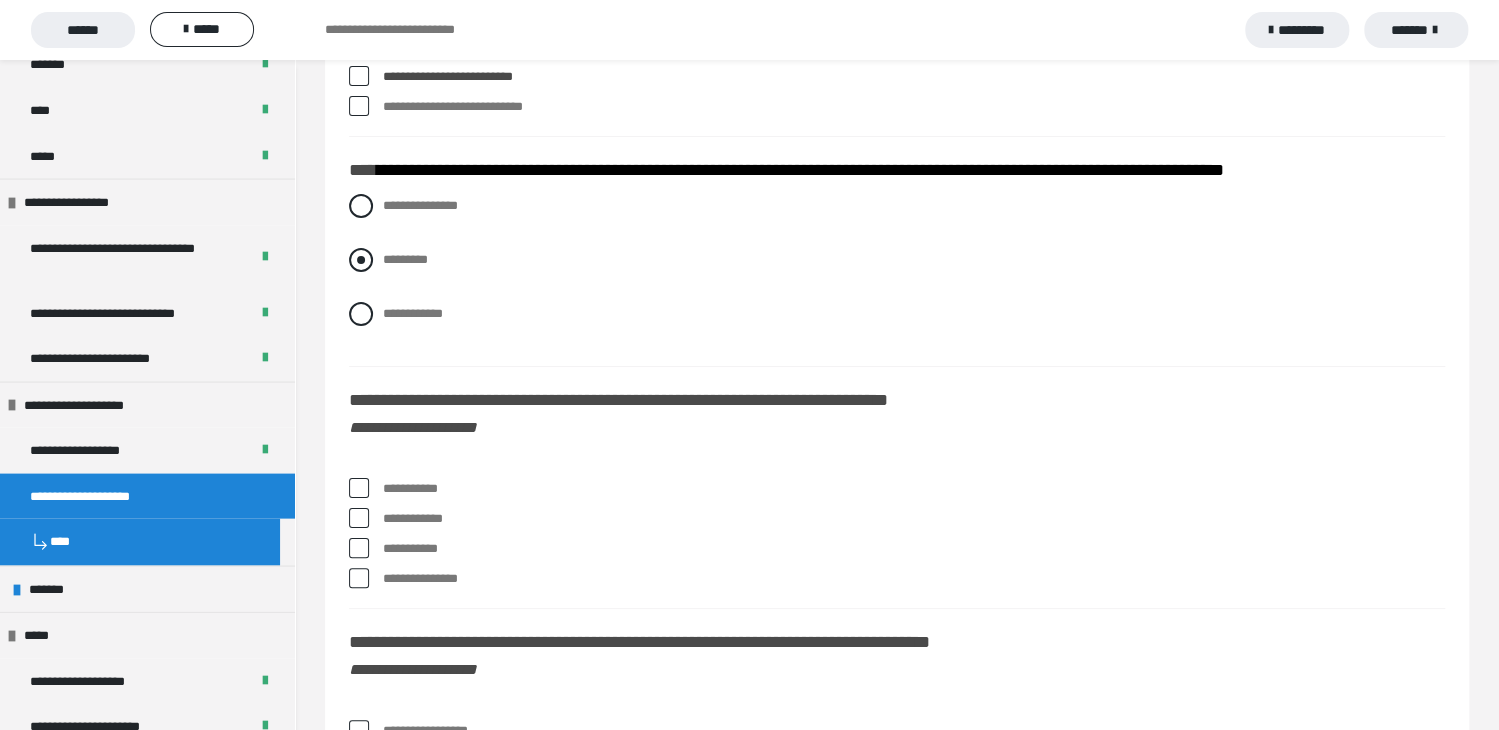 click at bounding box center [361, 260] 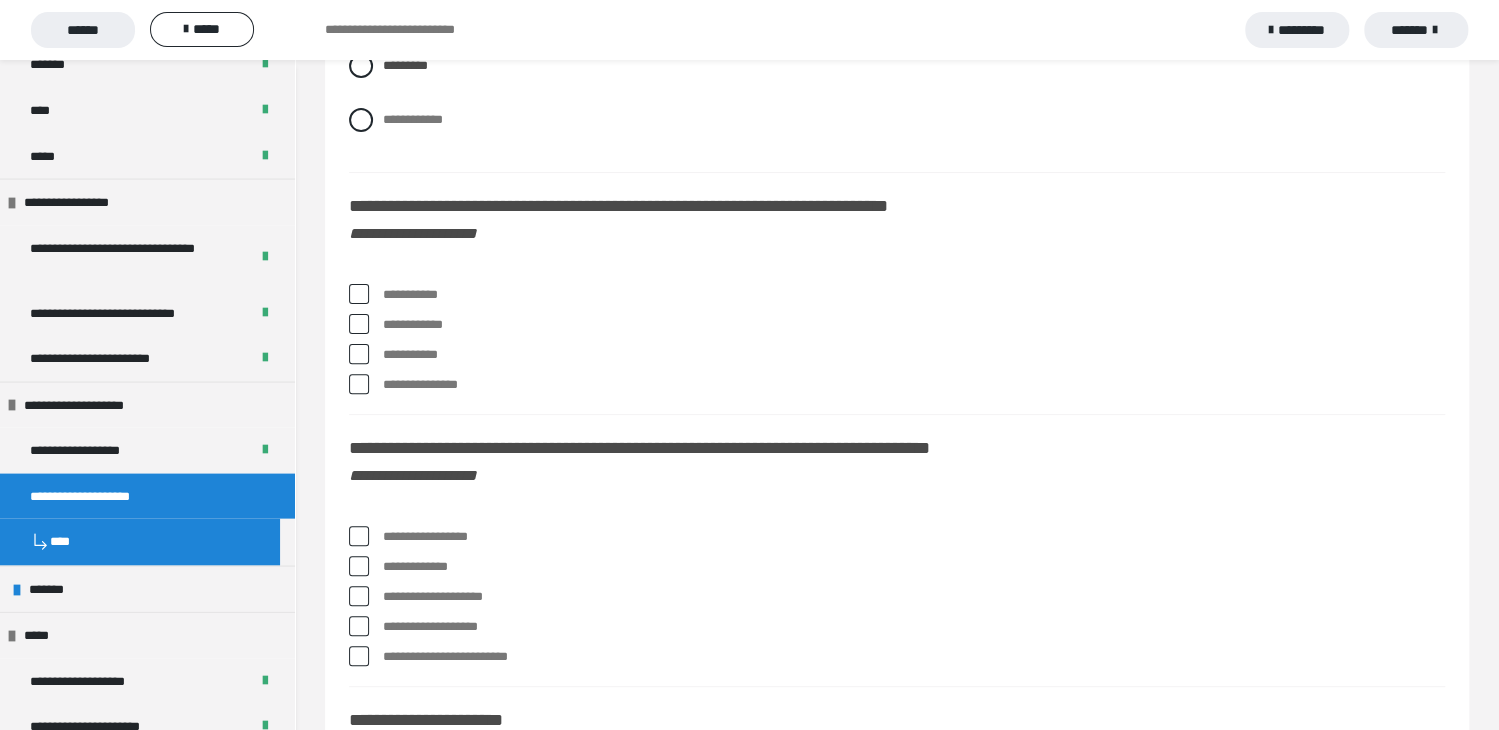 scroll, scrollTop: 7900, scrollLeft: 0, axis: vertical 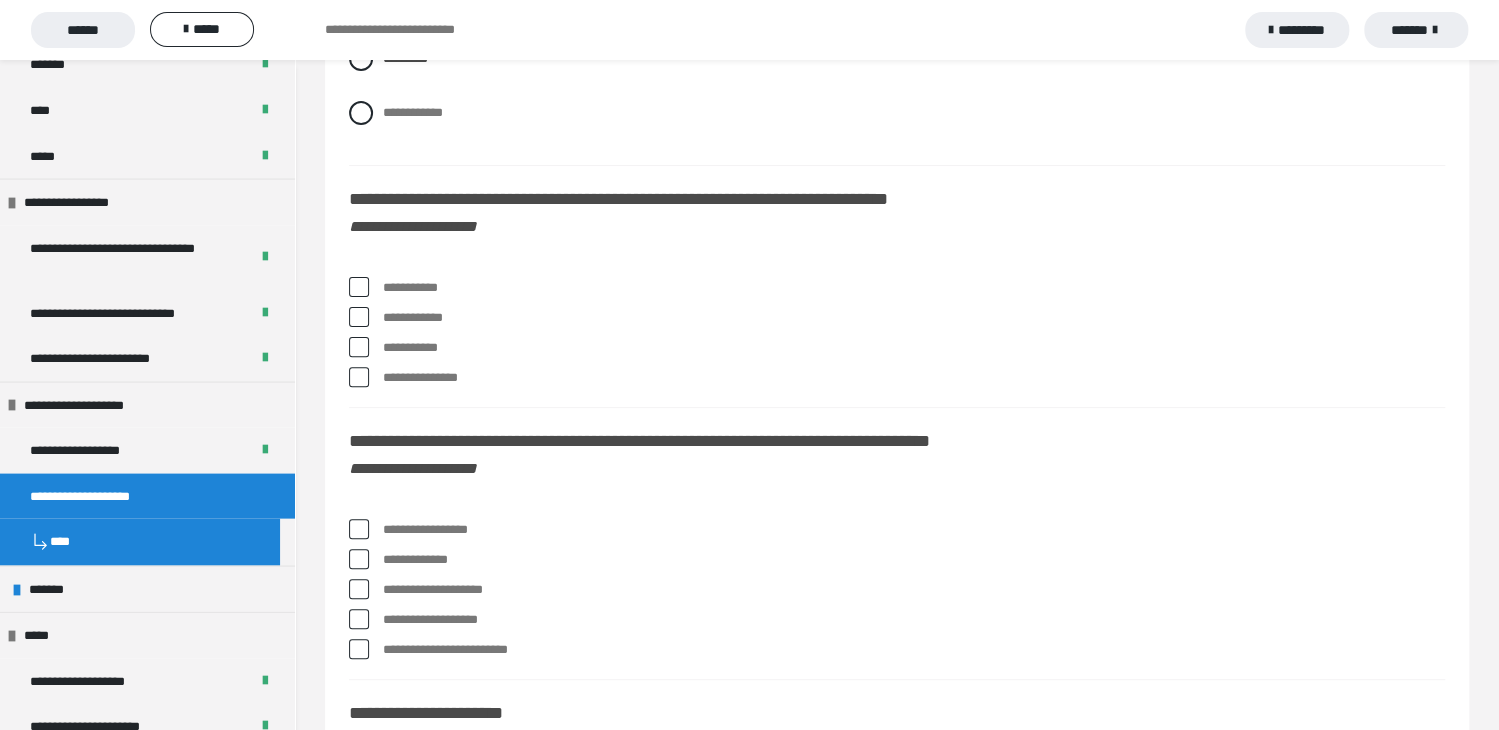 click at bounding box center [359, 347] 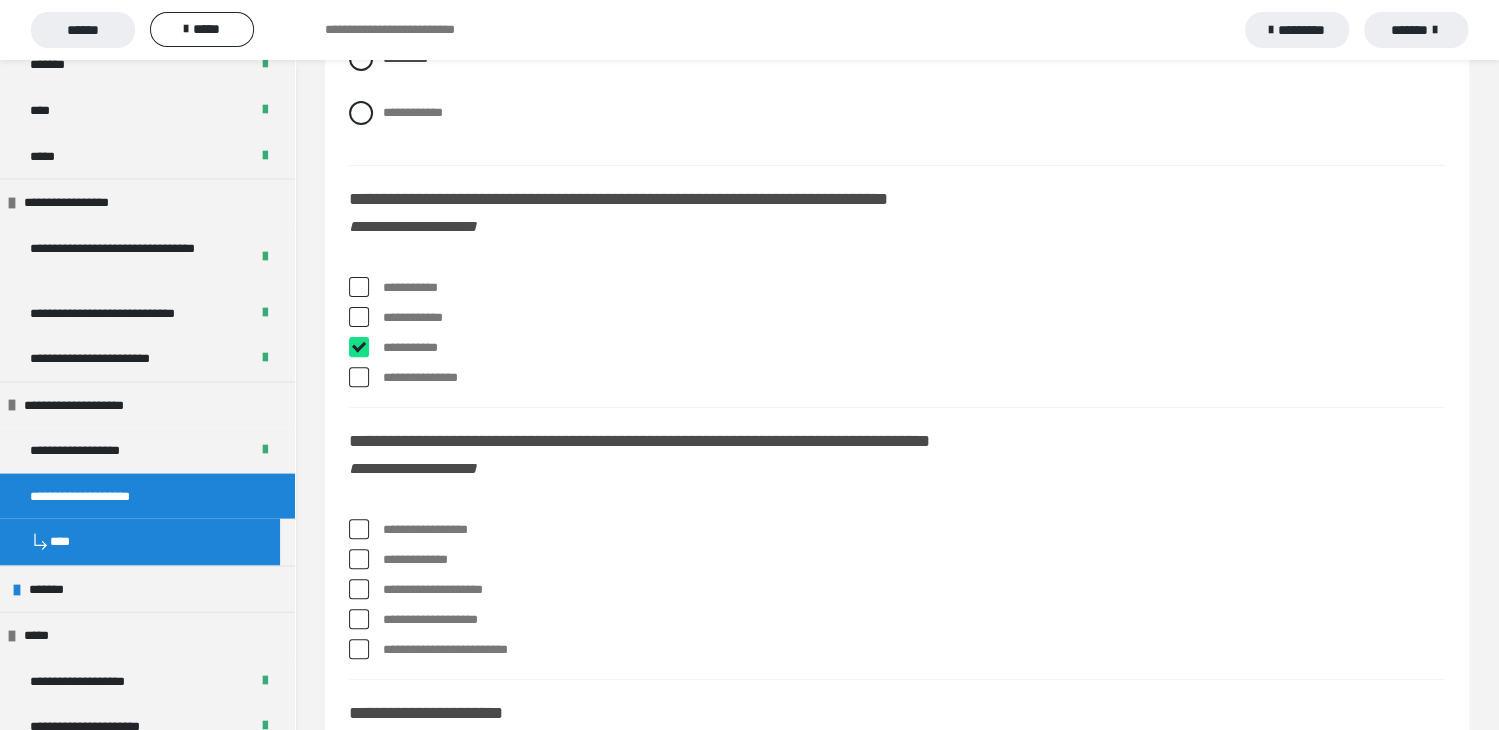 checkbox on "****" 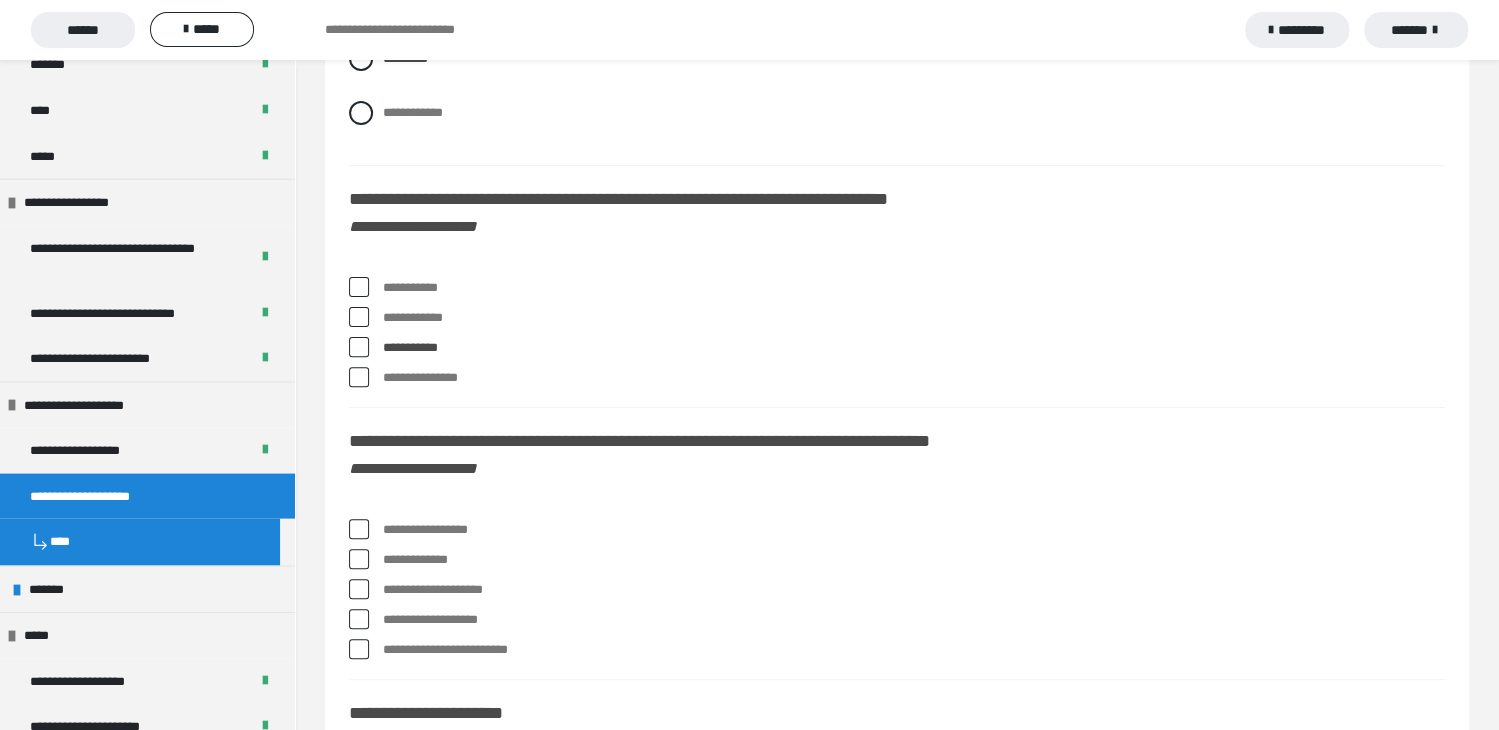 click at bounding box center (359, 287) 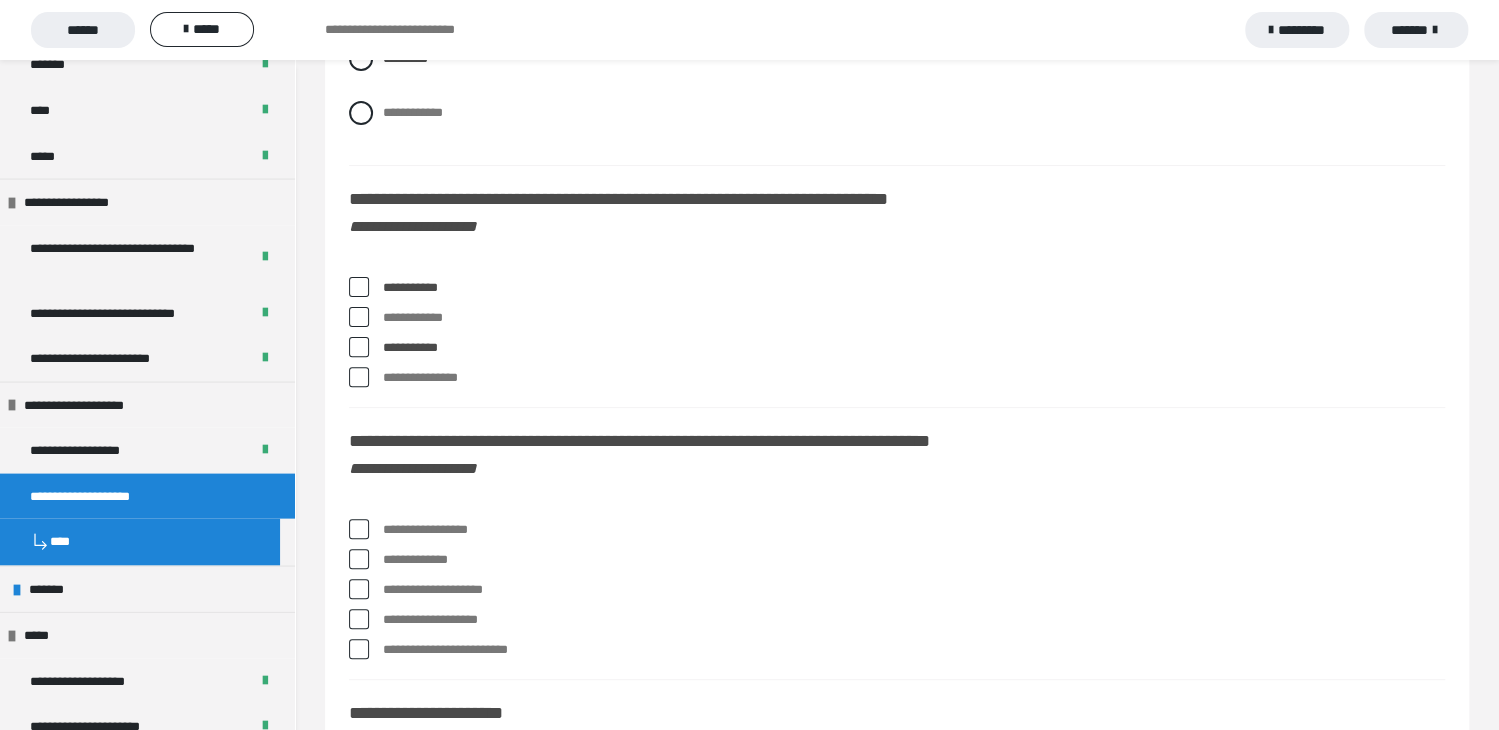 click at bounding box center [359, 287] 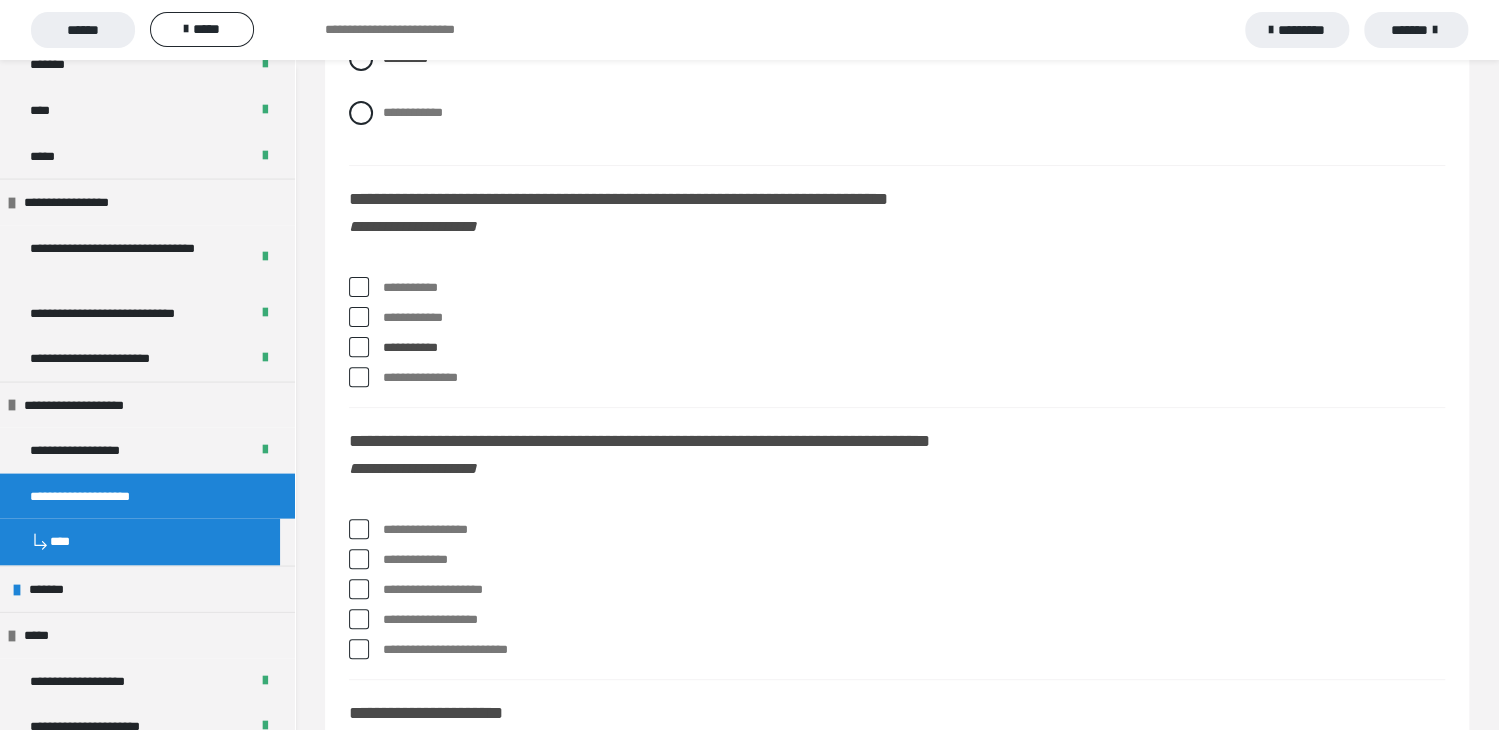 click at bounding box center [359, 287] 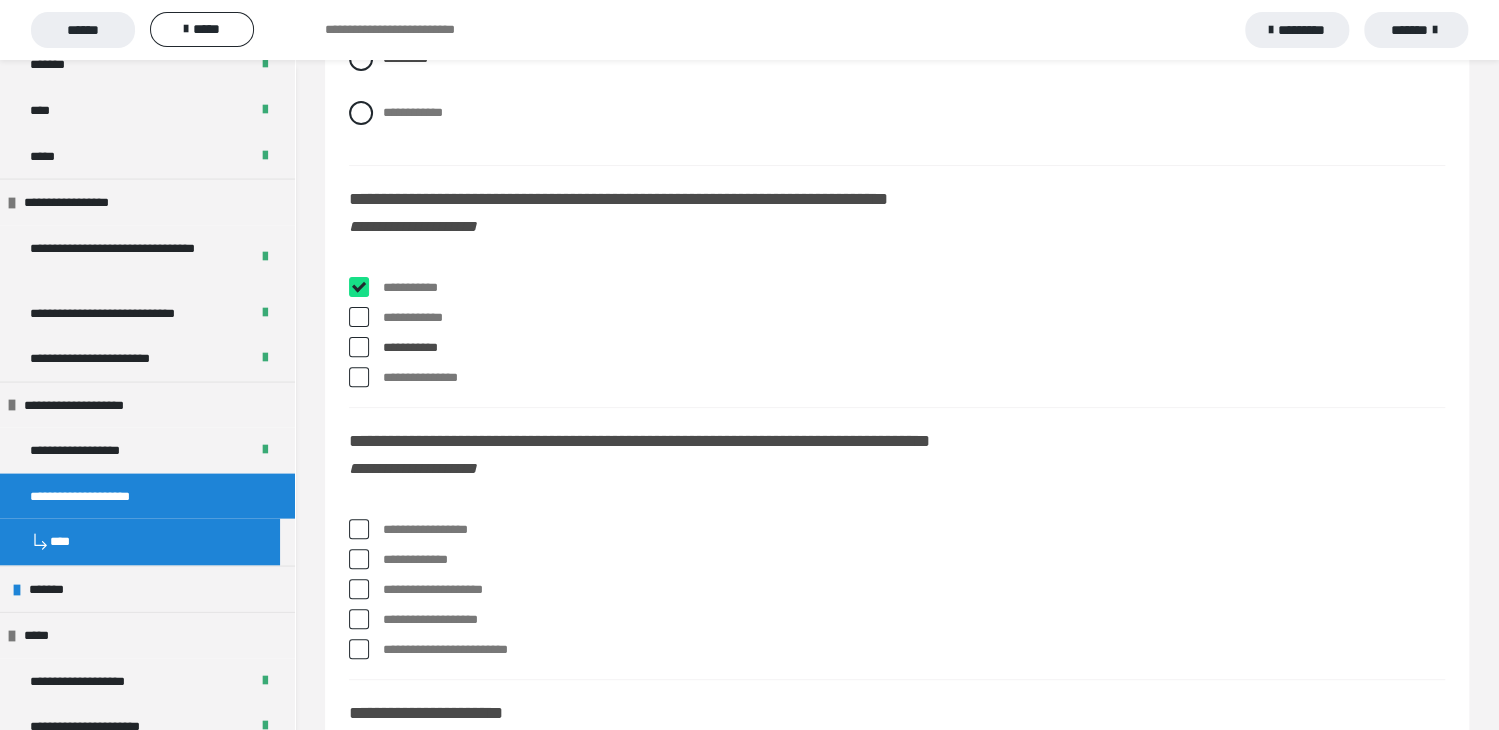 checkbox on "****" 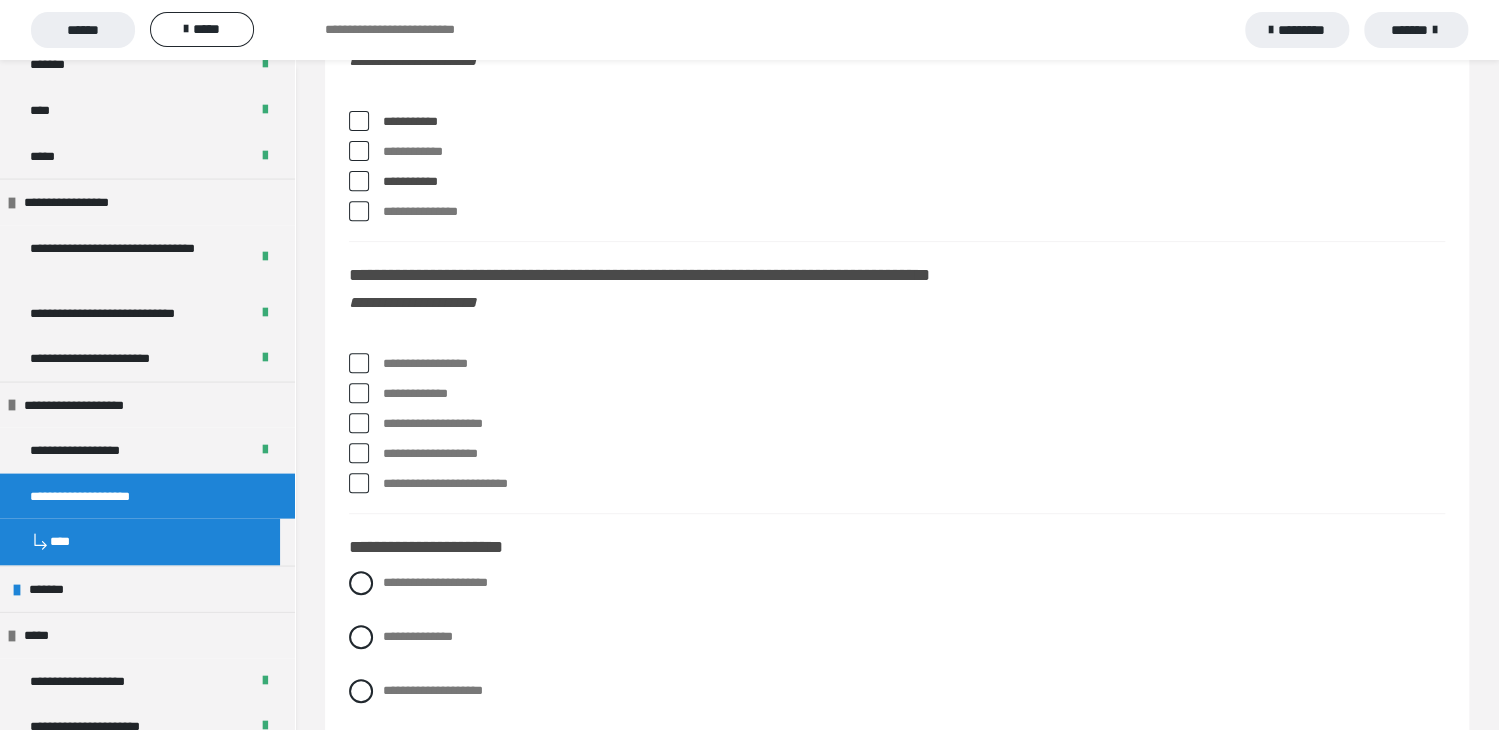 scroll, scrollTop: 8099, scrollLeft: 0, axis: vertical 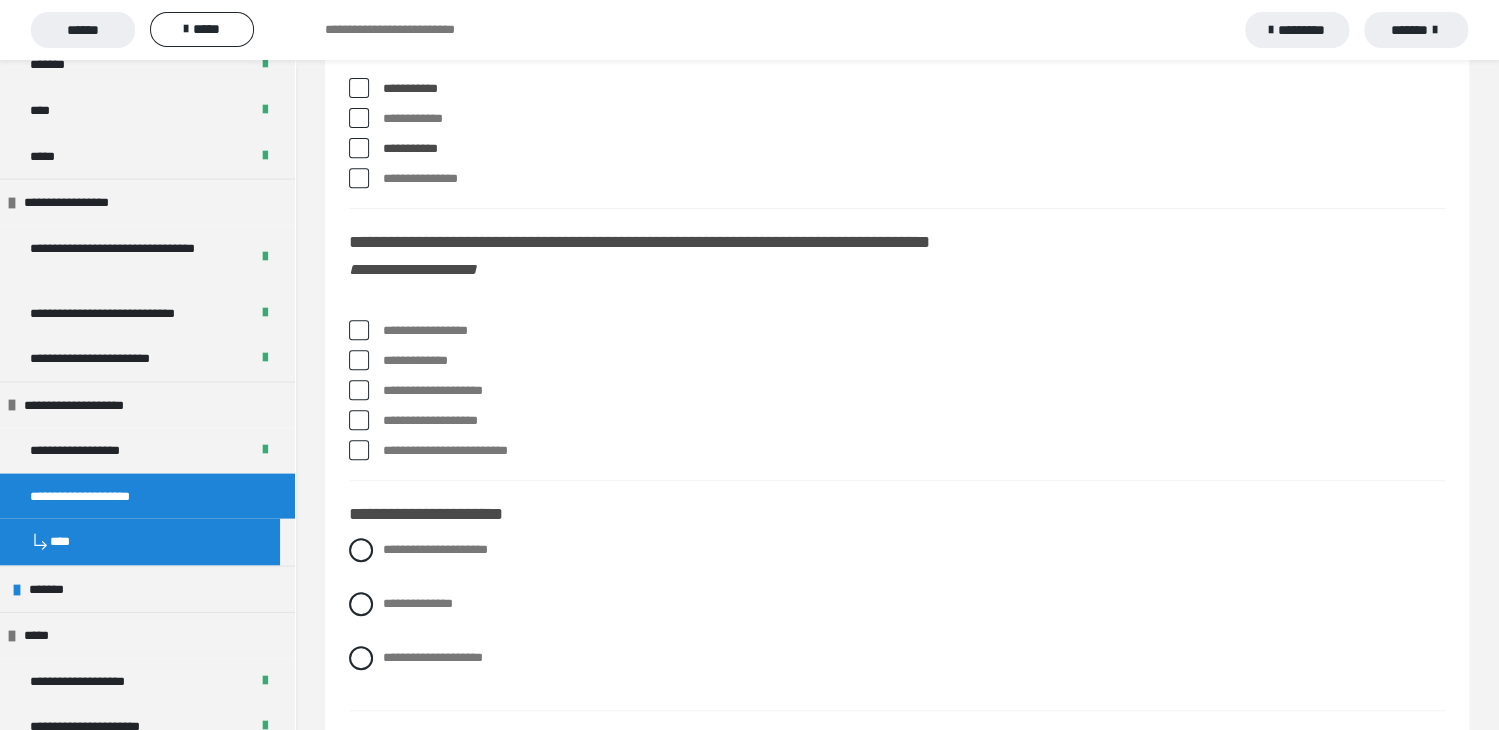 click at bounding box center [359, 390] 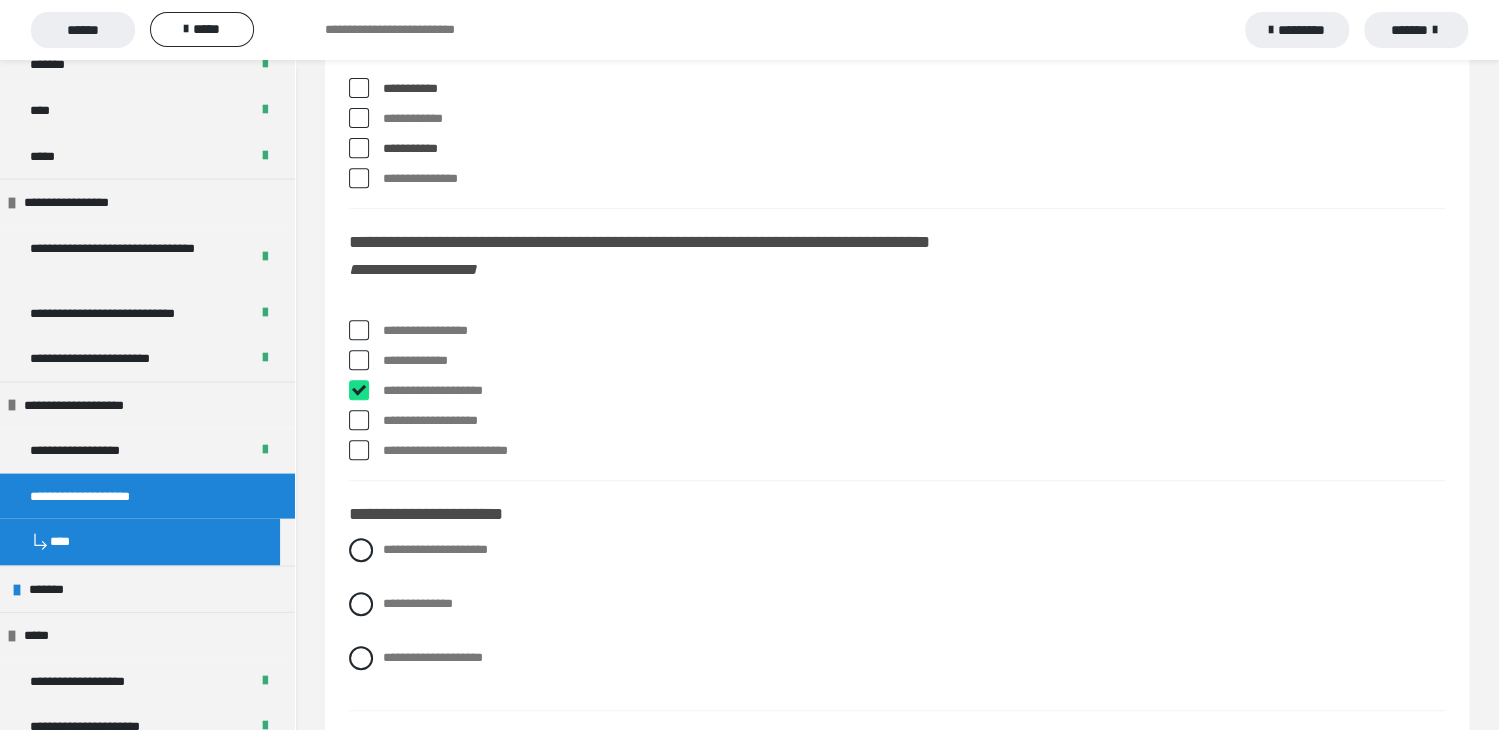 checkbox on "****" 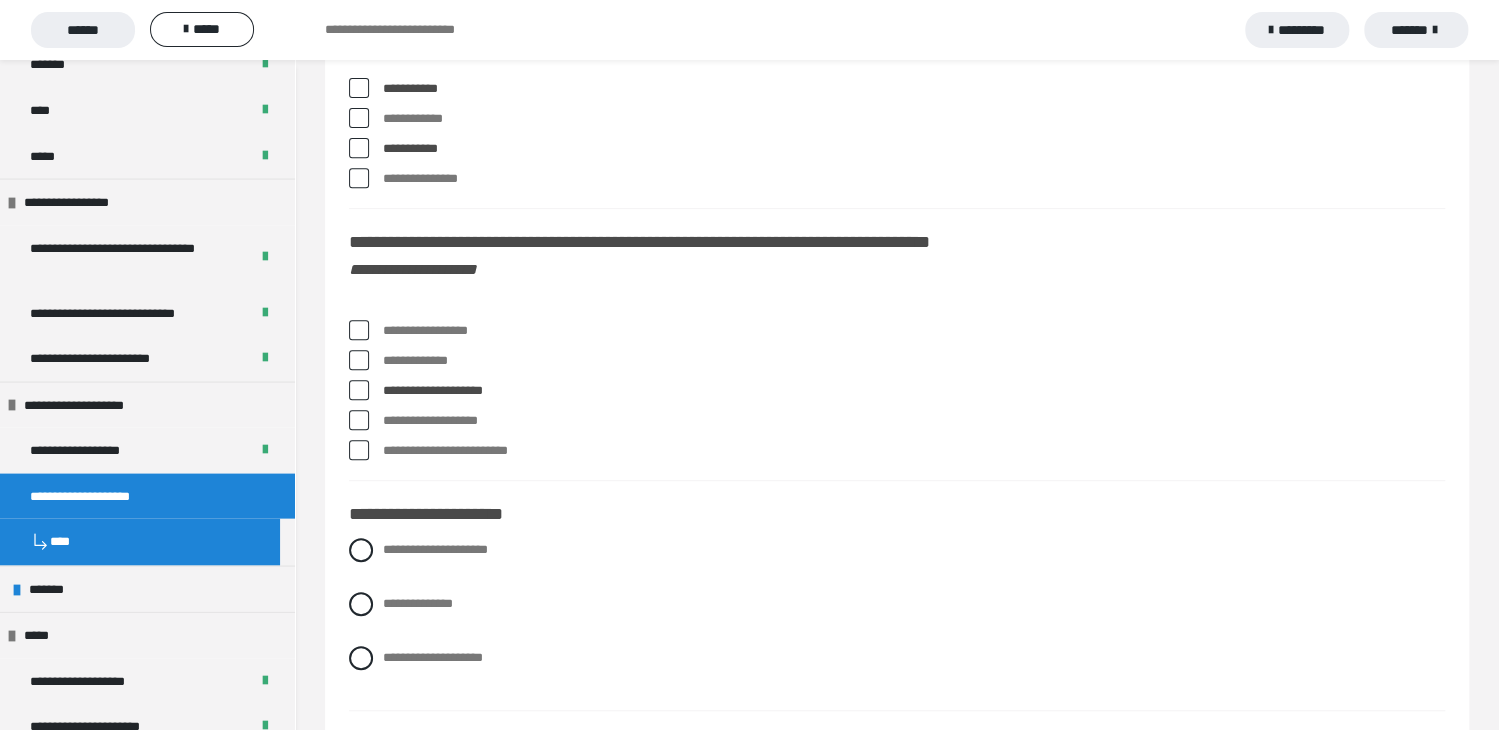 click at bounding box center (359, 330) 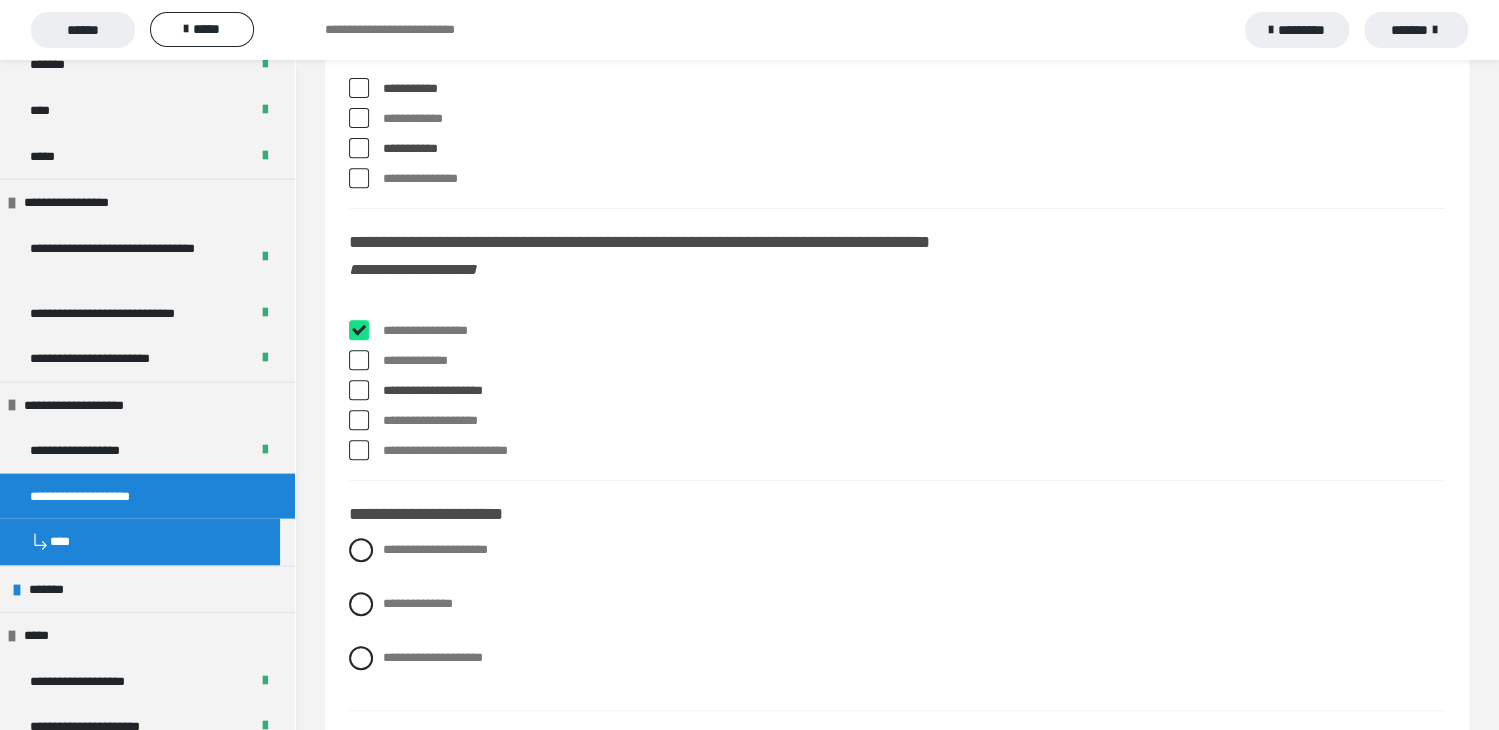checkbox on "****" 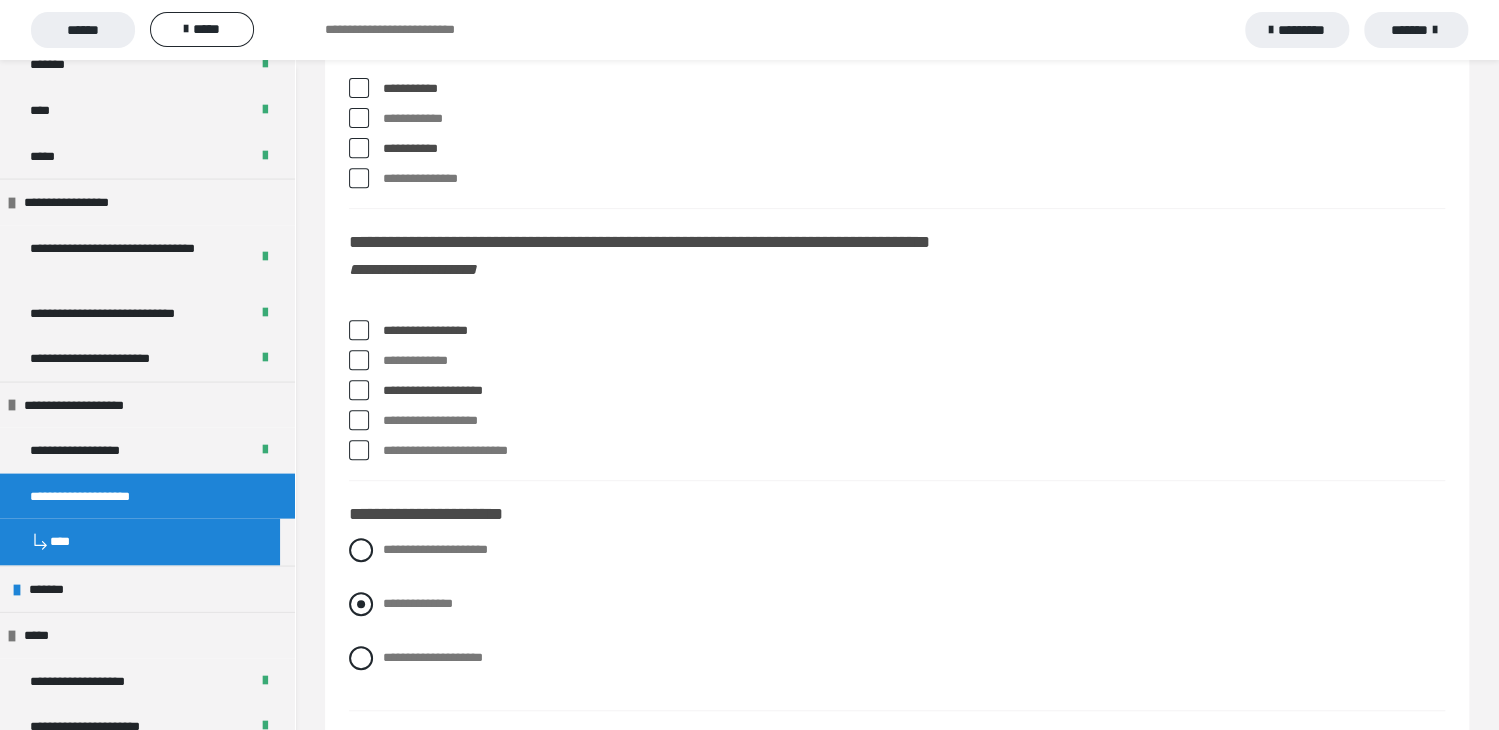 click at bounding box center [361, 604] 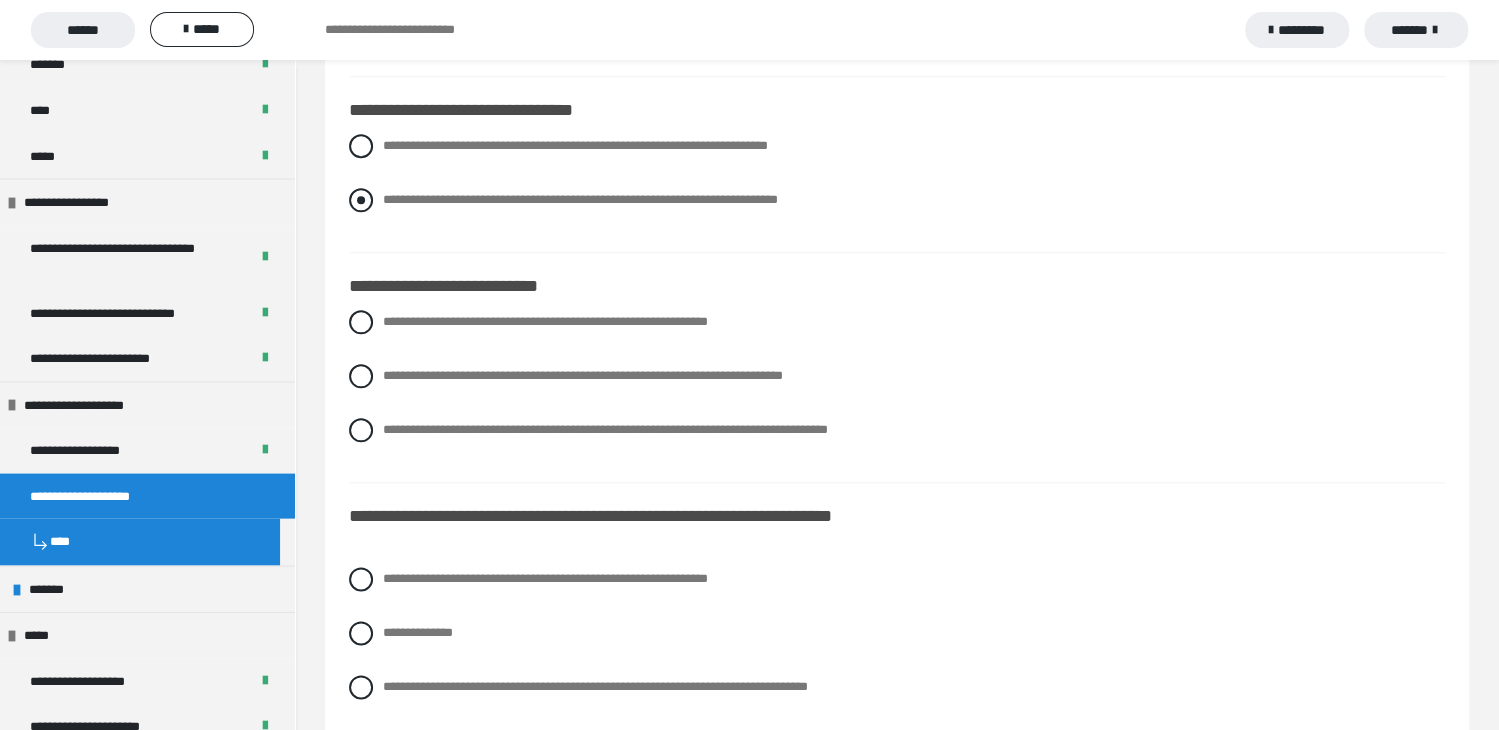 scroll, scrollTop: 8700, scrollLeft: 0, axis: vertical 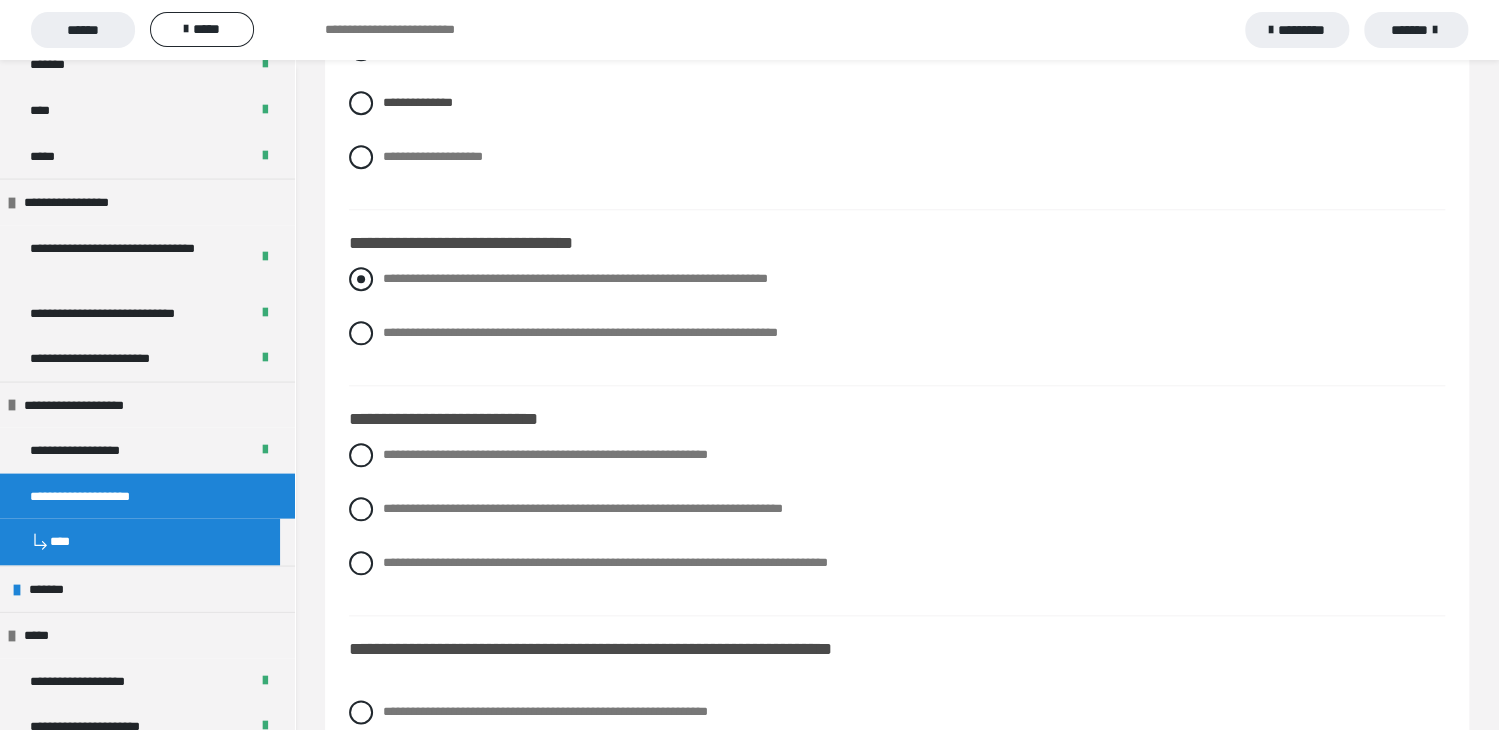click at bounding box center (361, 279) 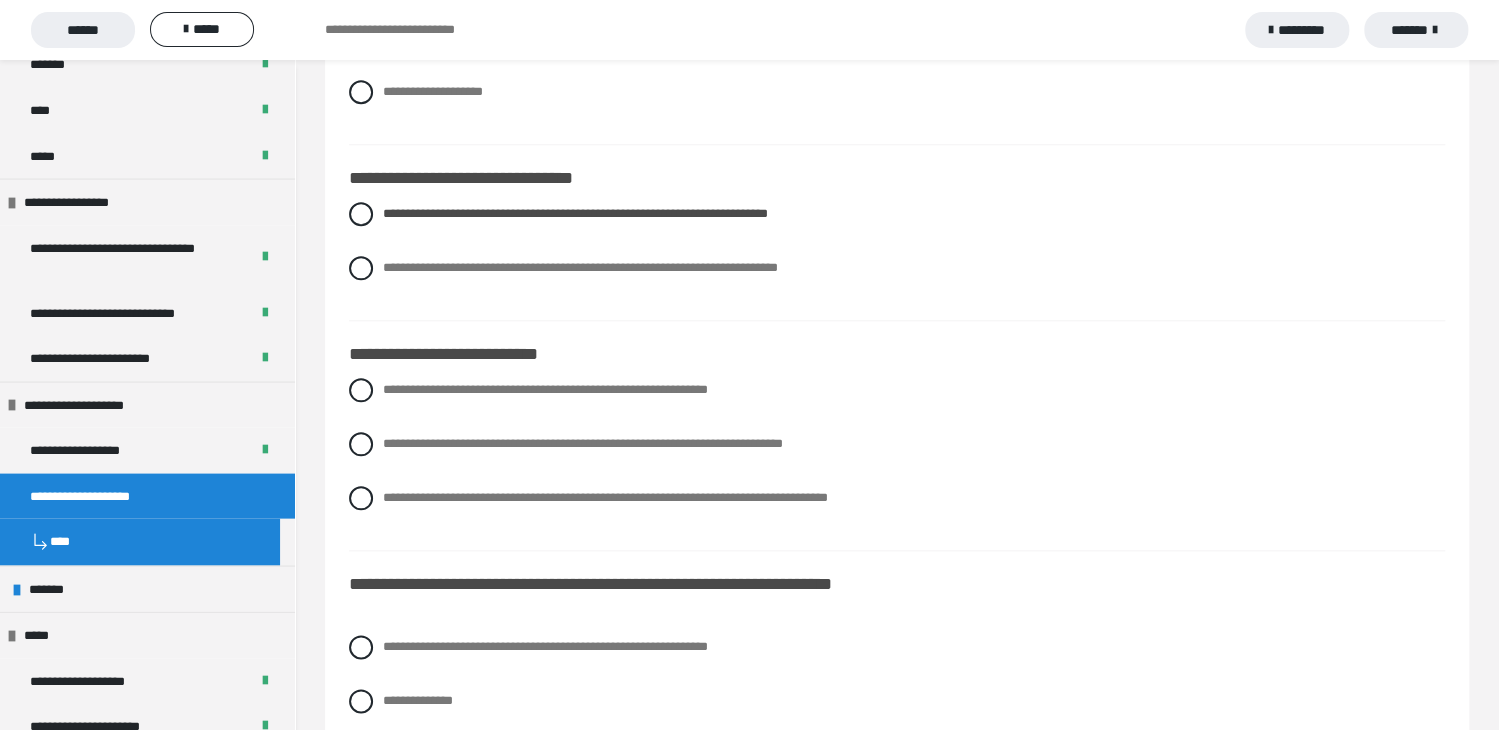scroll, scrollTop: 8700, scrollLeft: 0, axis: vertical 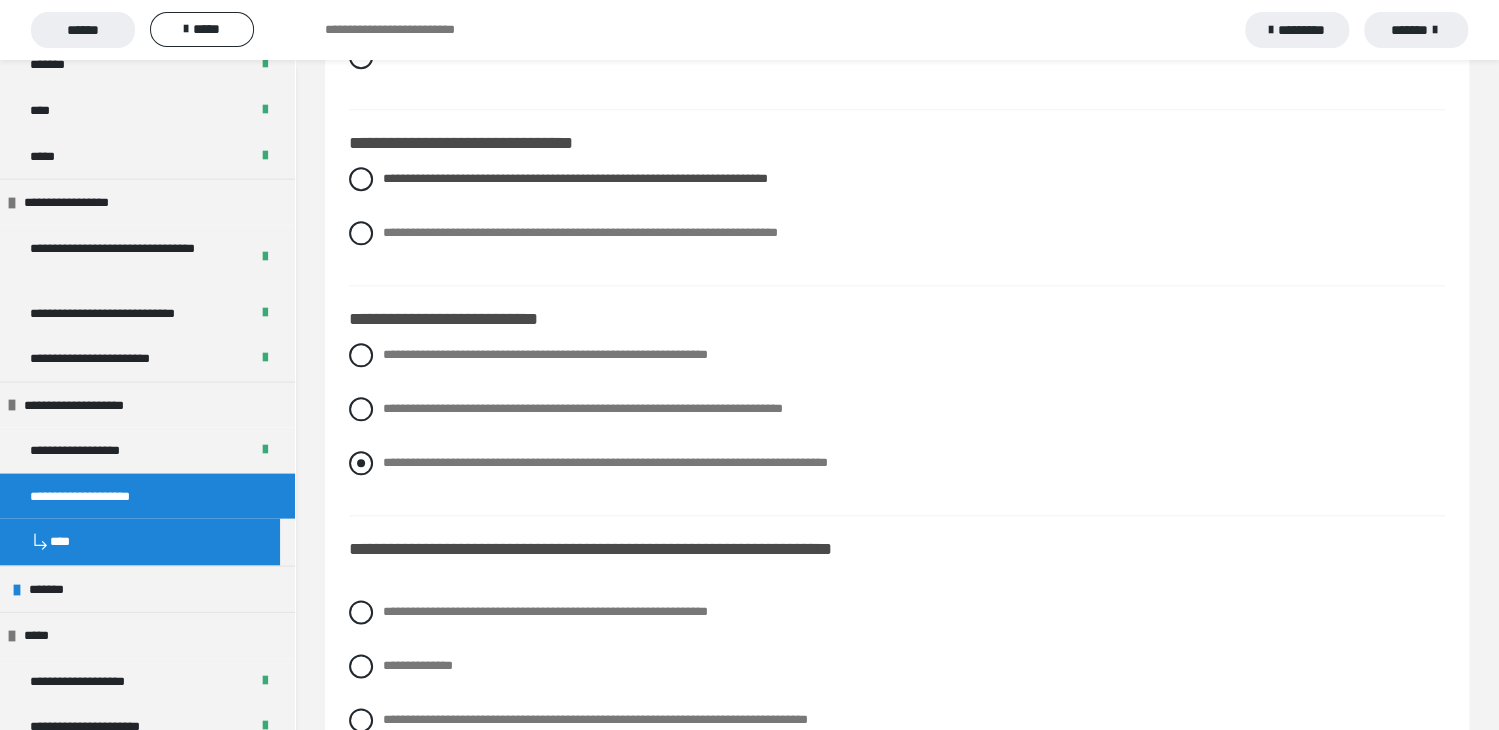 click at bounding box center (361, 463) 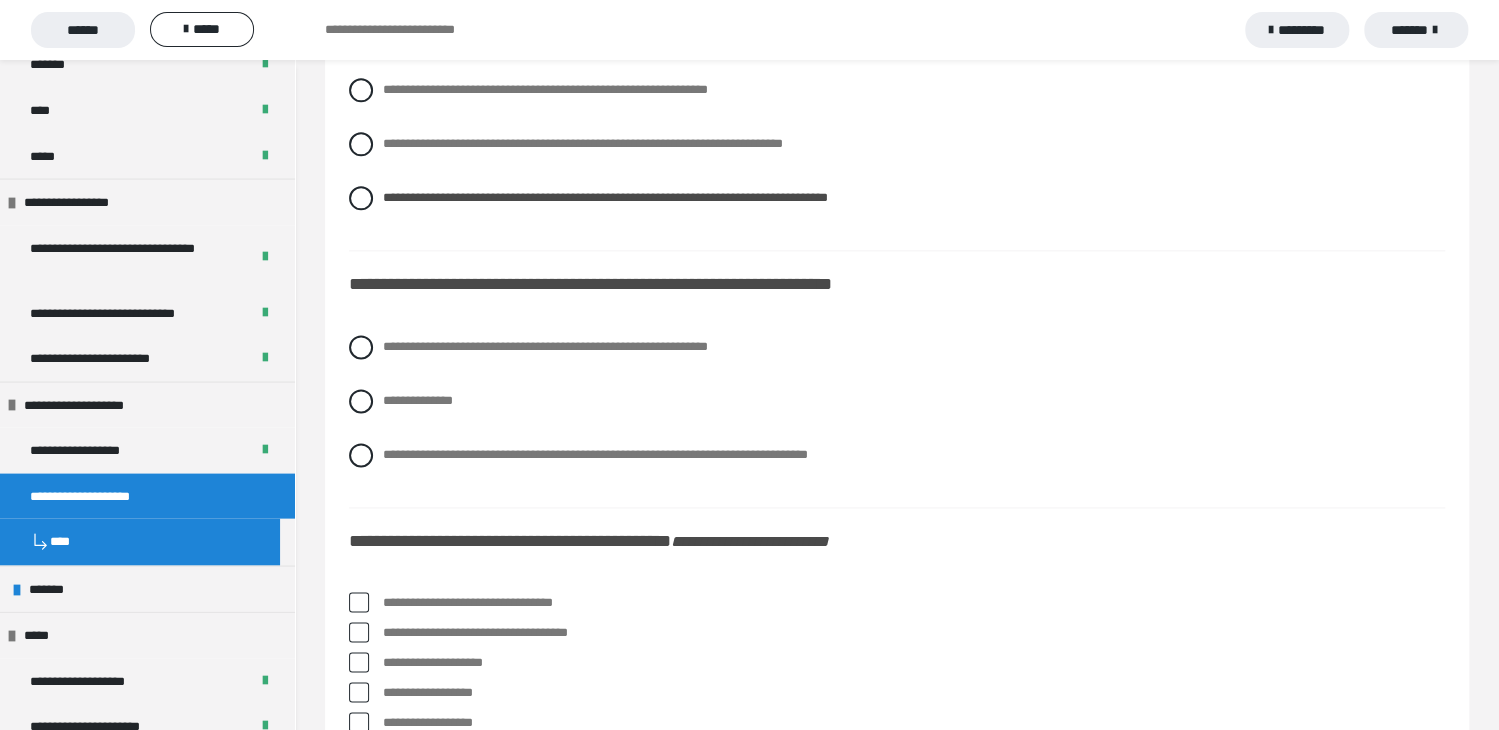 scroll, scrollTop: 9000, scrollLeft: 0, axis: vertical 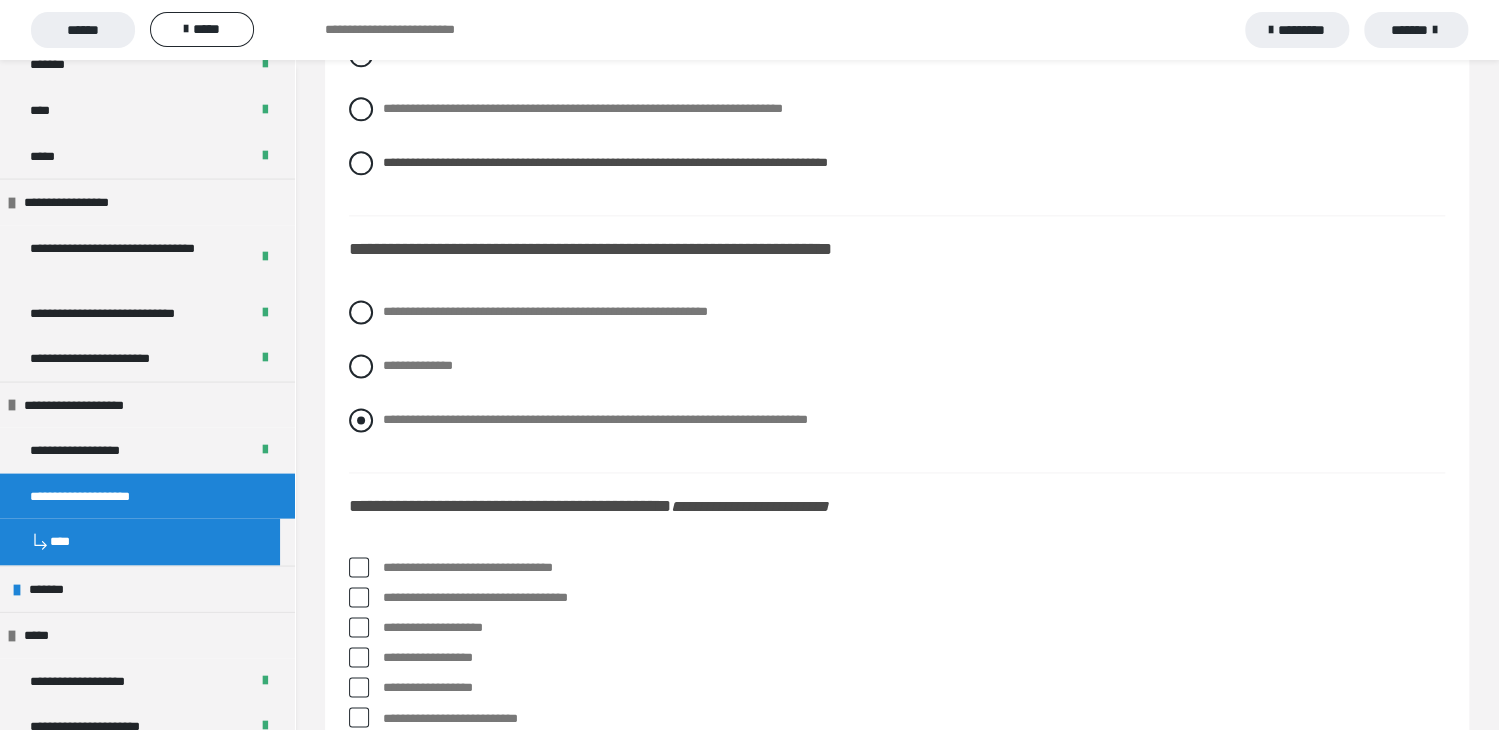 click at bounding box center (361, 420) 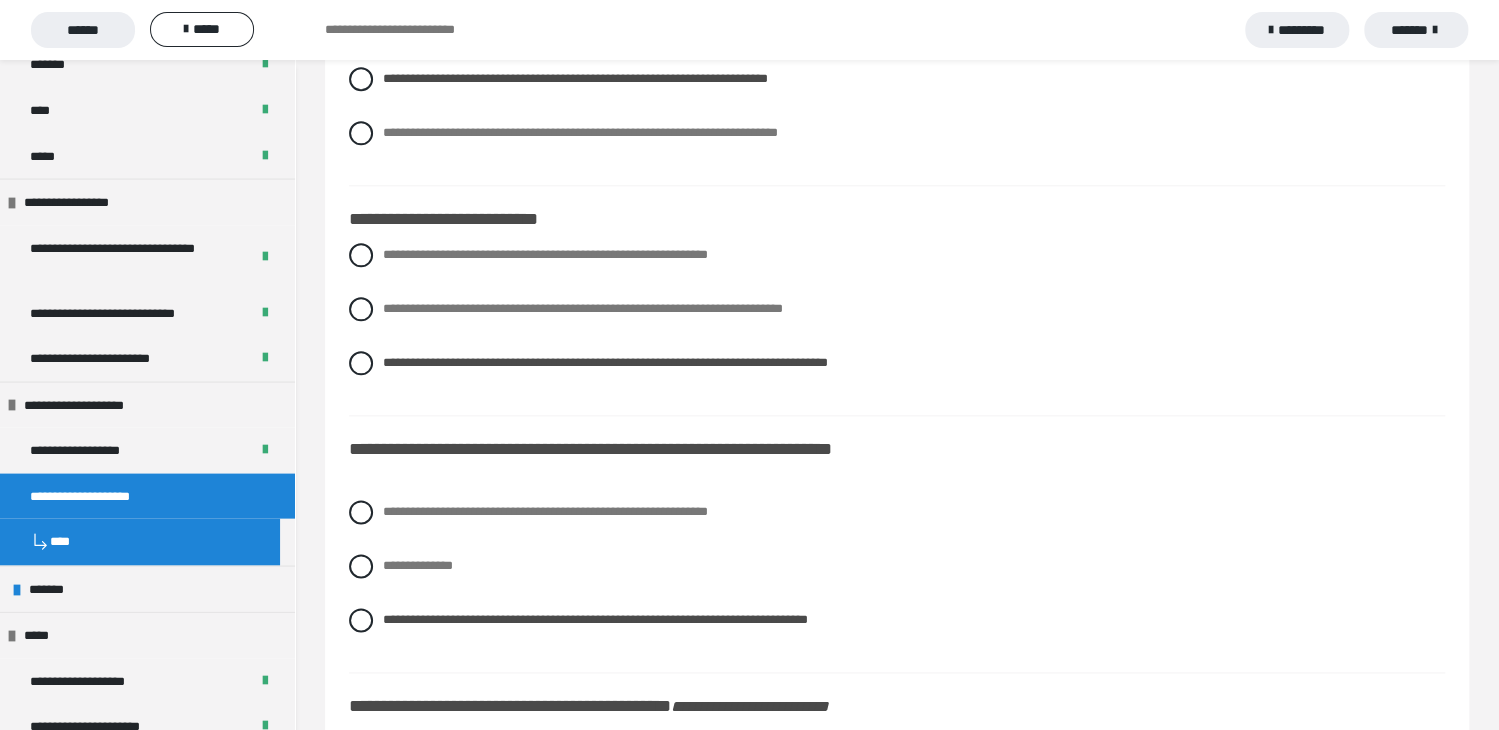 scroll, scrollTop: 8700, scrollLeft: 0, axis: vertical 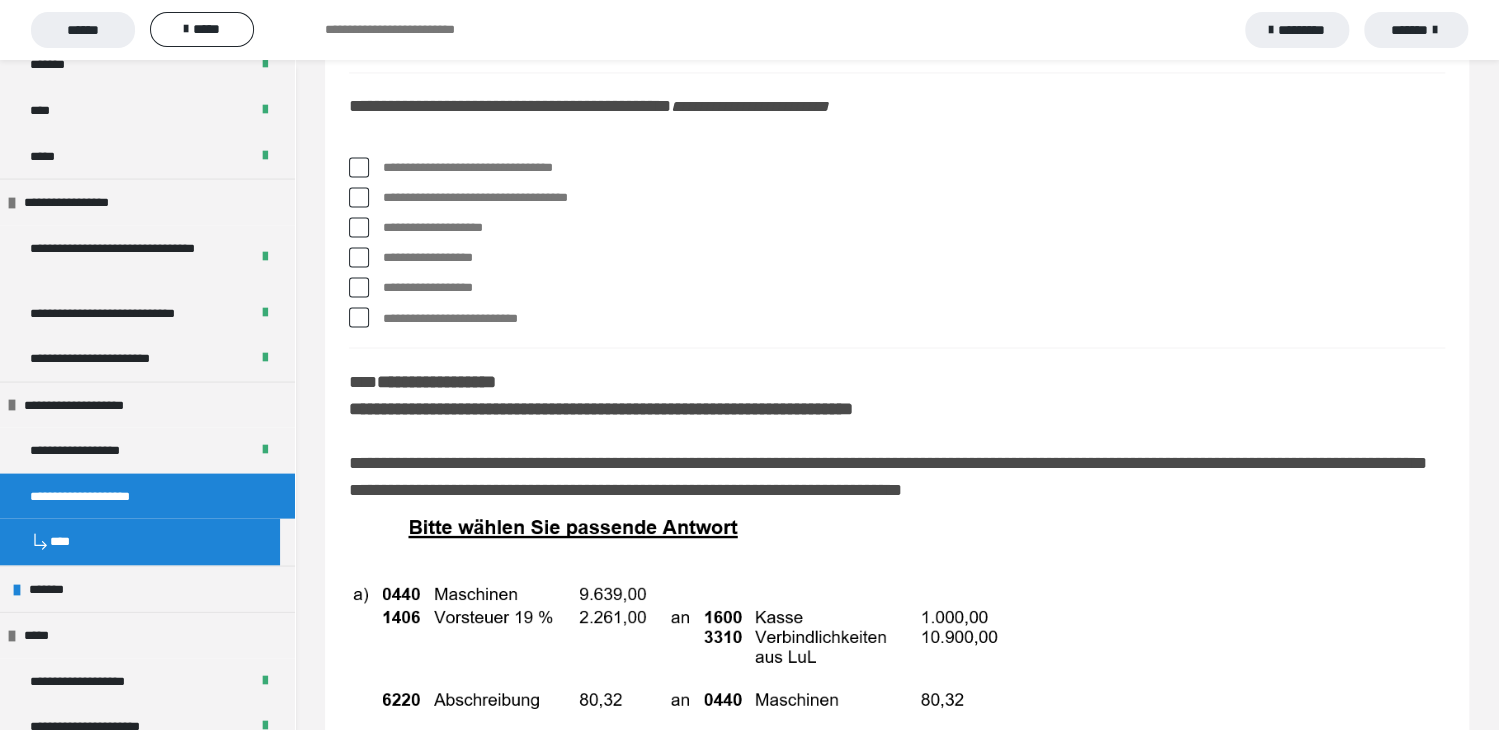 click at bounding box center (359, 197) 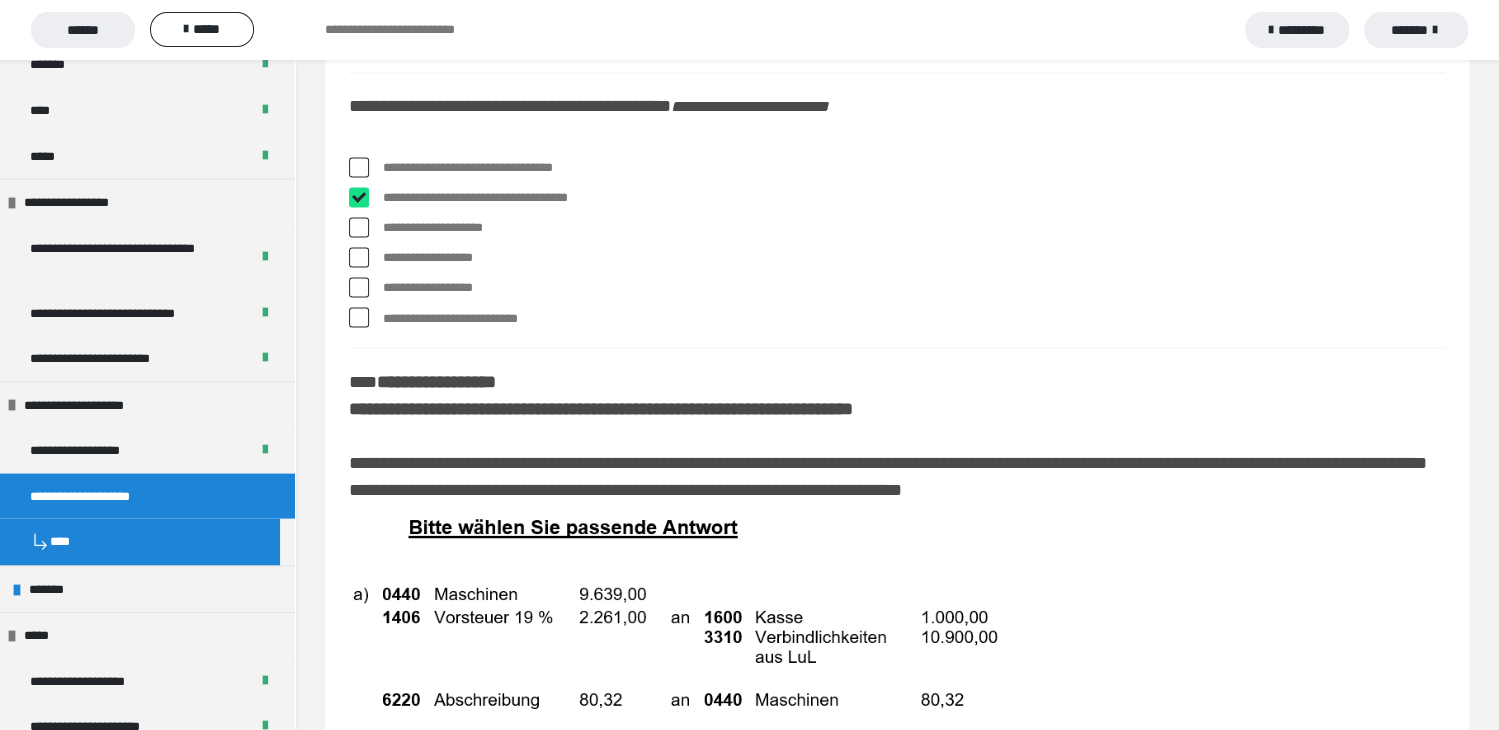 checkbox on "****" 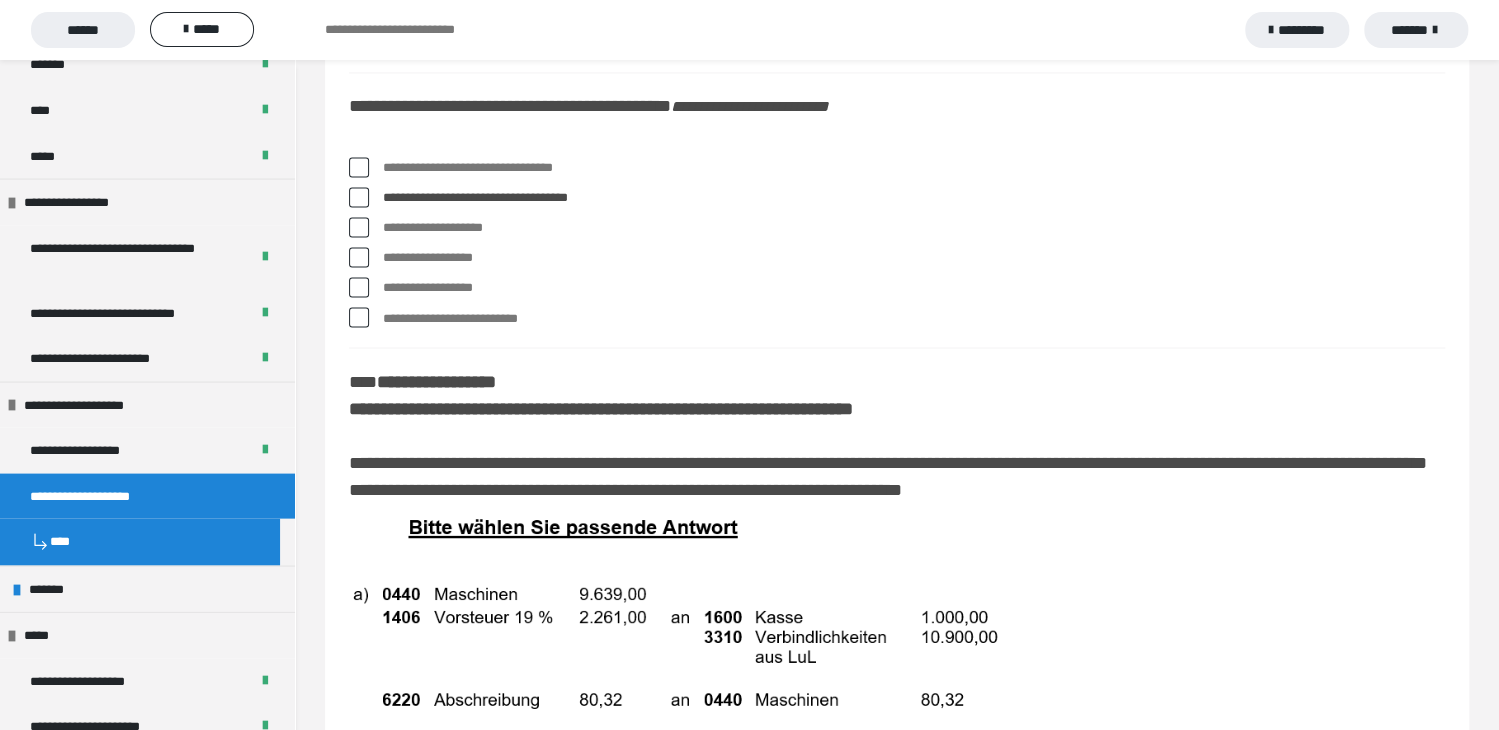 click at bounding box center (359, 167) 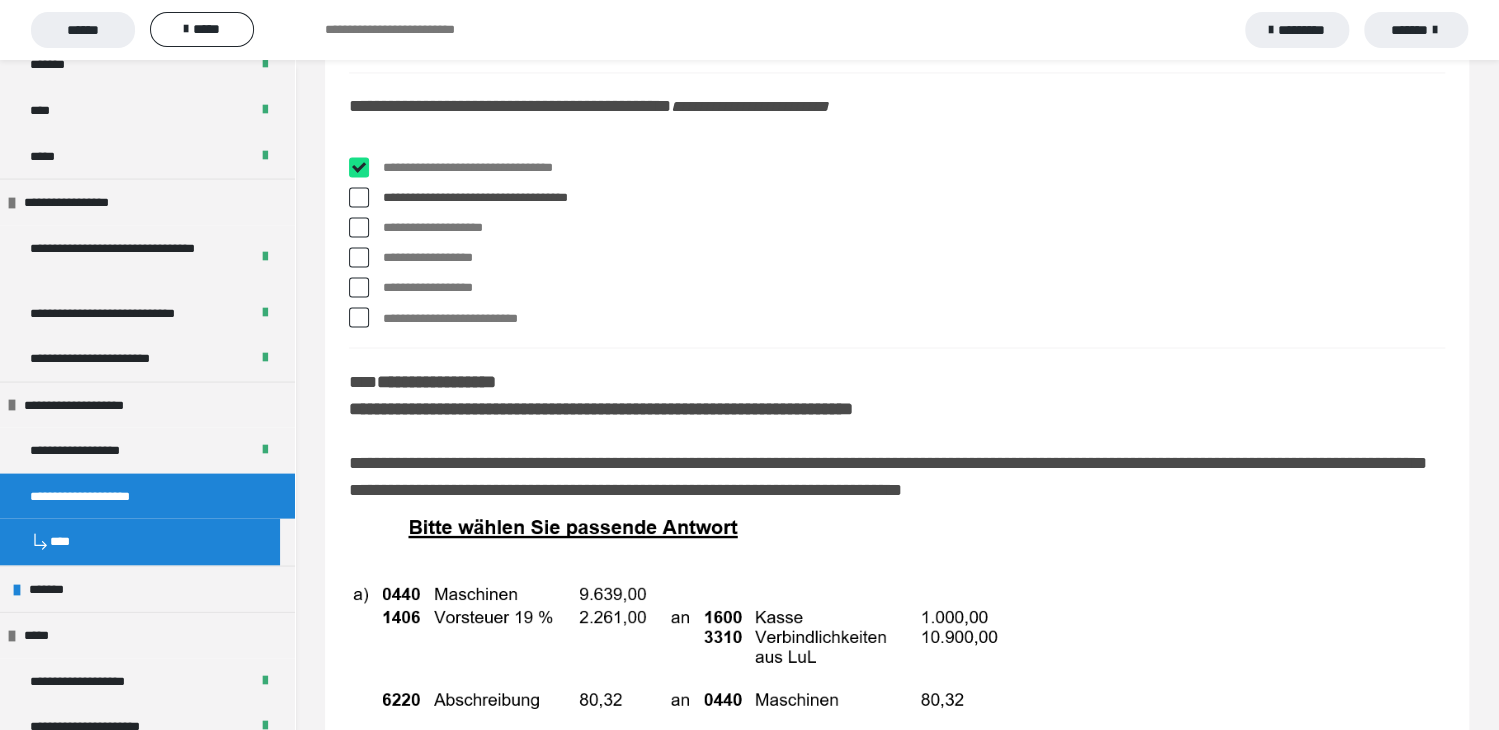checkbox on "****" 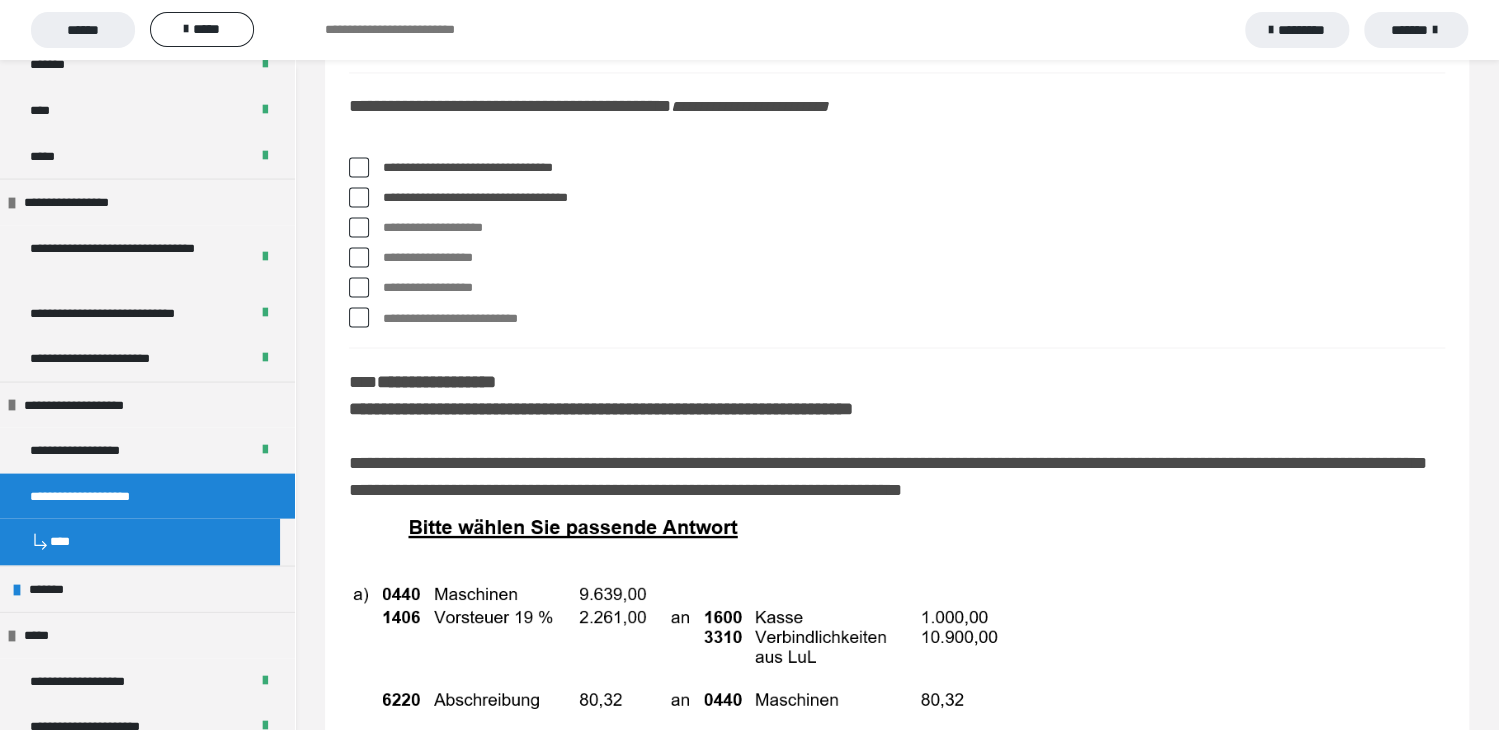 click at bounding box center [359, 287] 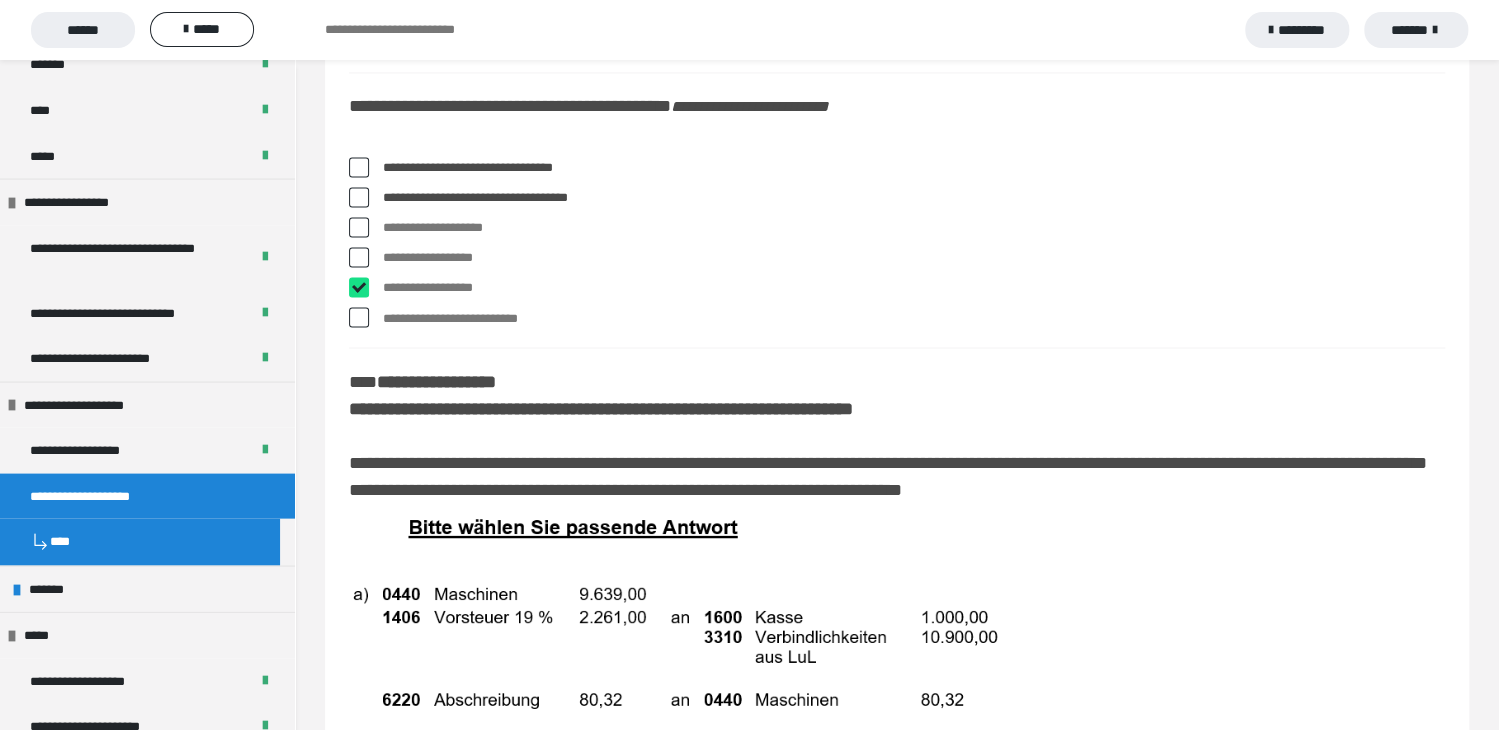 checkbox on "****" 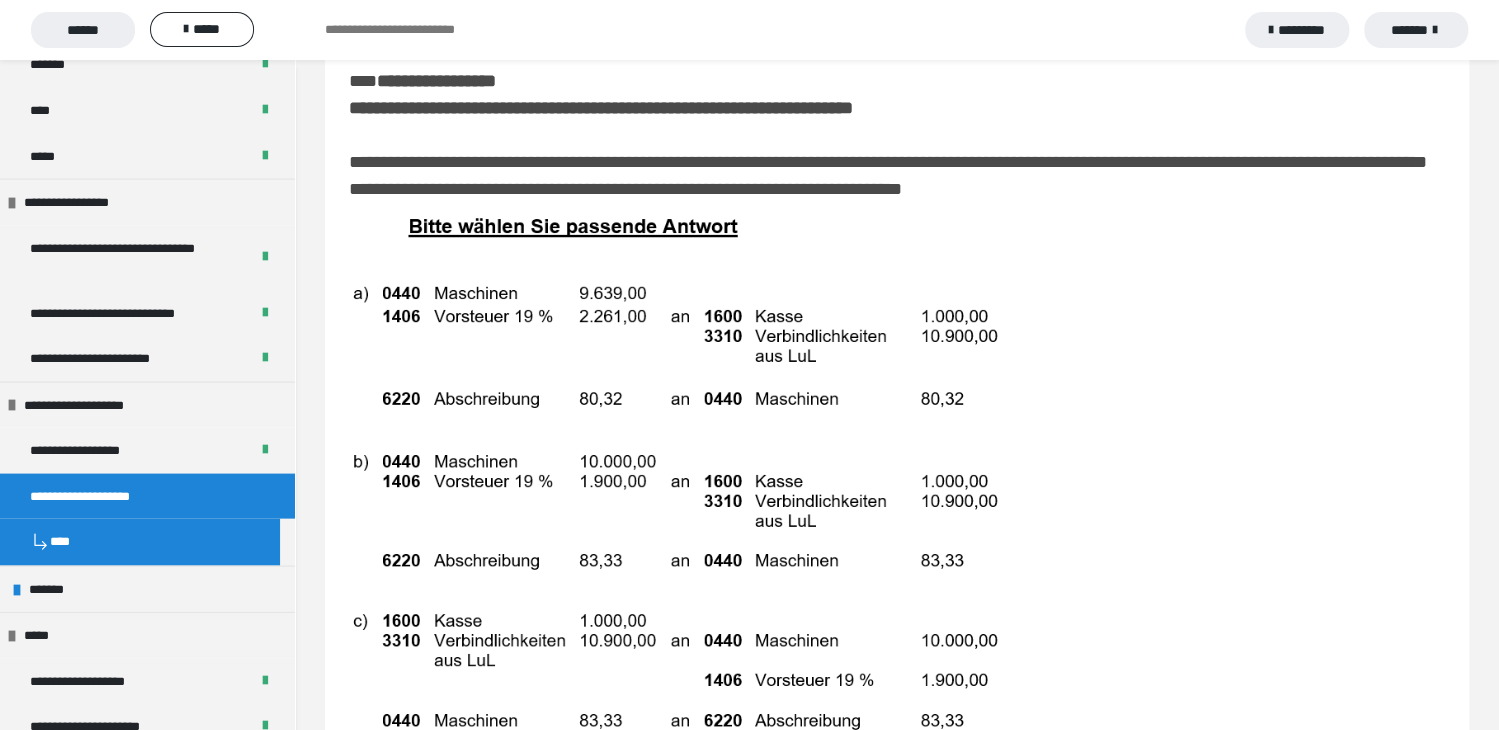 scroll, scrollTop: 9699, scrollLeft: 0, axis: vertical 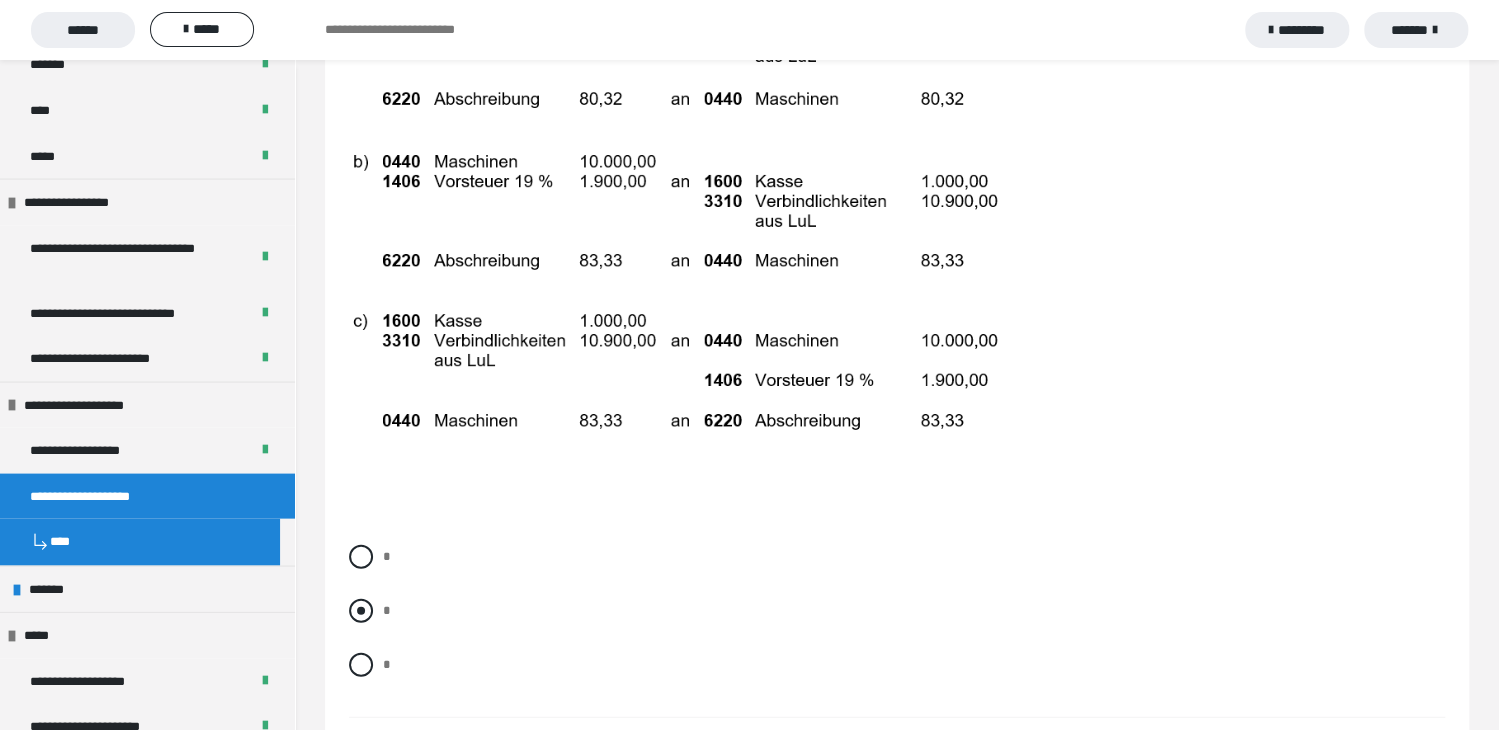 click at bounding box center (361, 611) 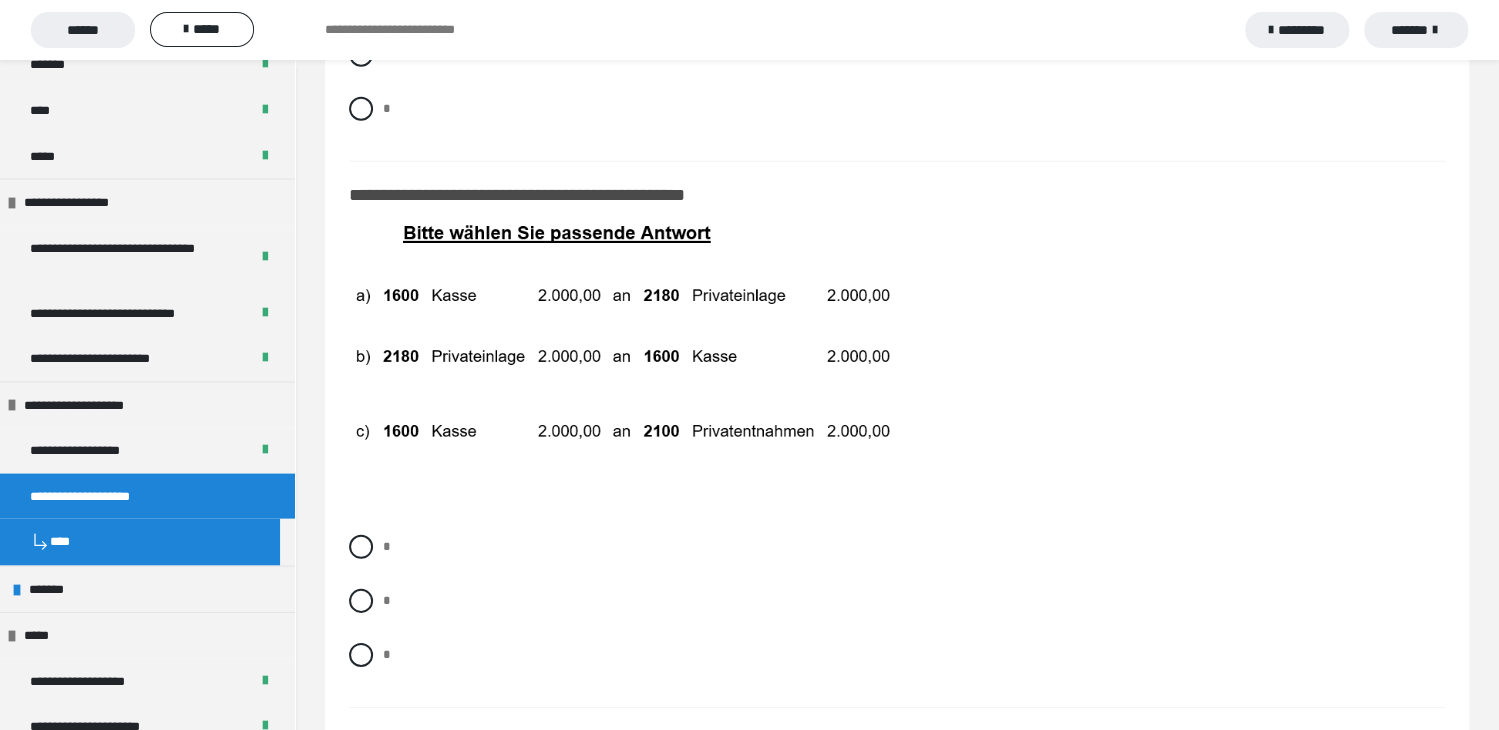 scroll, scrollTop: 10600, scrollLeft: 0, axis: vertical 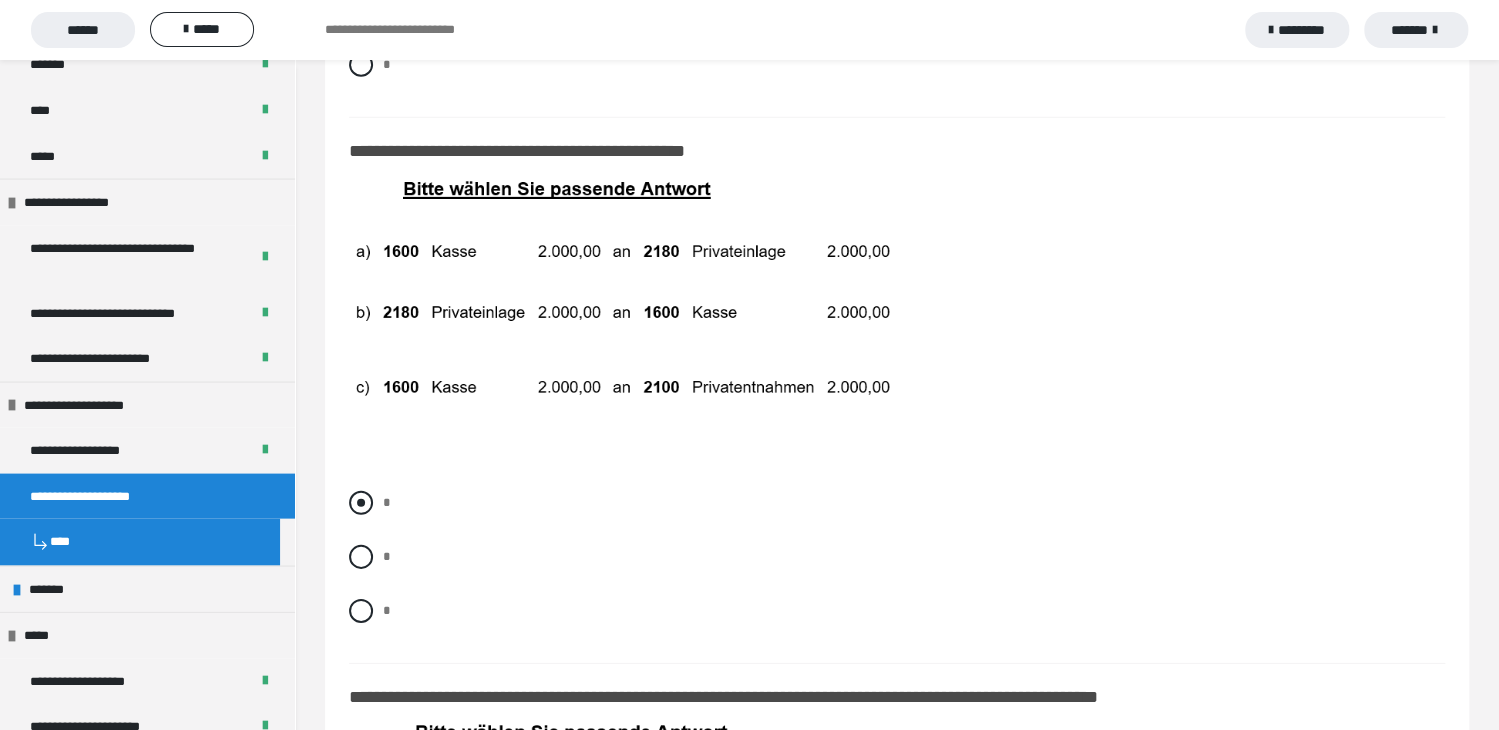 click at bounding box center (361, 503) 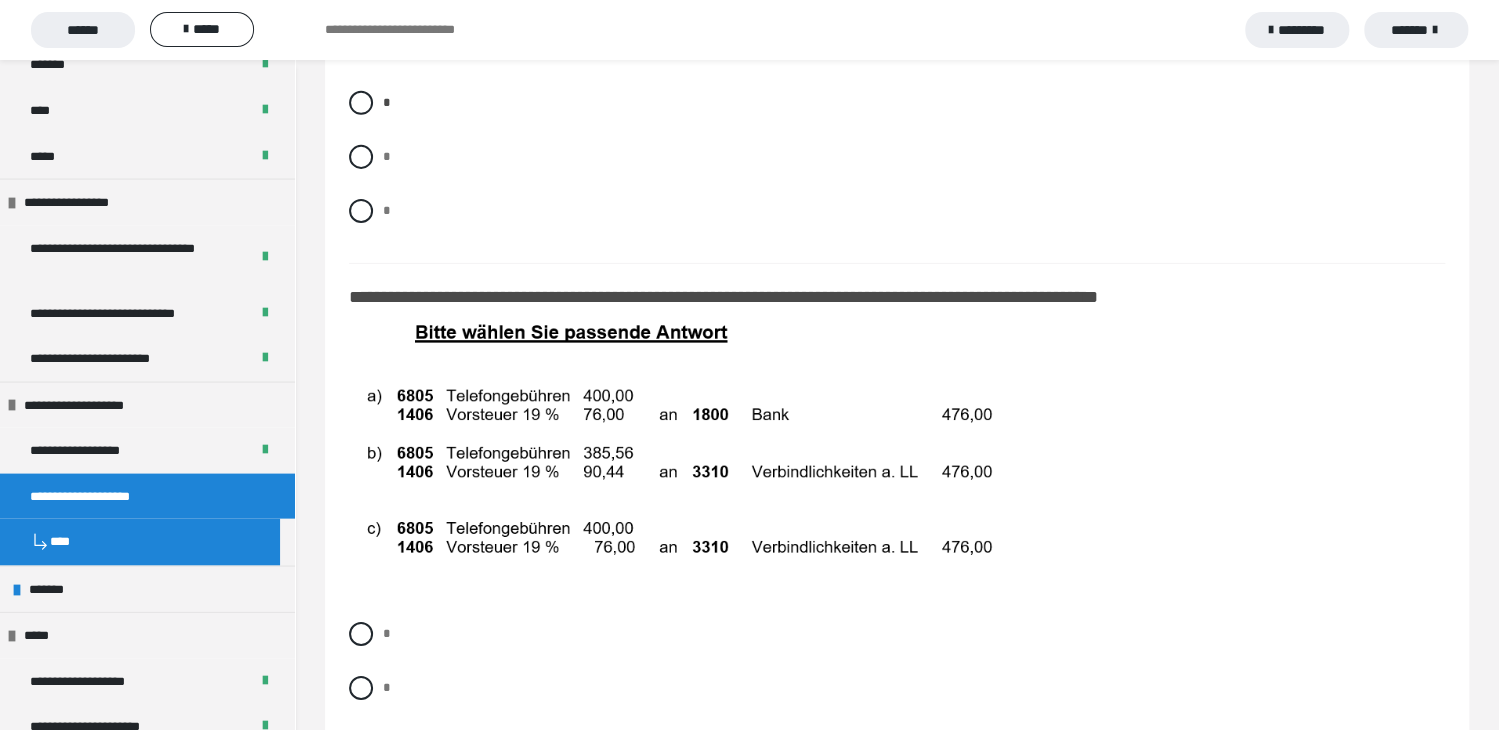 scroll, scrollTop: 11100, scrollLeft: 0, axis: vertical 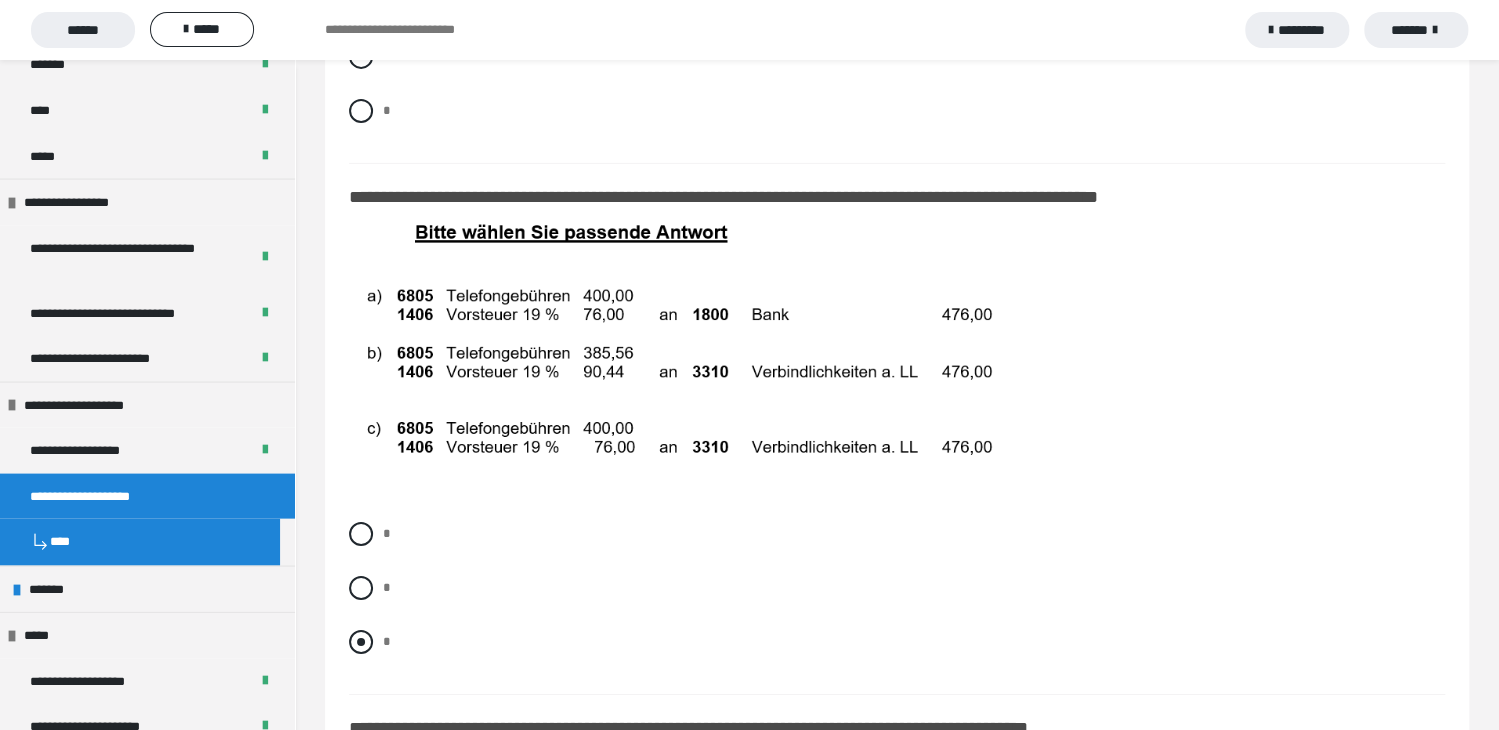 click at bounding box center [361, 642] 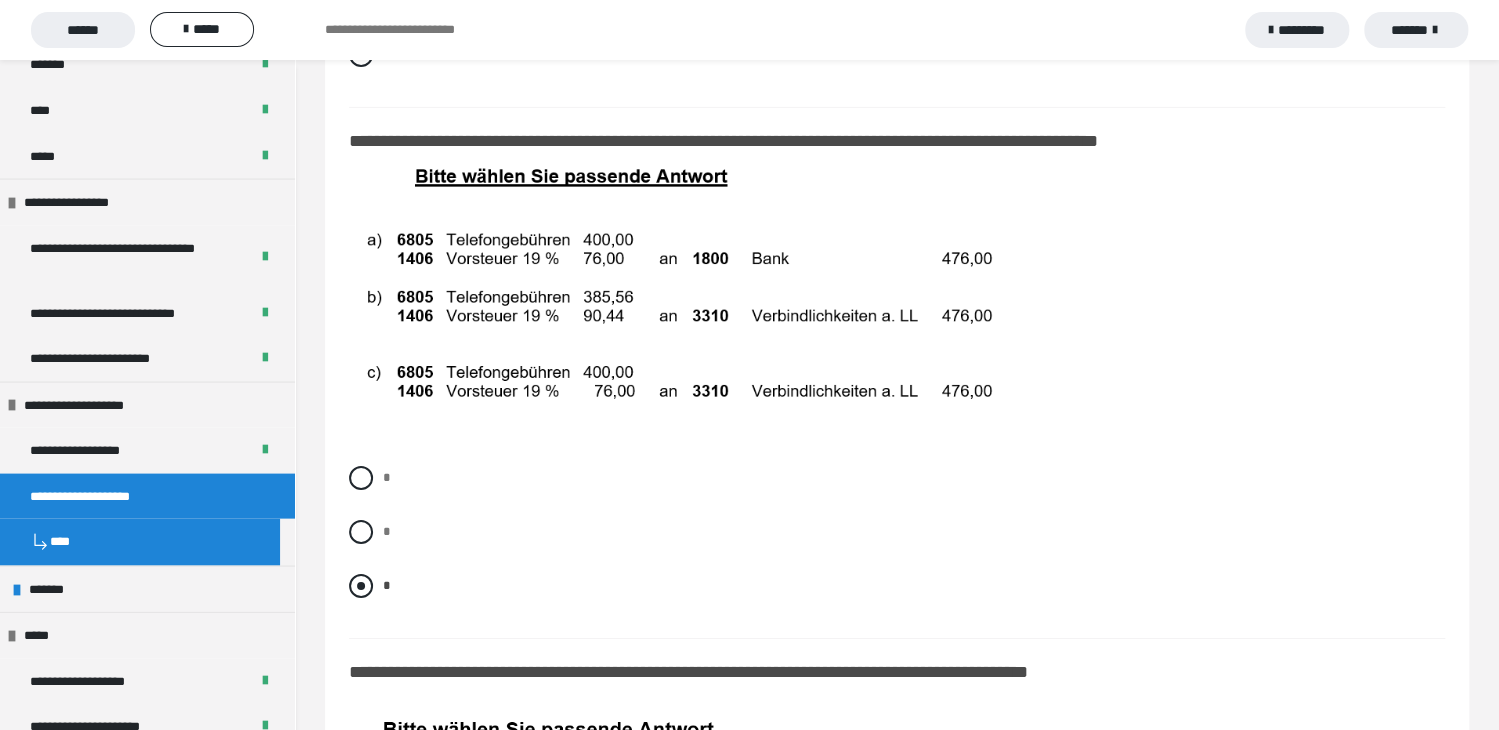 scroll, scrollTop: 11200, scrollLeft: 0, axis: vertical 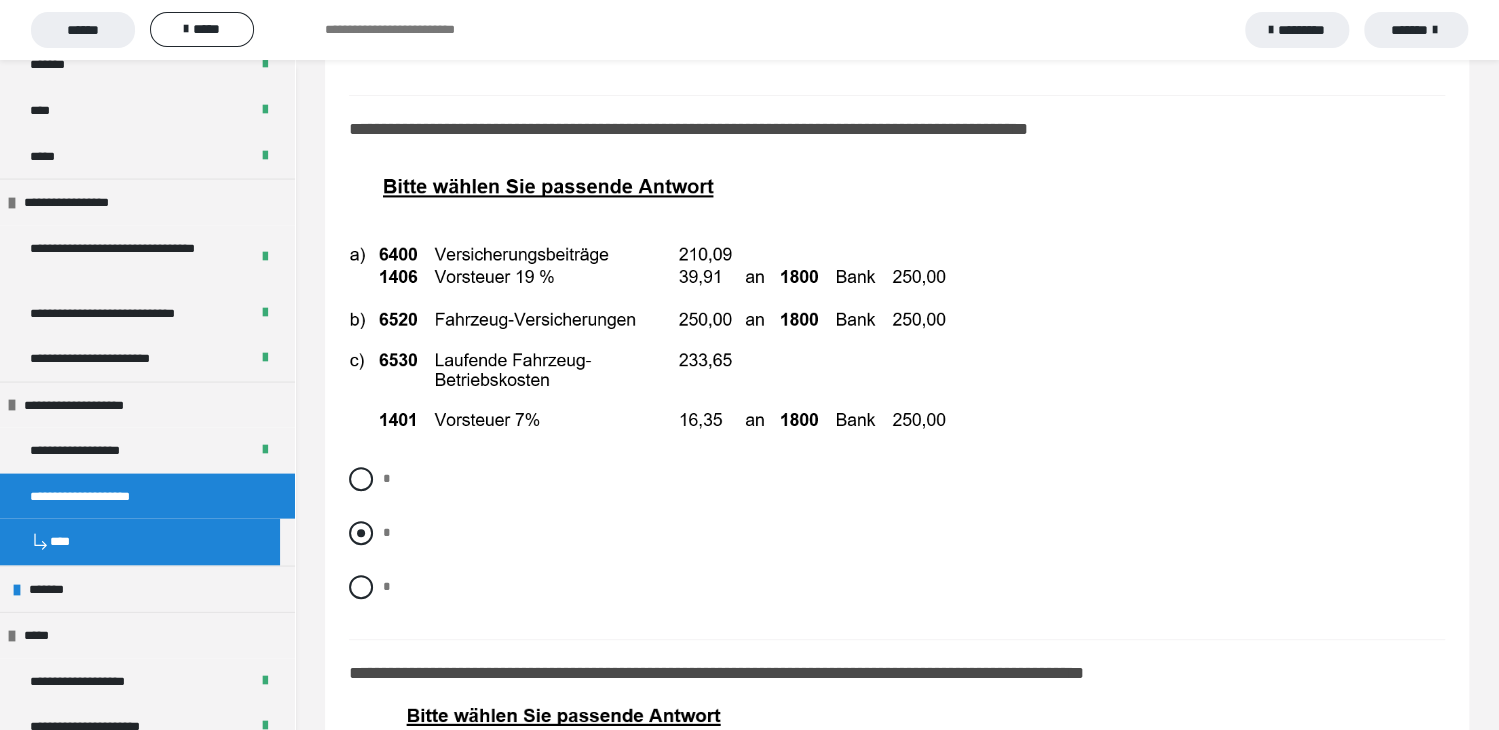 click at bounding box center [361, 533] 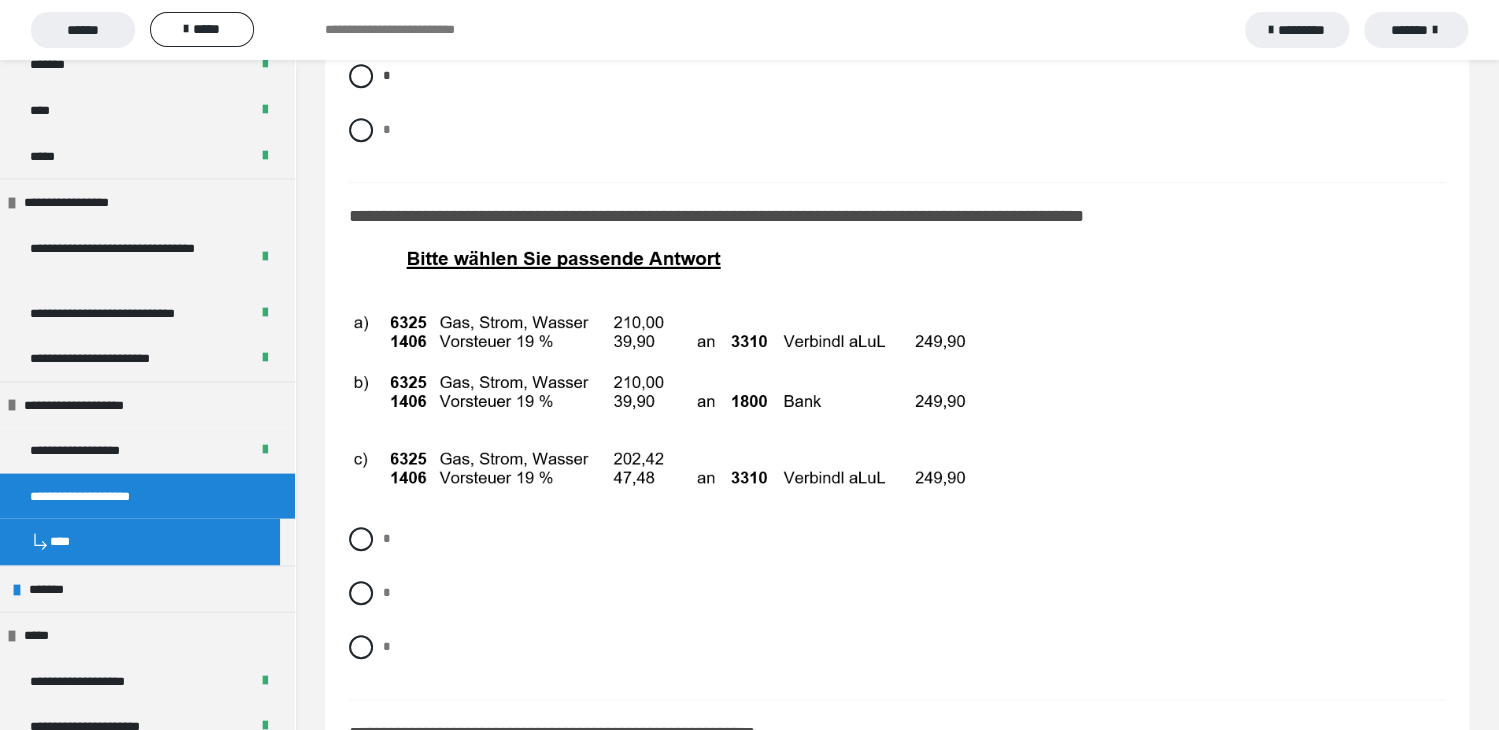 scroll, scrollTop: 12200, scrollLeft: 0, axis: vertical 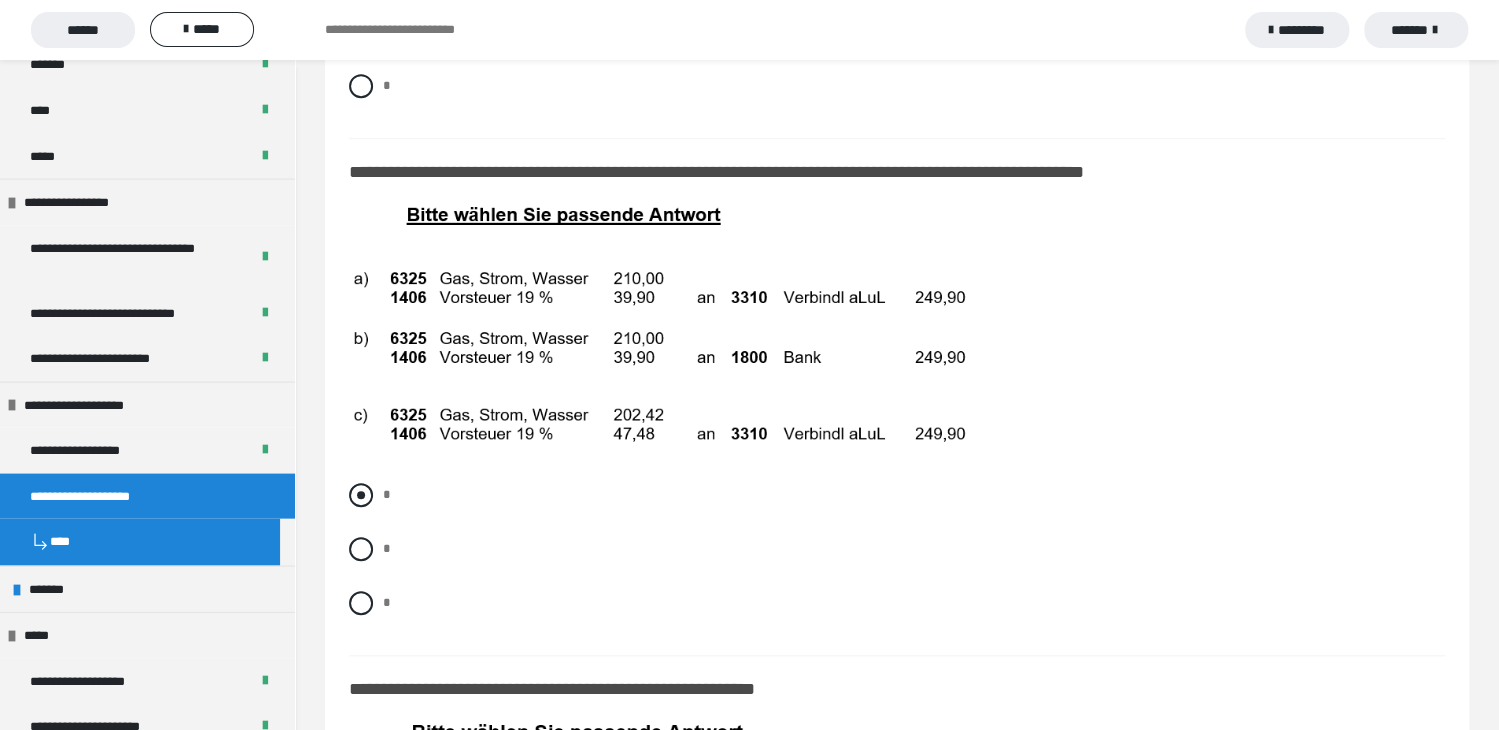 click at bounding box center (361, 495) 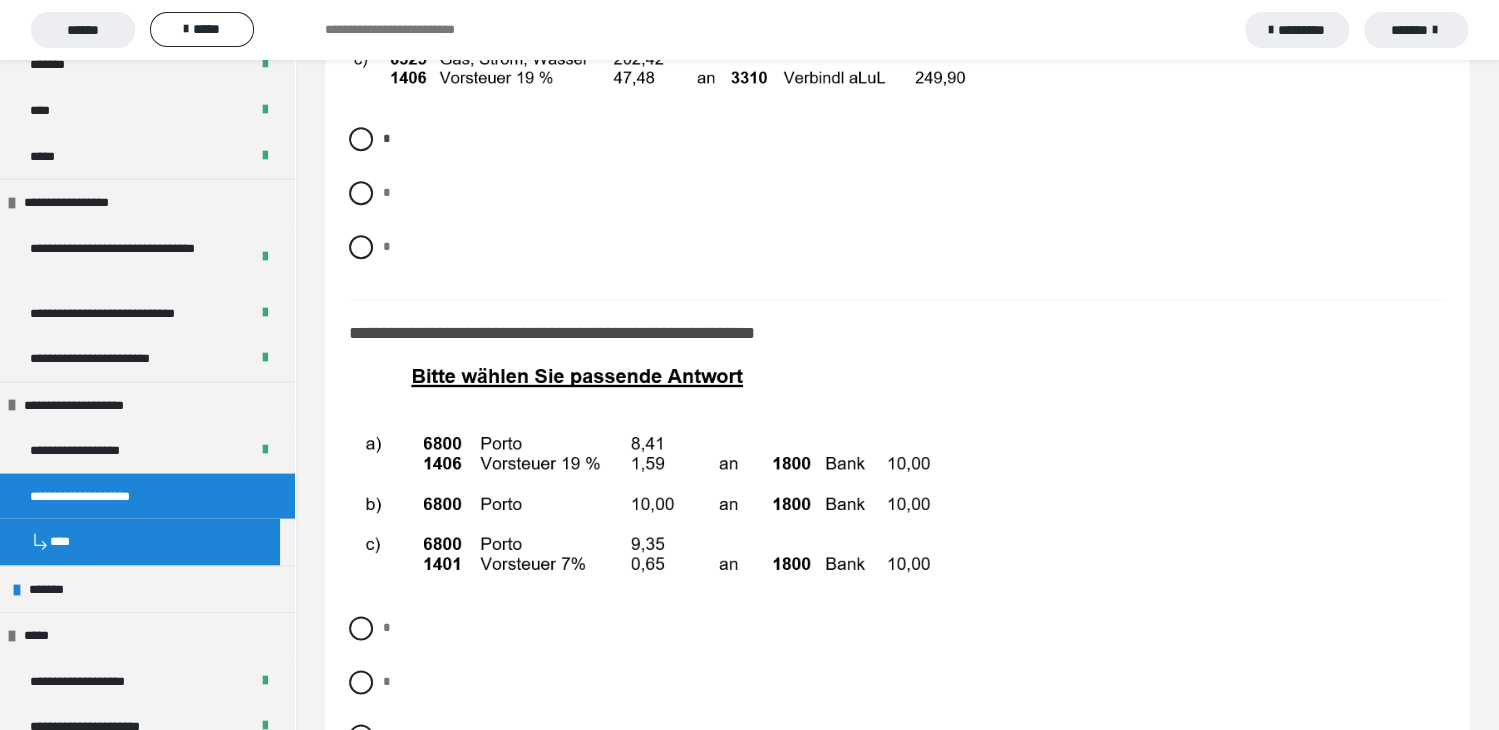 scroll, scrollTop: 12600, scrollLeft: 0, axis: vertical 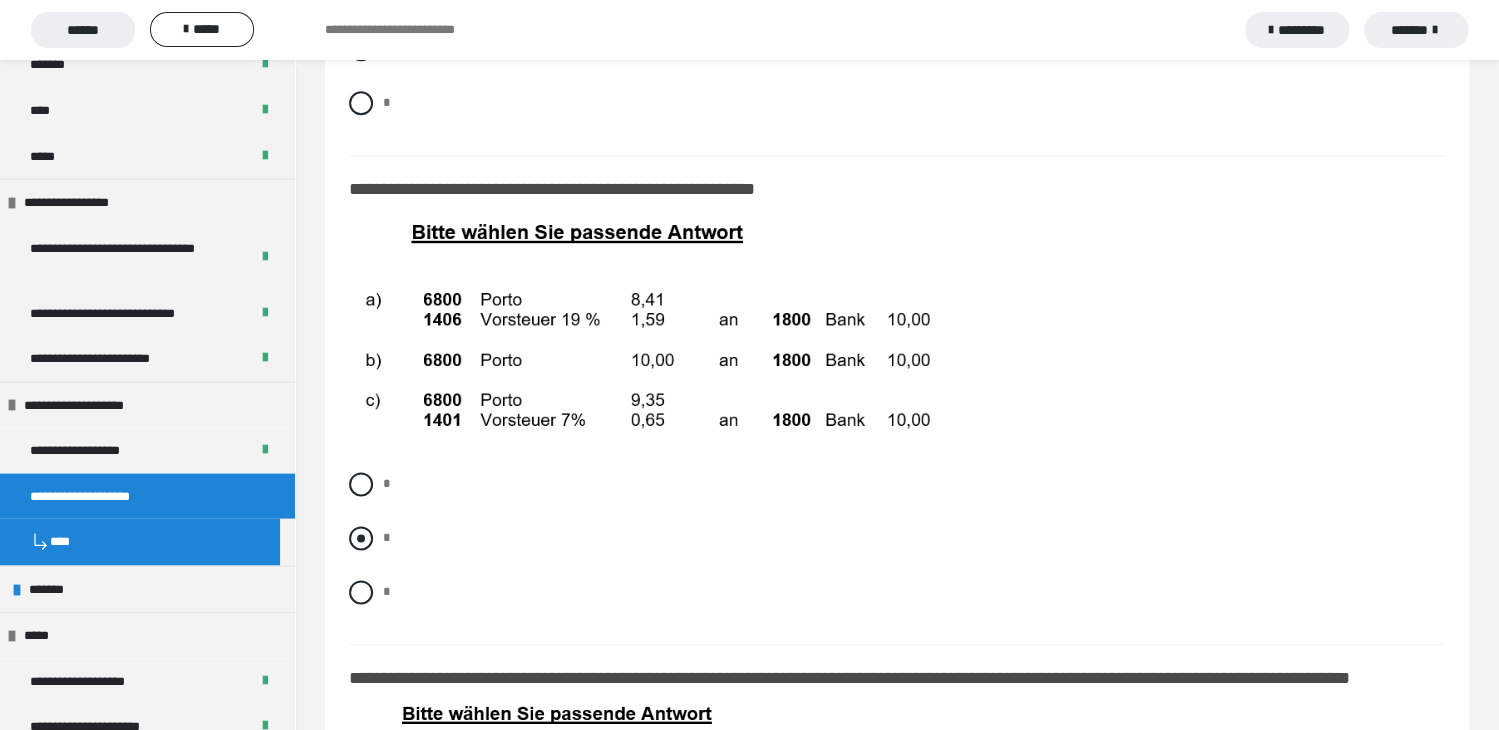 click at bounding box center [361, 538] 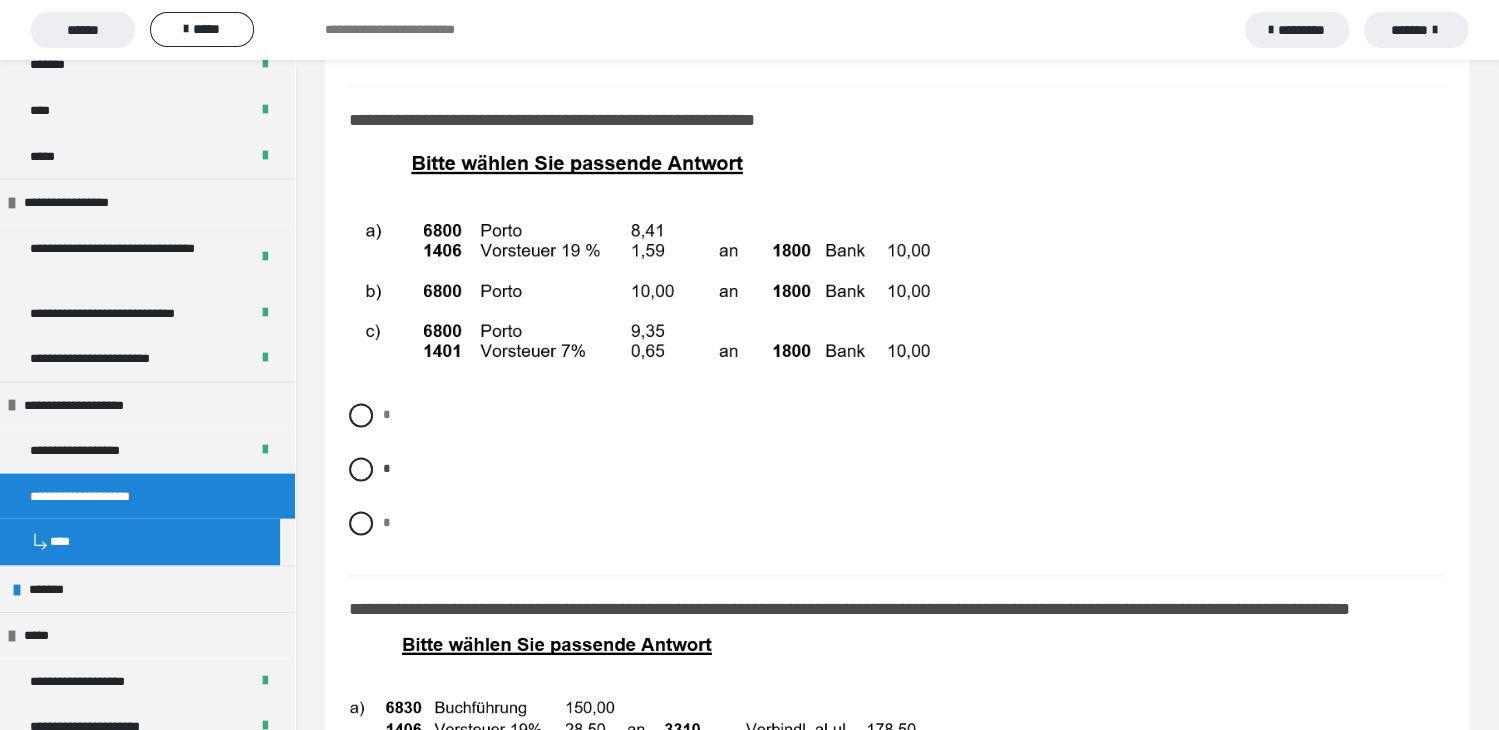 scroll, scrollTop: 12800, scrollLeft: 0, axis: vertical 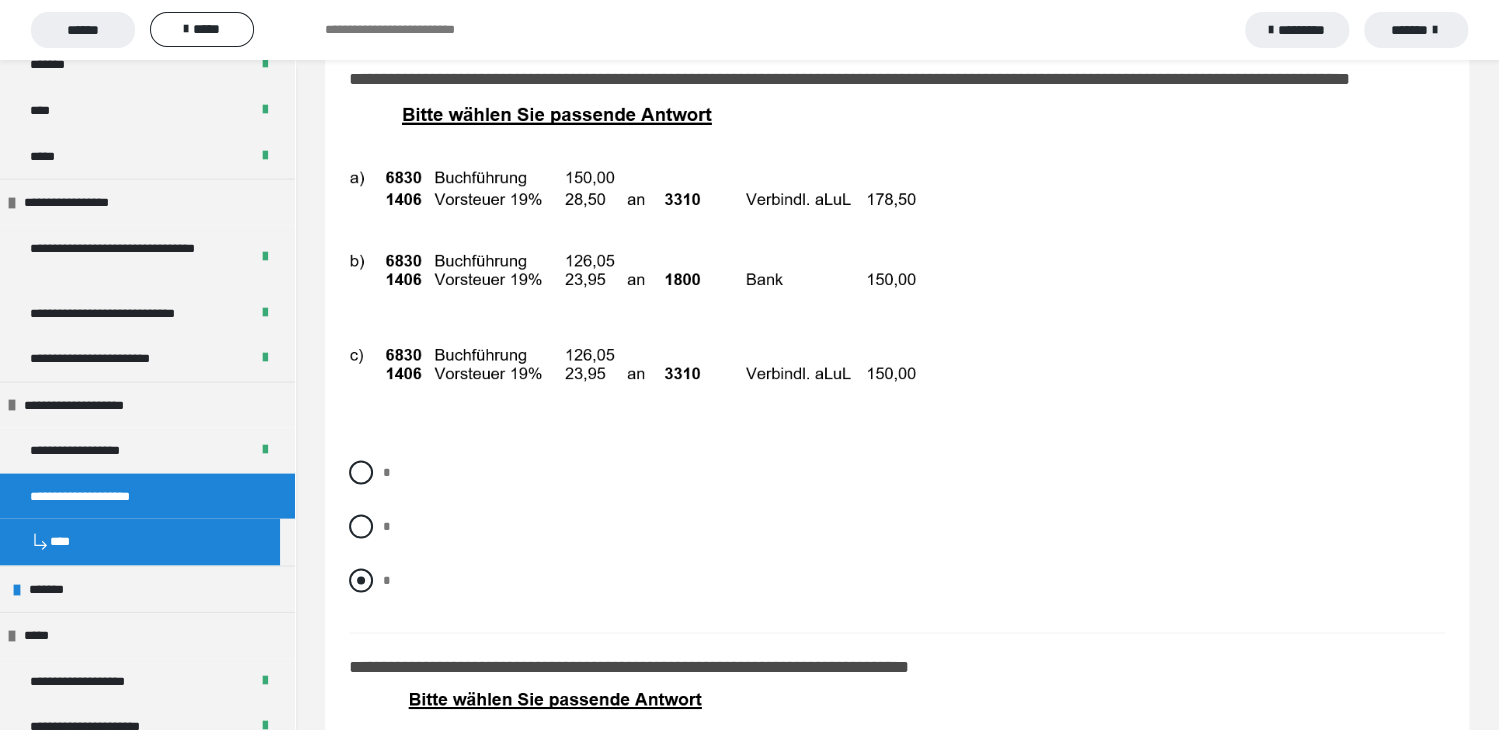 click at bounding box center (361, 580) 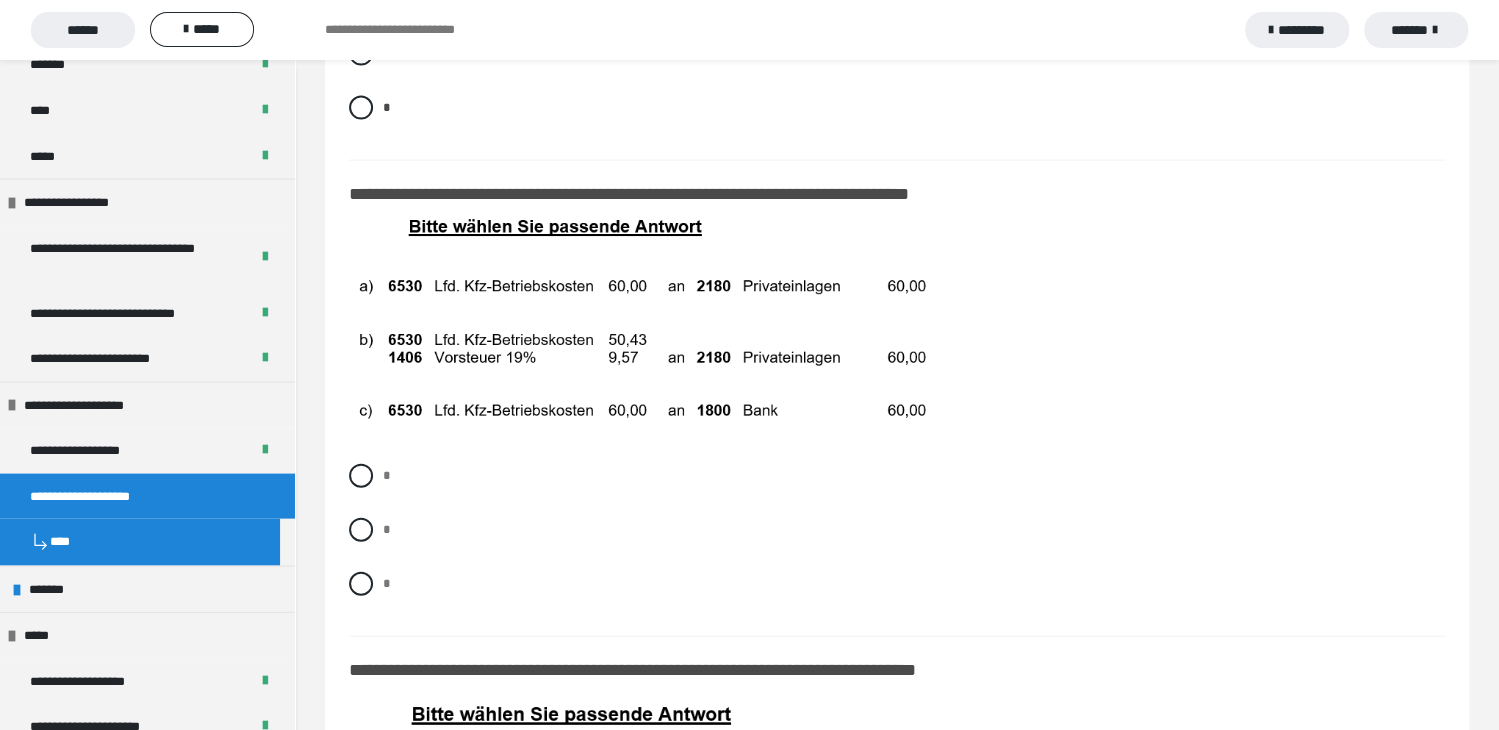 scroll, scrollTop: 13800, scrollLeft: 0, axis: vertical 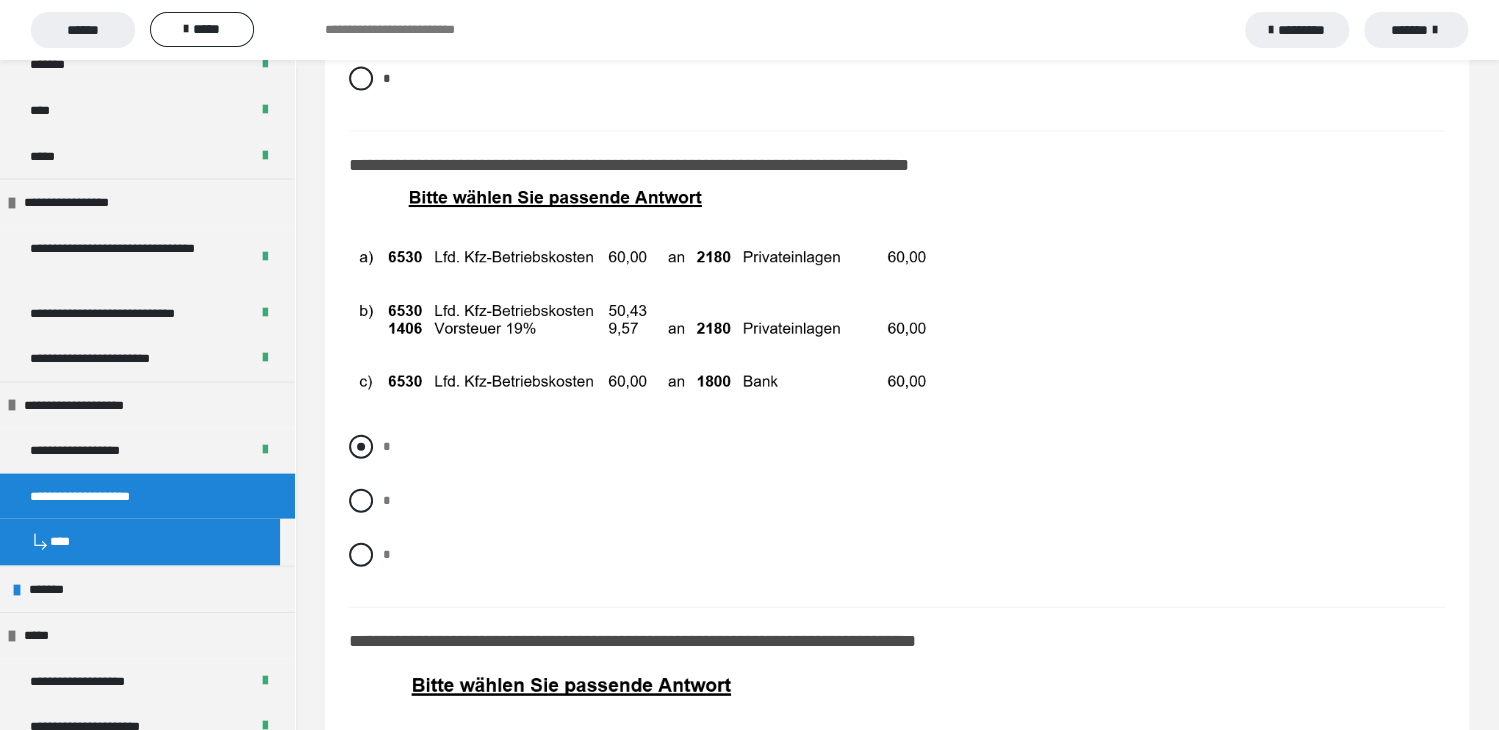 click at bounding box center [361, 447] 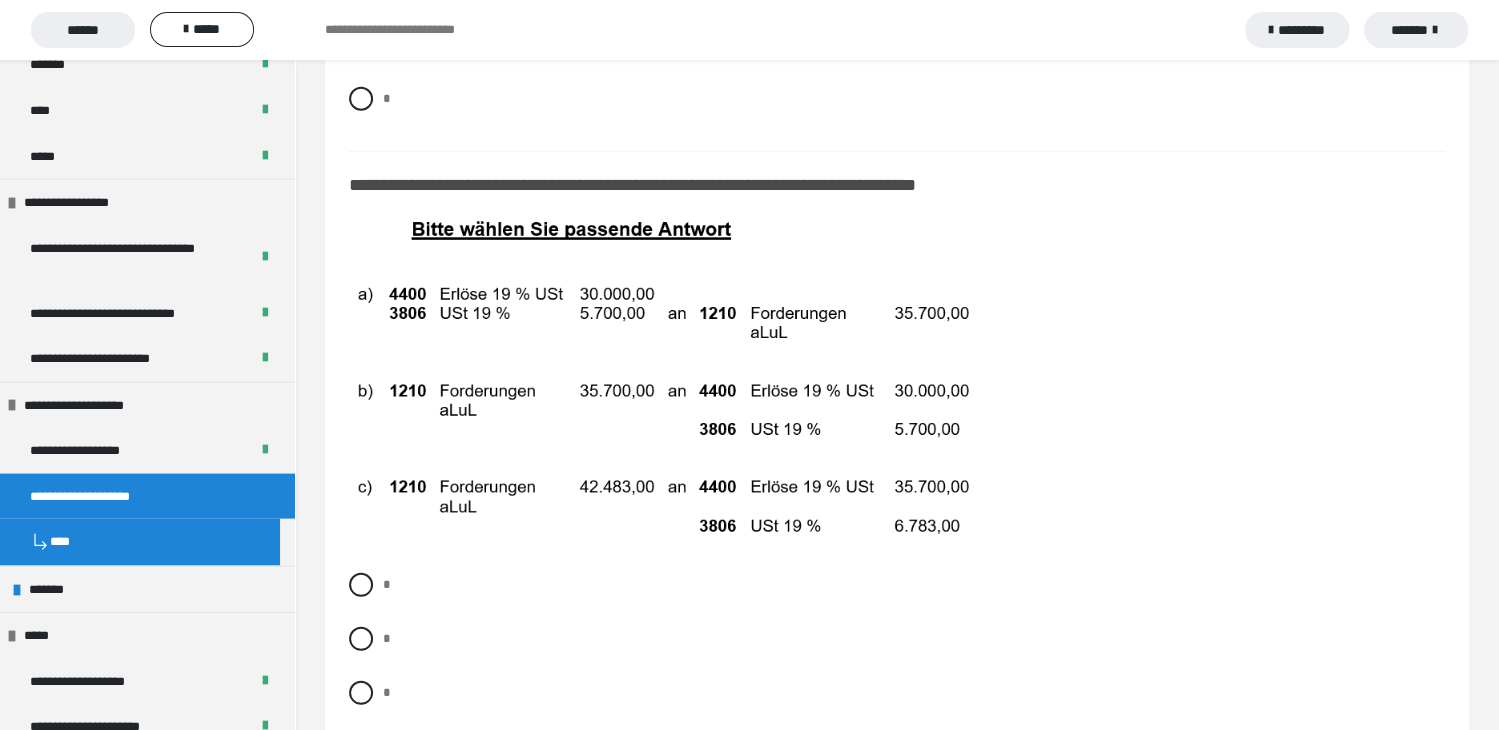 scroll, scrollTop: 14300, scrollLeft: 0, axis: vertical 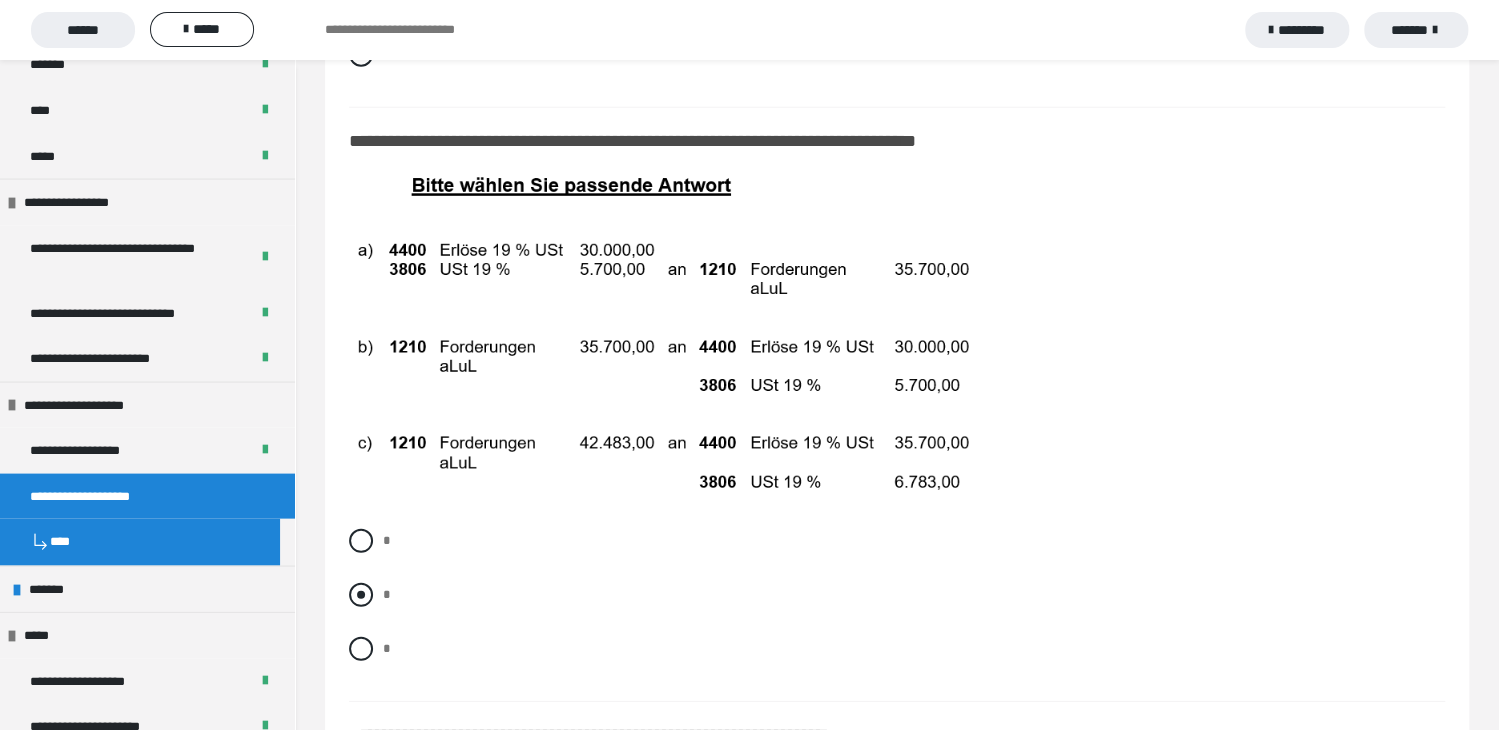 click at bounding box center (361, 595) 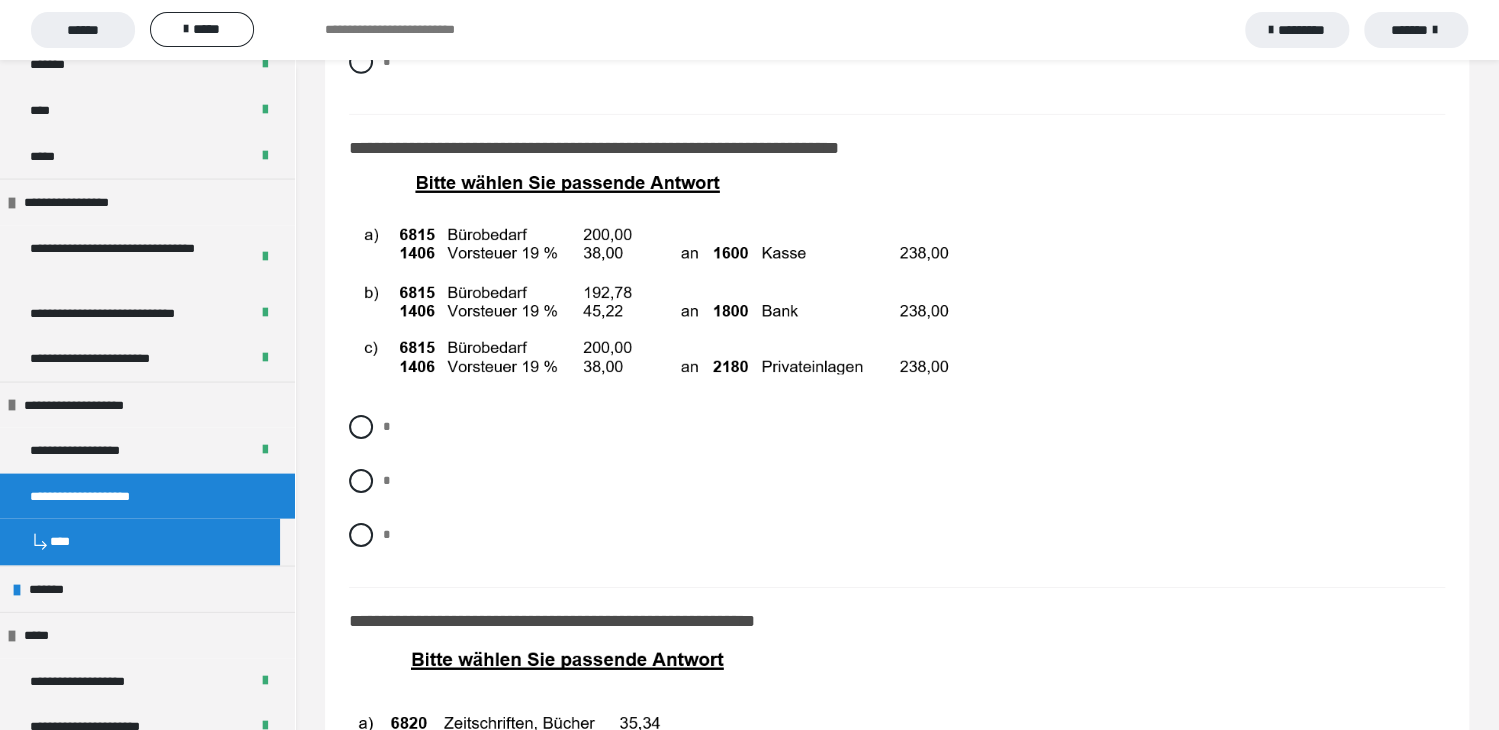 scroll, scrollTop: 14899, scrollLeft: 0, axis: vertical 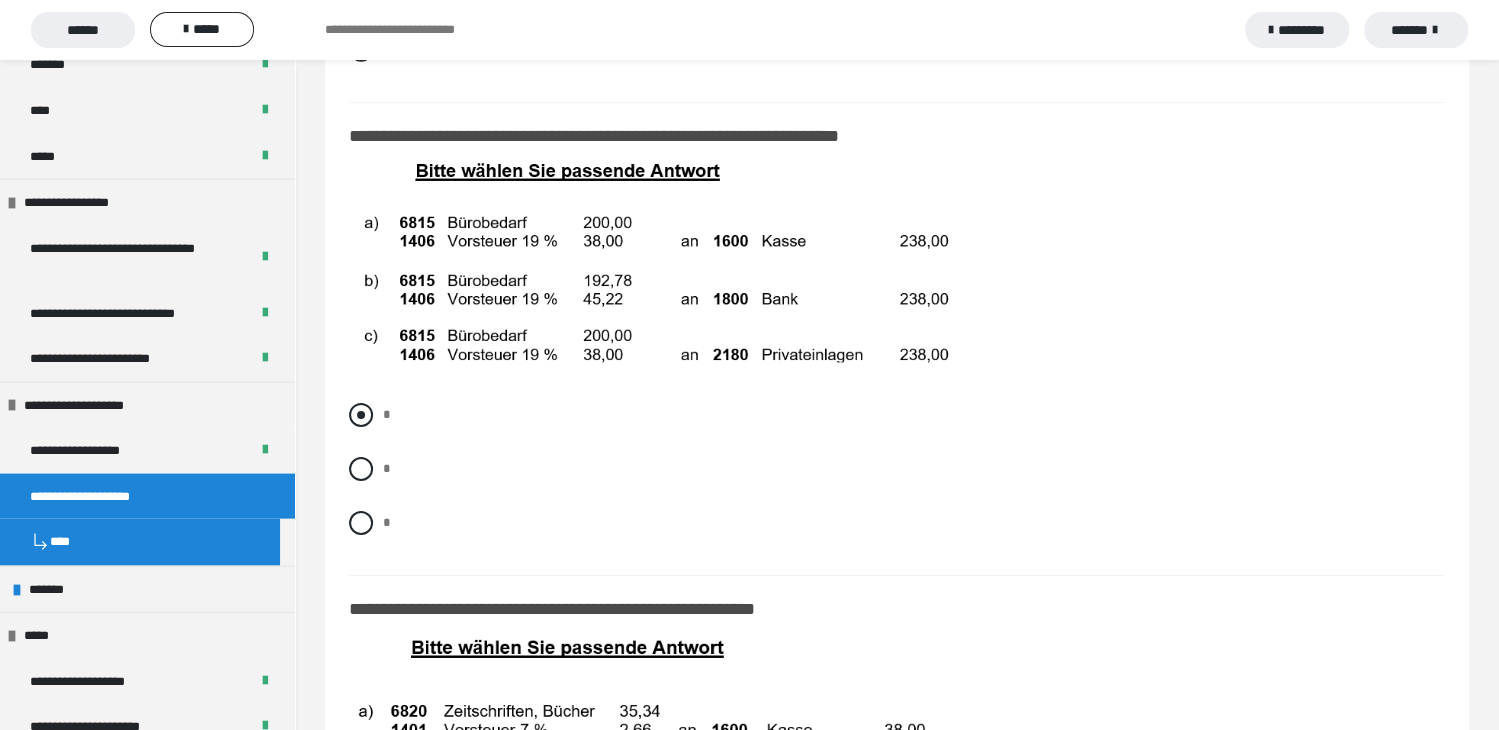 click at bounding box center (361, 415) 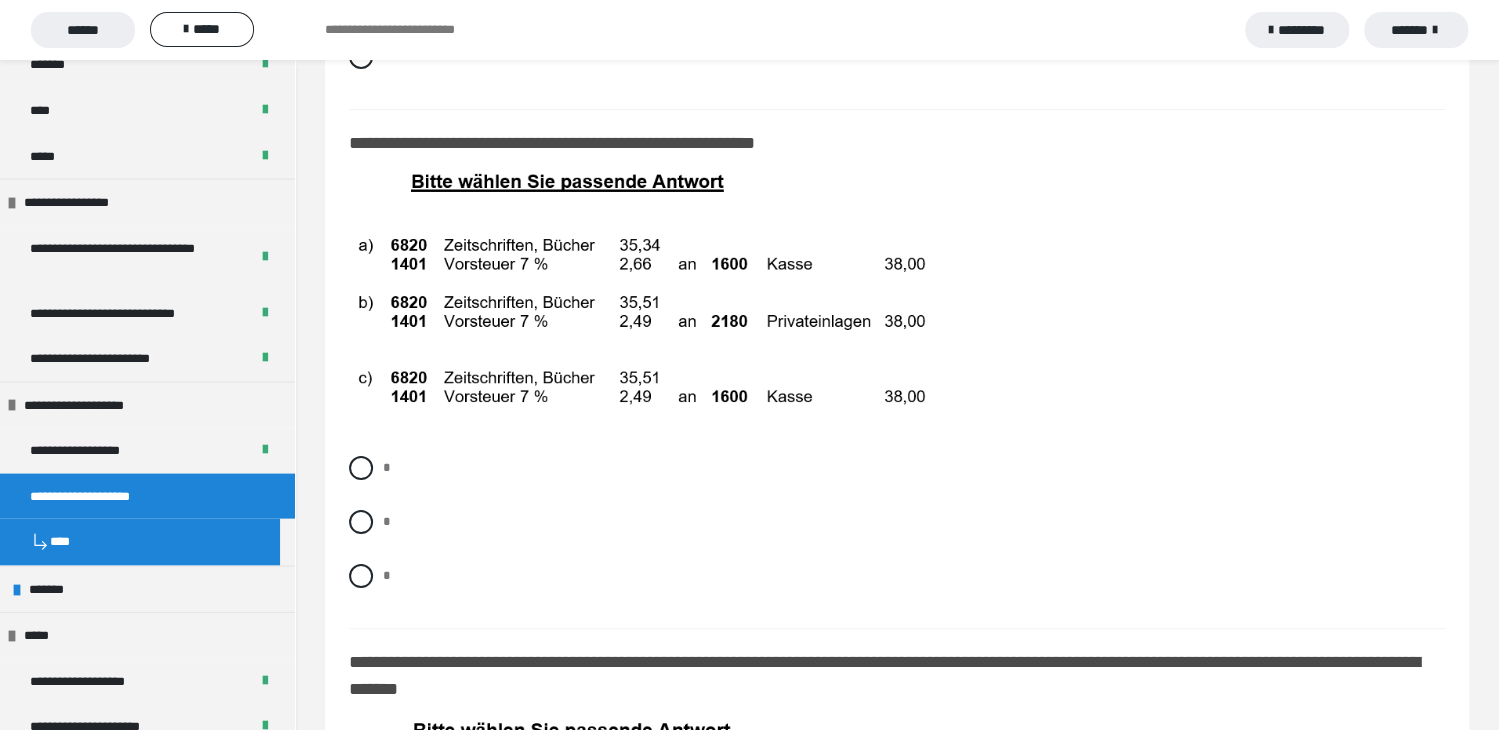 scroll, scrollTop: 15400, scrollLeft: 0, axis: vertical 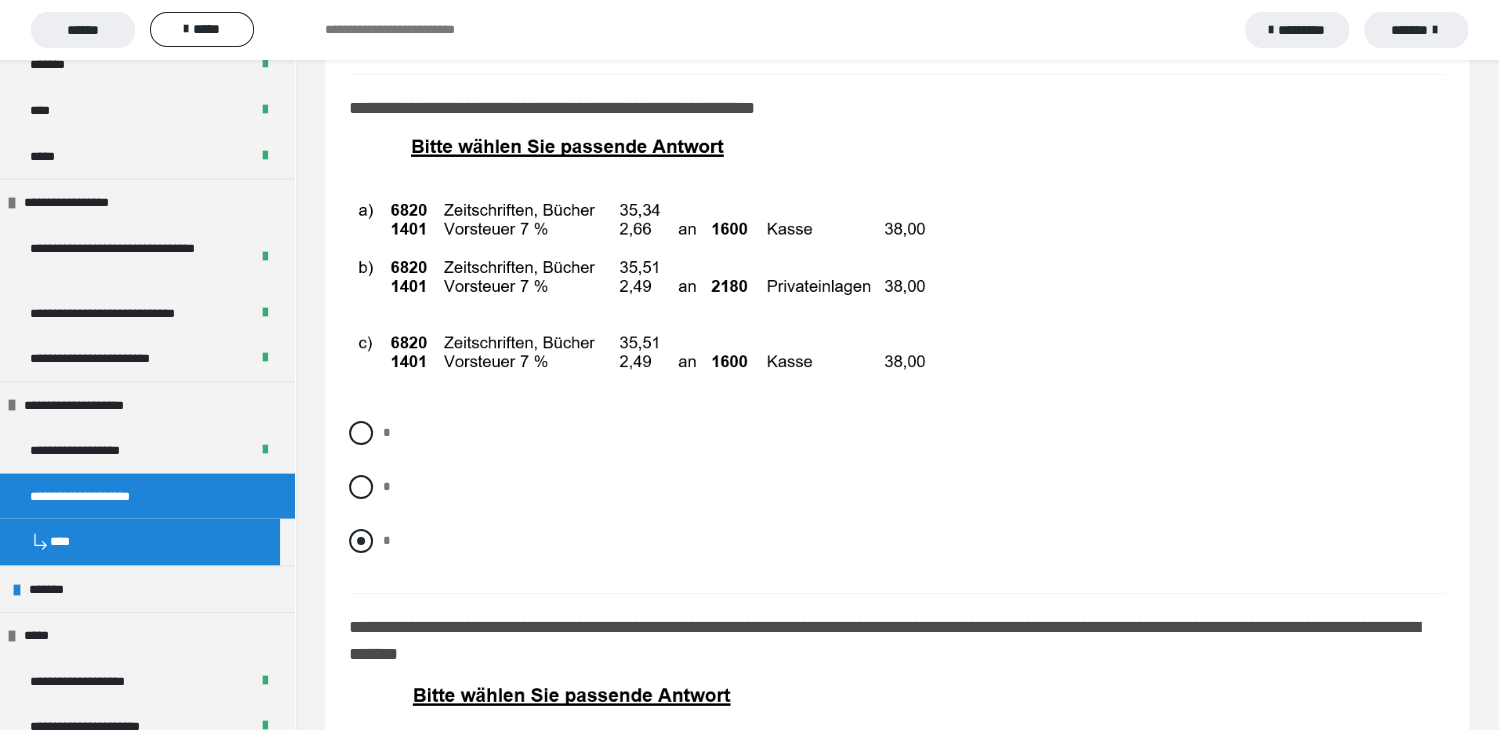 click at bounding box center (361, 541) 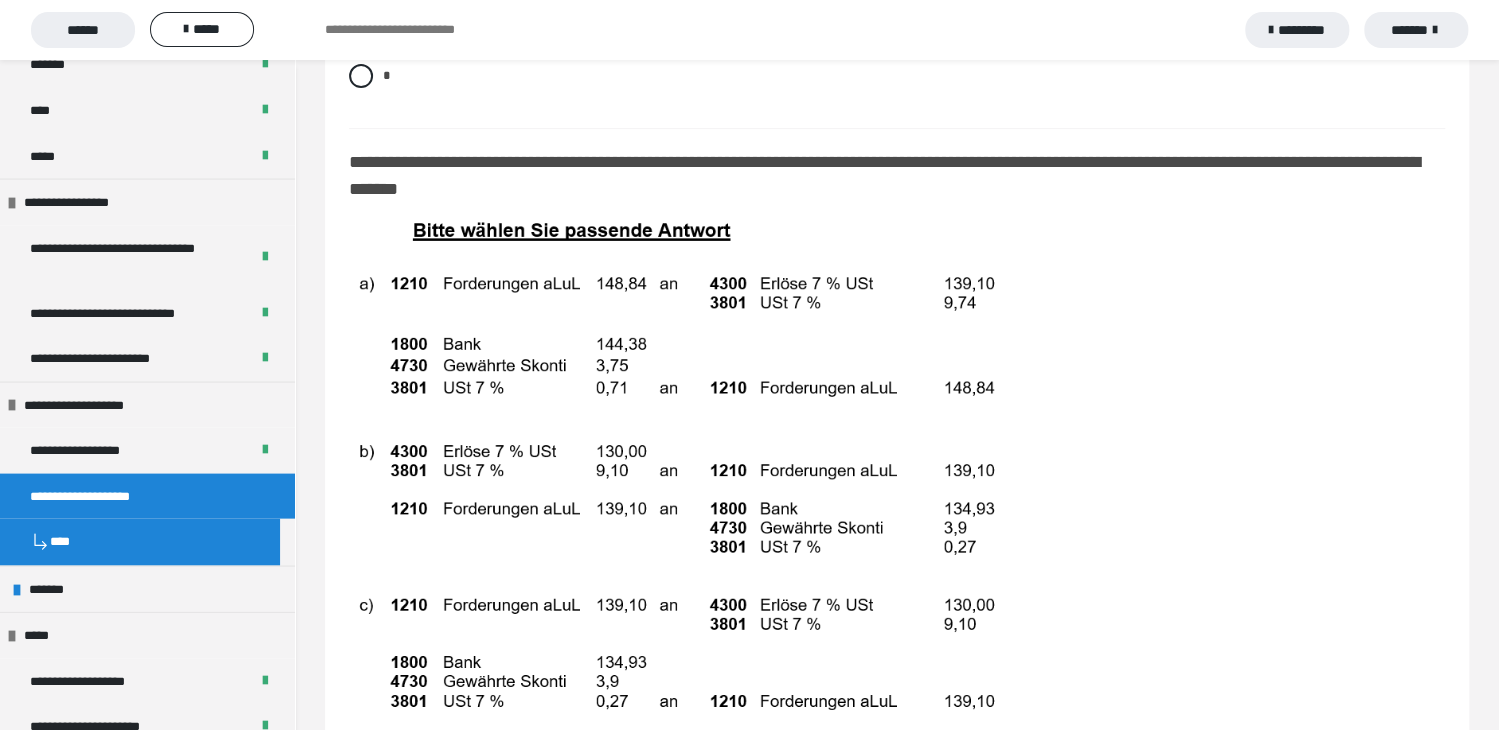scroll, scrollTop: 15900, scrollLeft: 0, axis: vertical 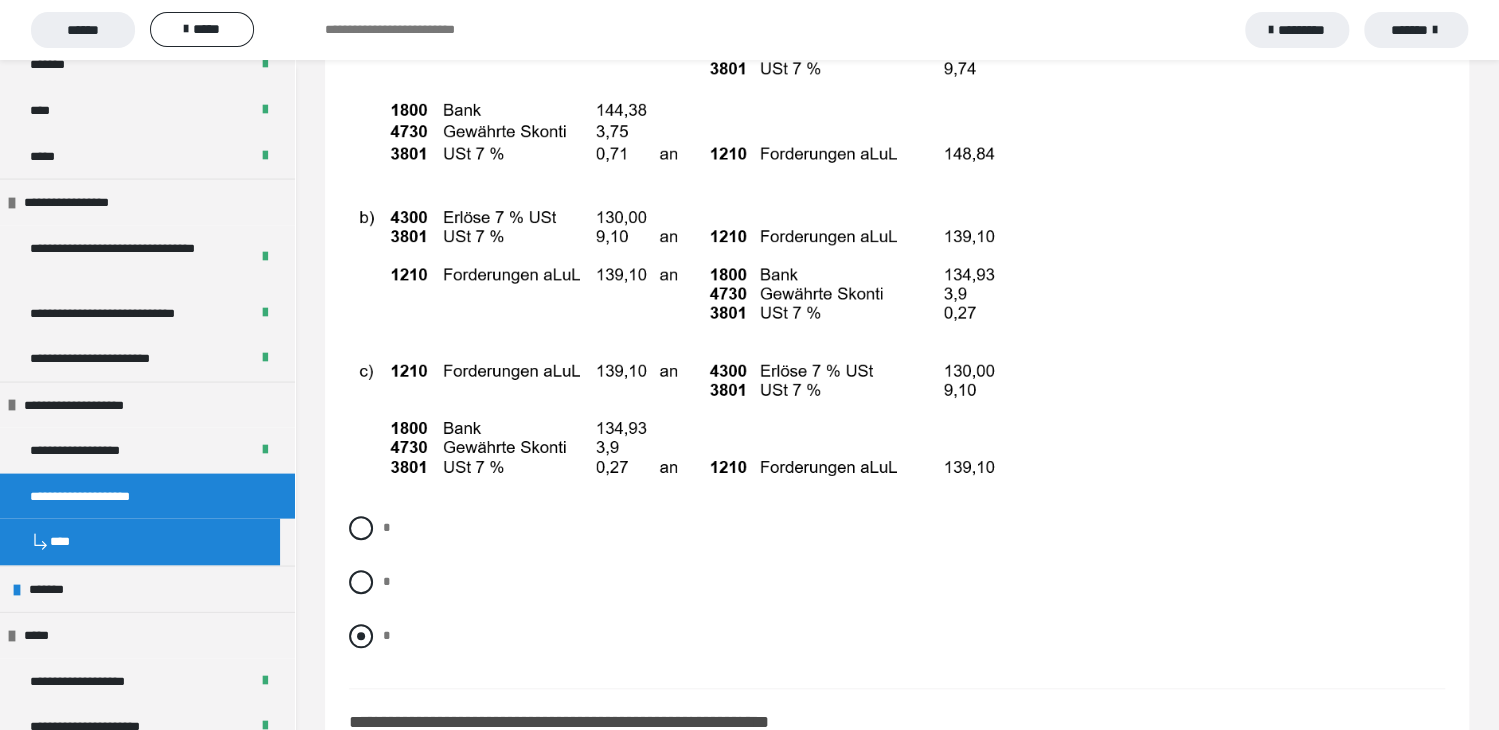 click at bounding box center (361, 636) 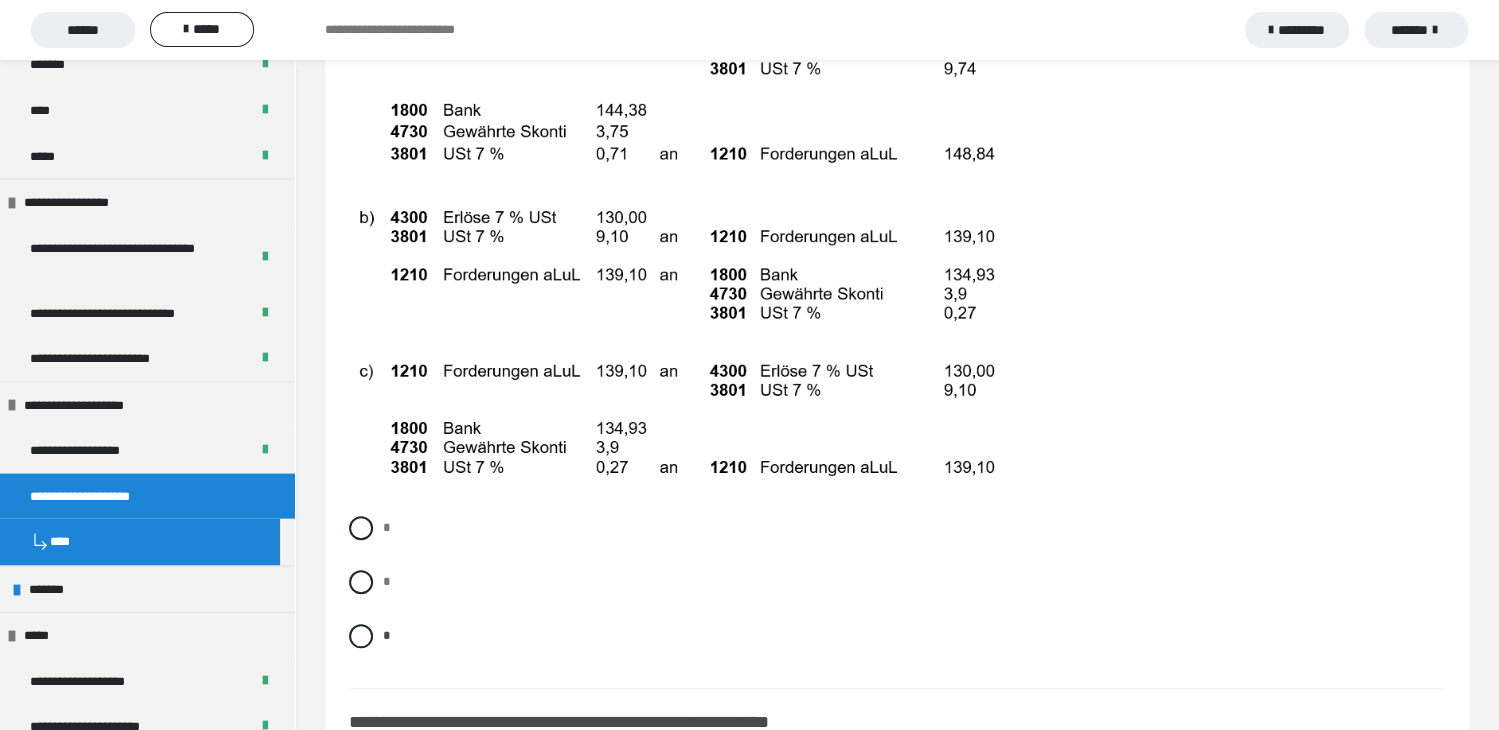 scroll, scrollTop: 15900, scrollLeft: 0, axis: vertical 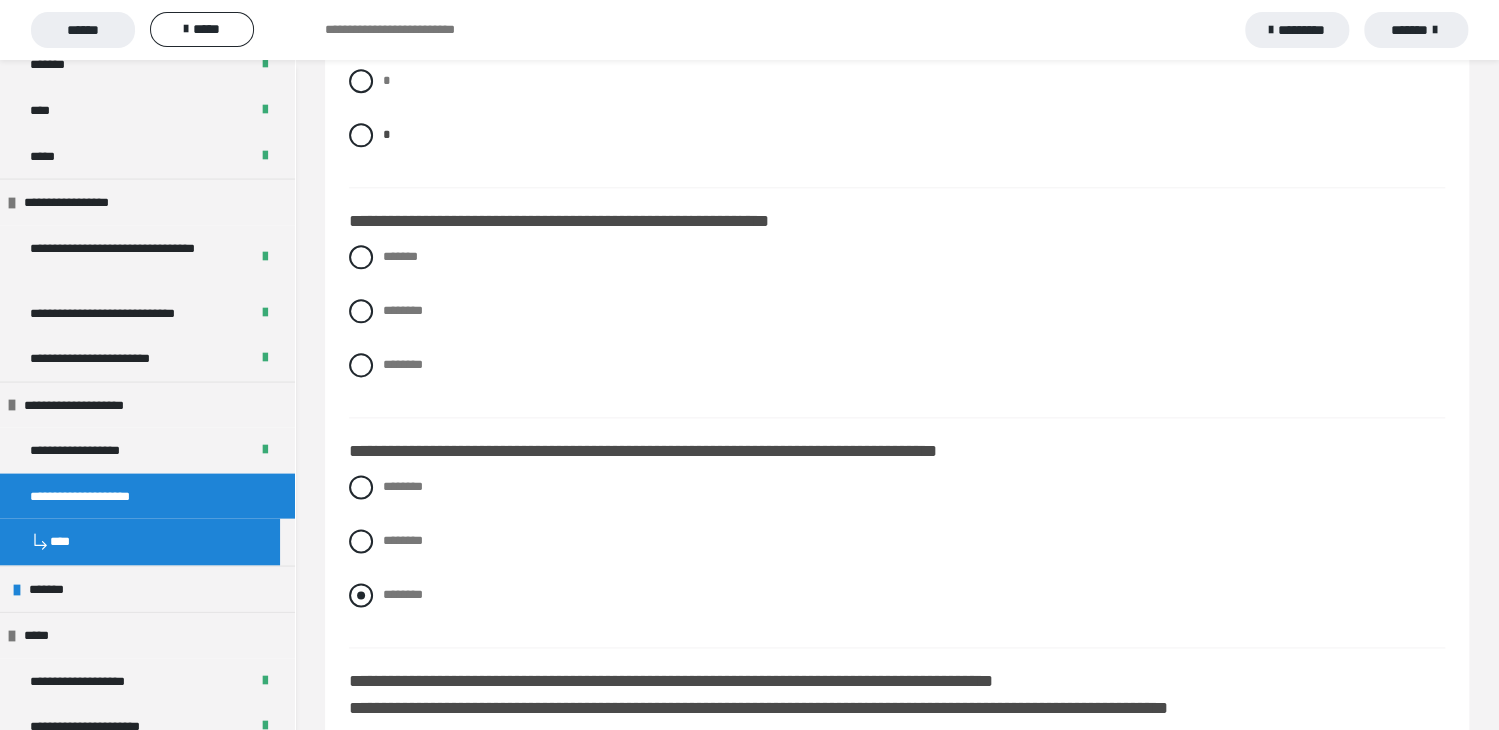 click at bounding box center (361, 595) 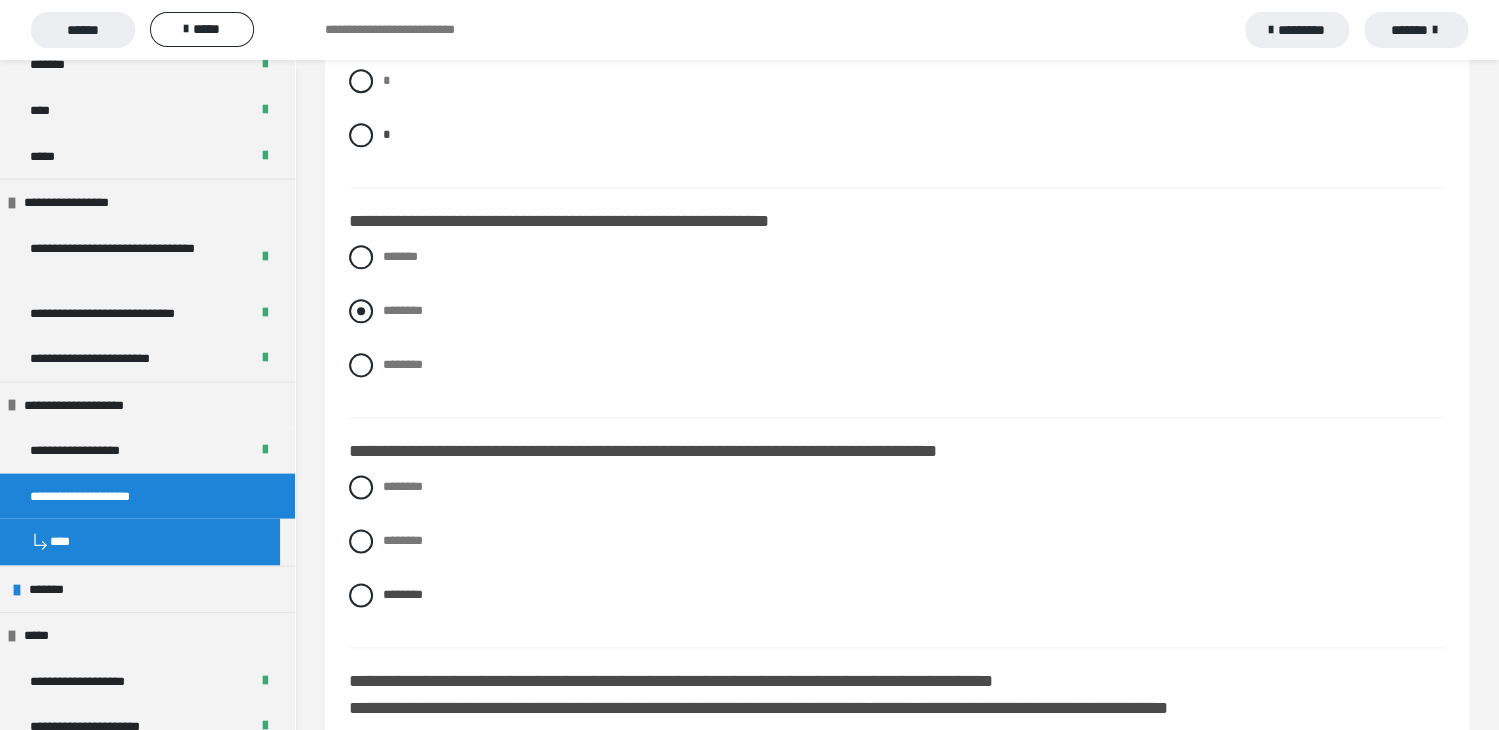 click at bounding box center (361, 311) 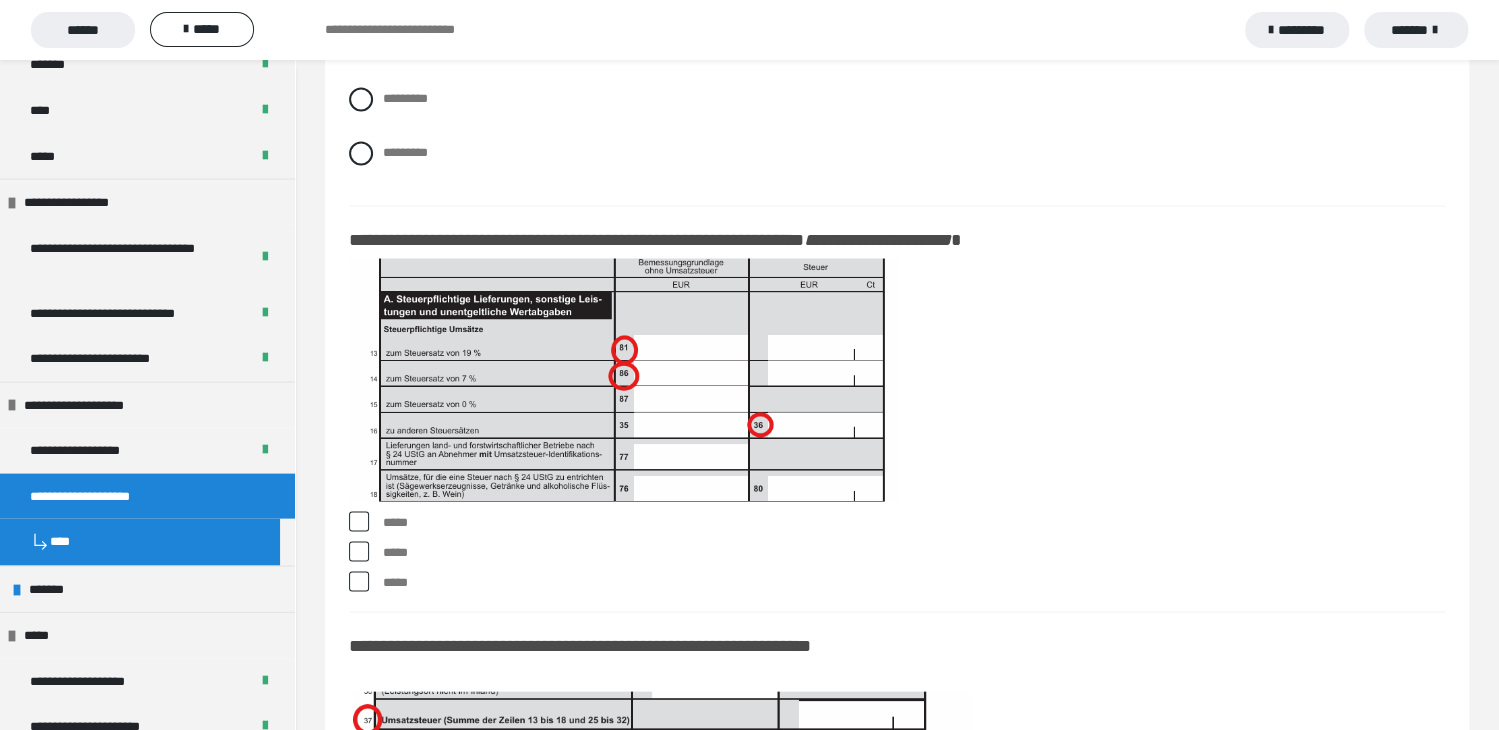 scroll, scrollTop: 17200, scrollLeft: 0, axis: vertical 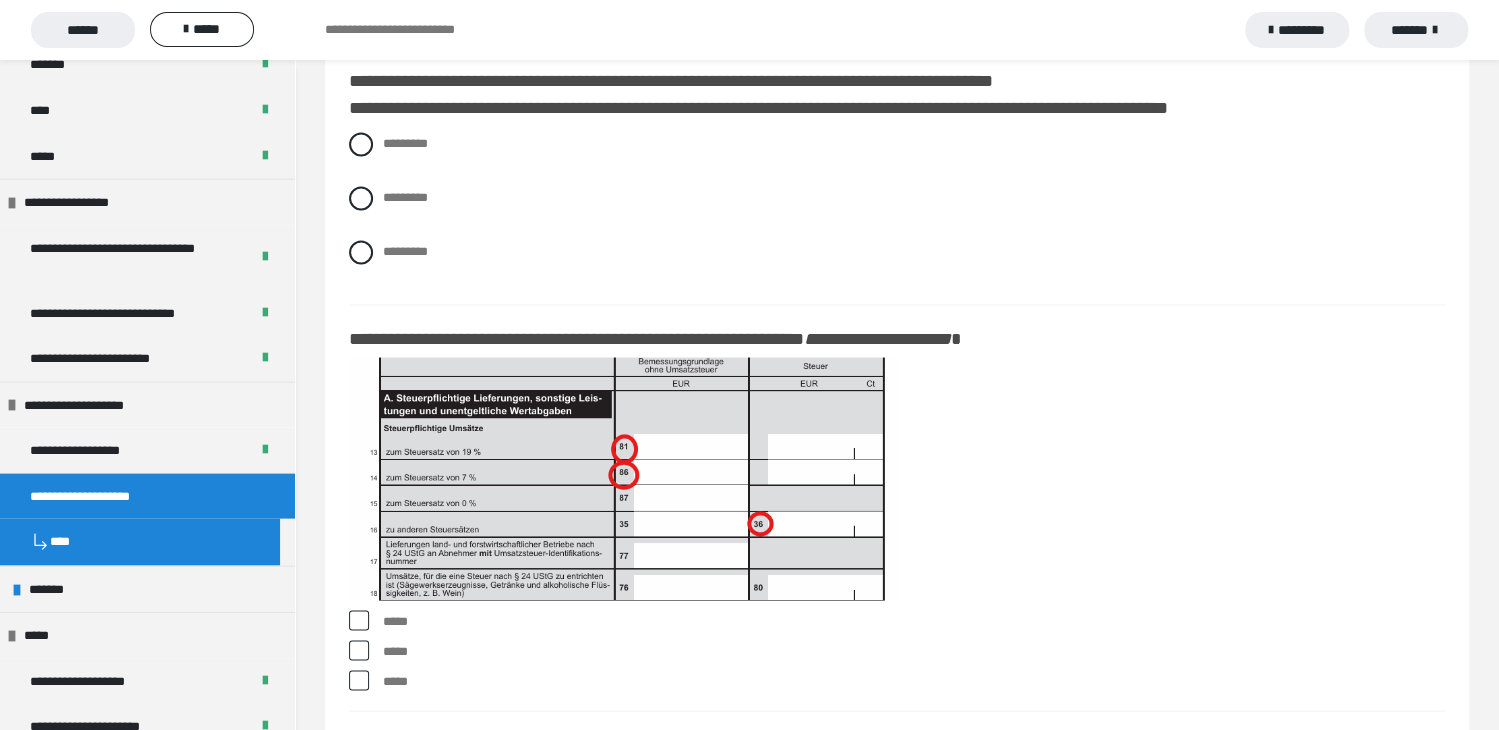 click at bounding box center [359, 620] 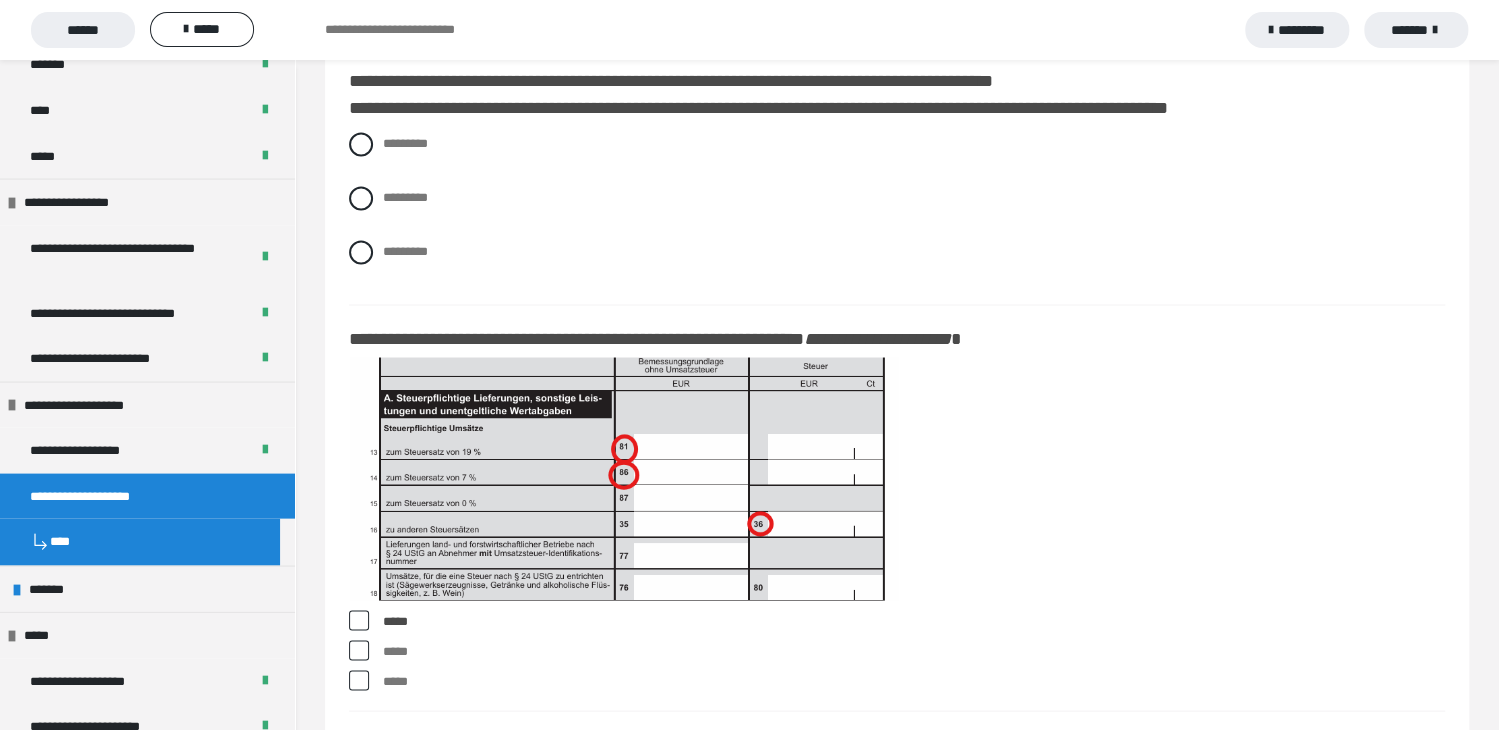 click at bounding box center [359, 620] 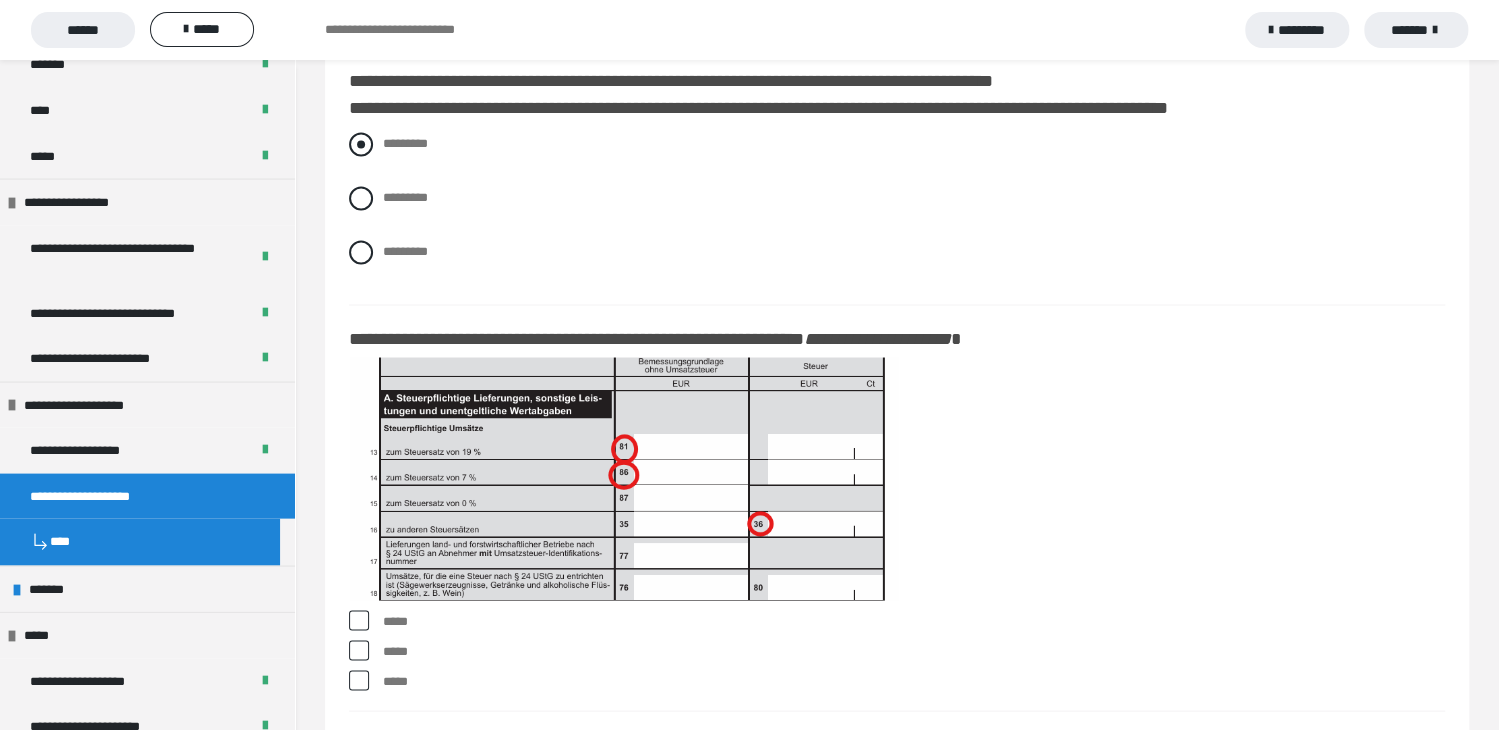 click at bounding box center (361, 144) 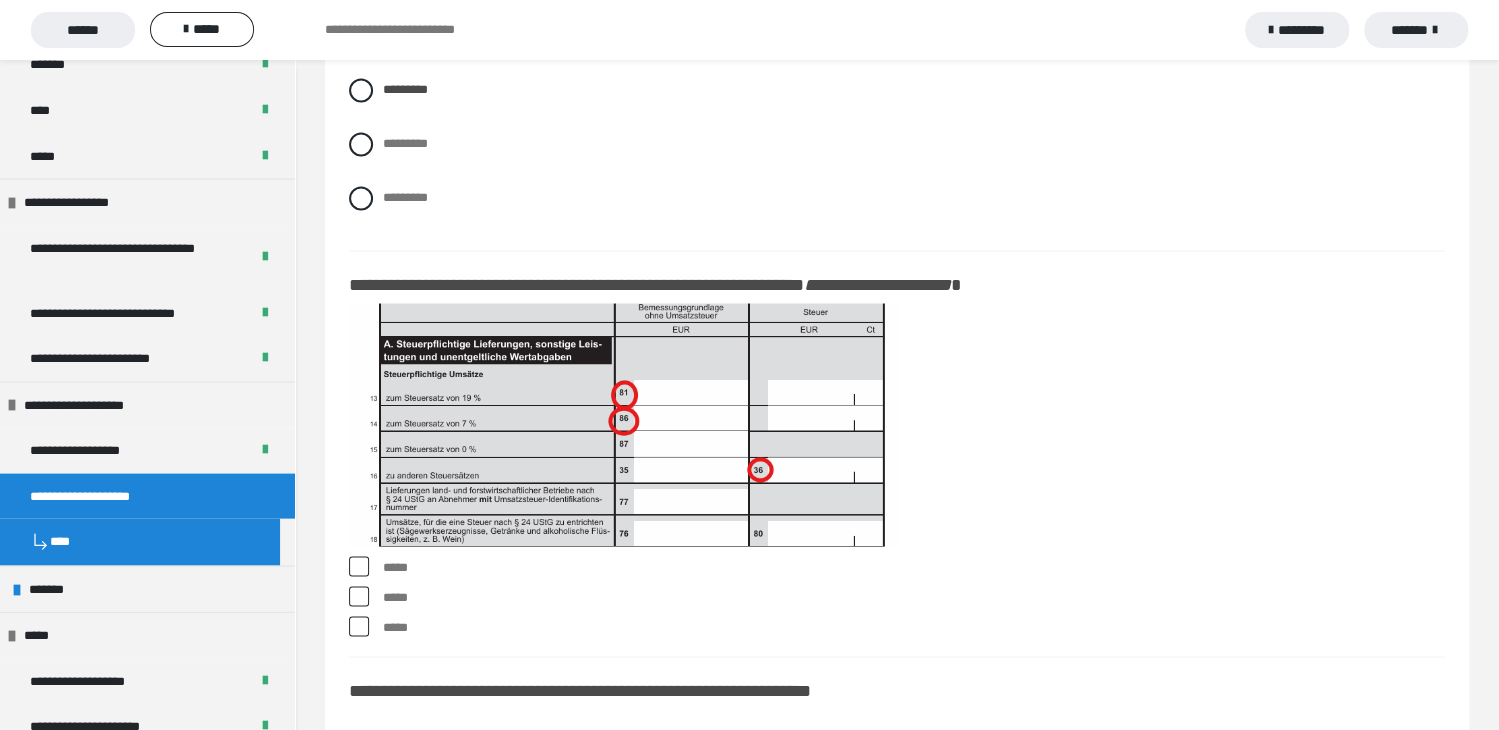 scroll, scrollTop: 17299, scrollLeft: 0, axis: vertical 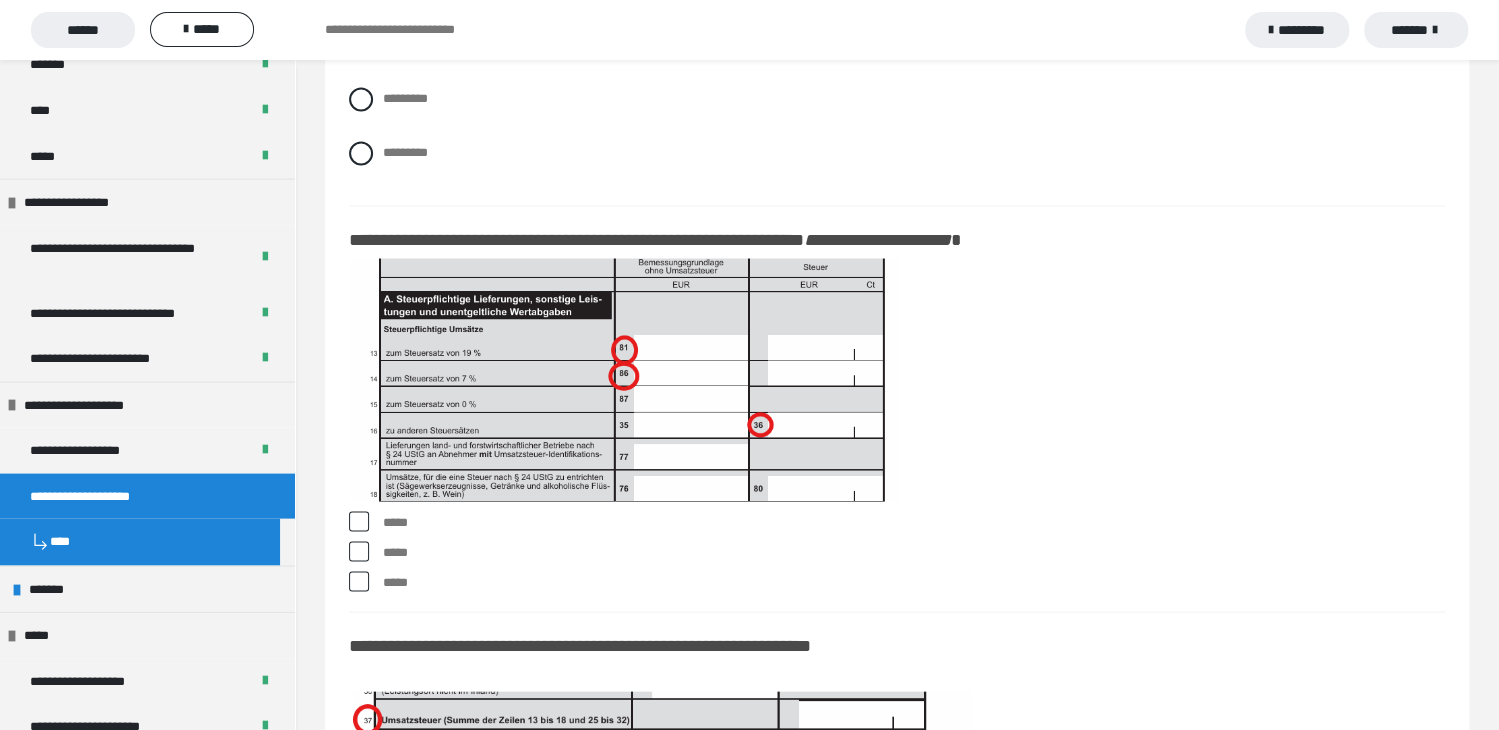 click at bounding box center [359, 521] 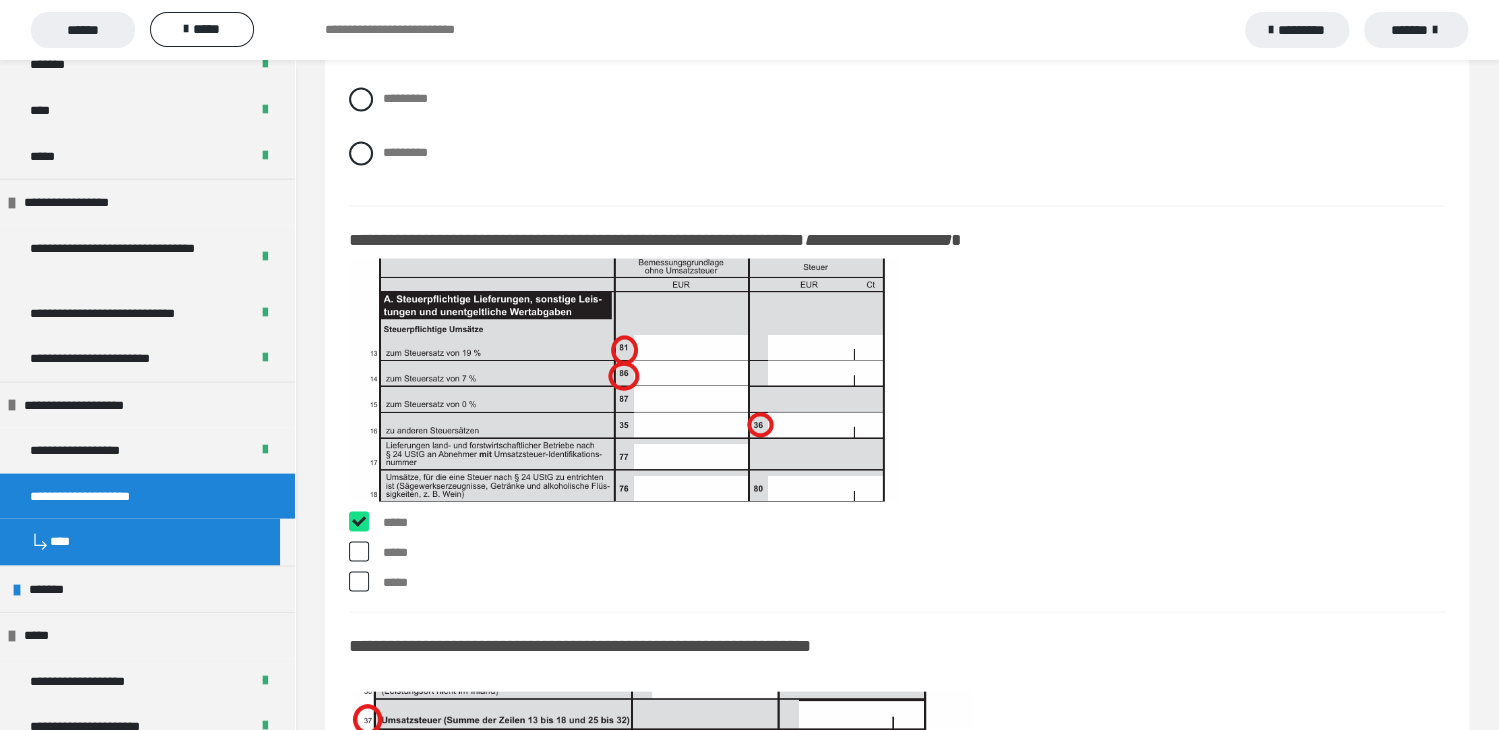 checkbox on "****" 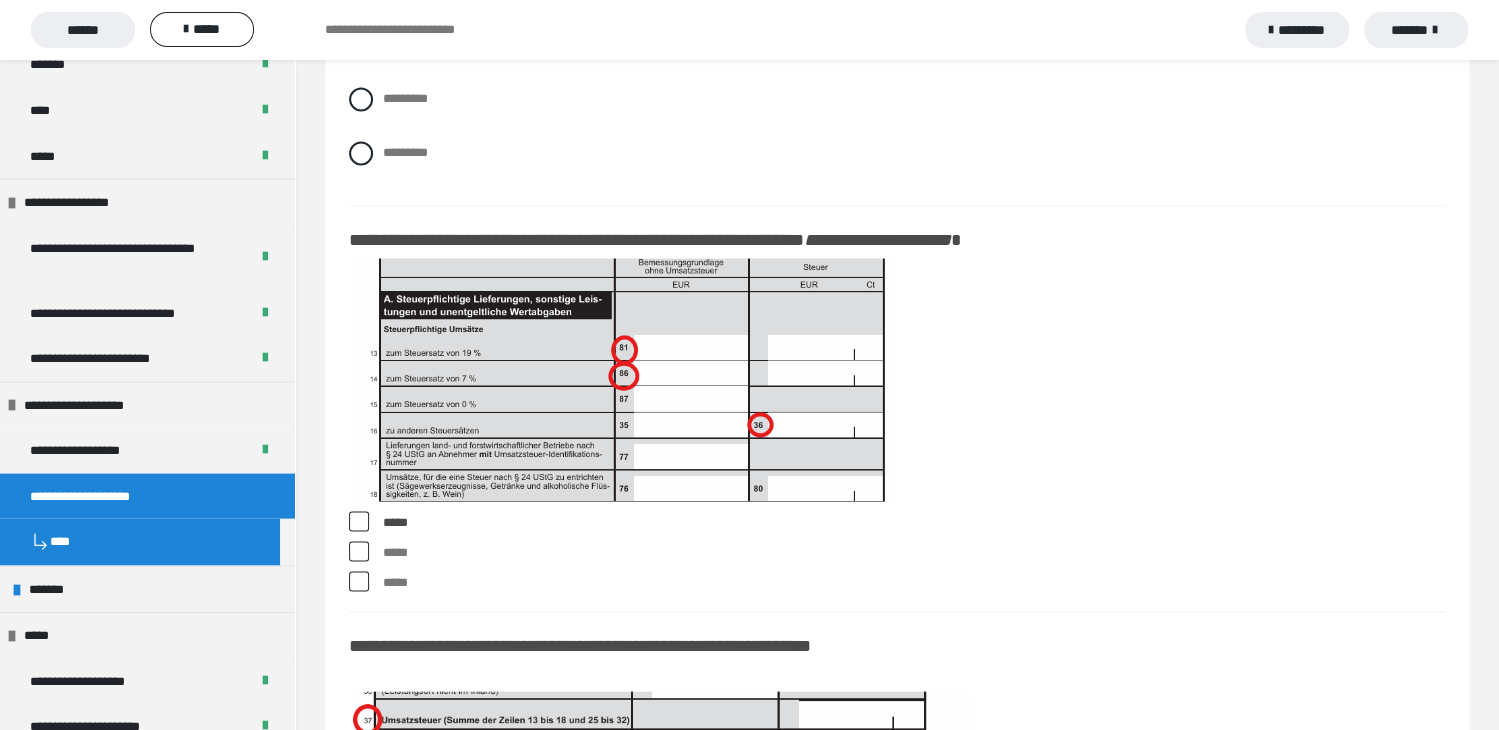 click at bounding box center (359, 551) 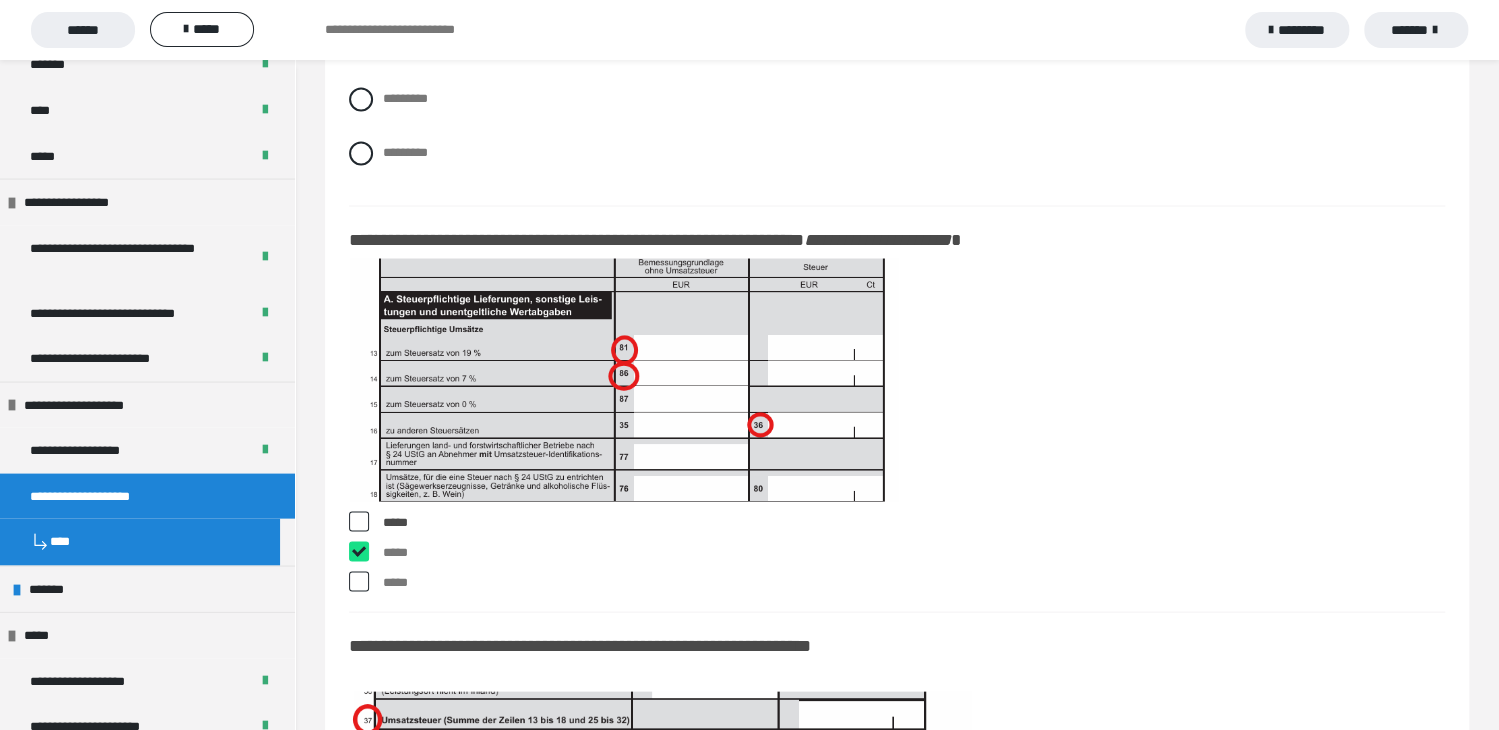 checkbox on "****" 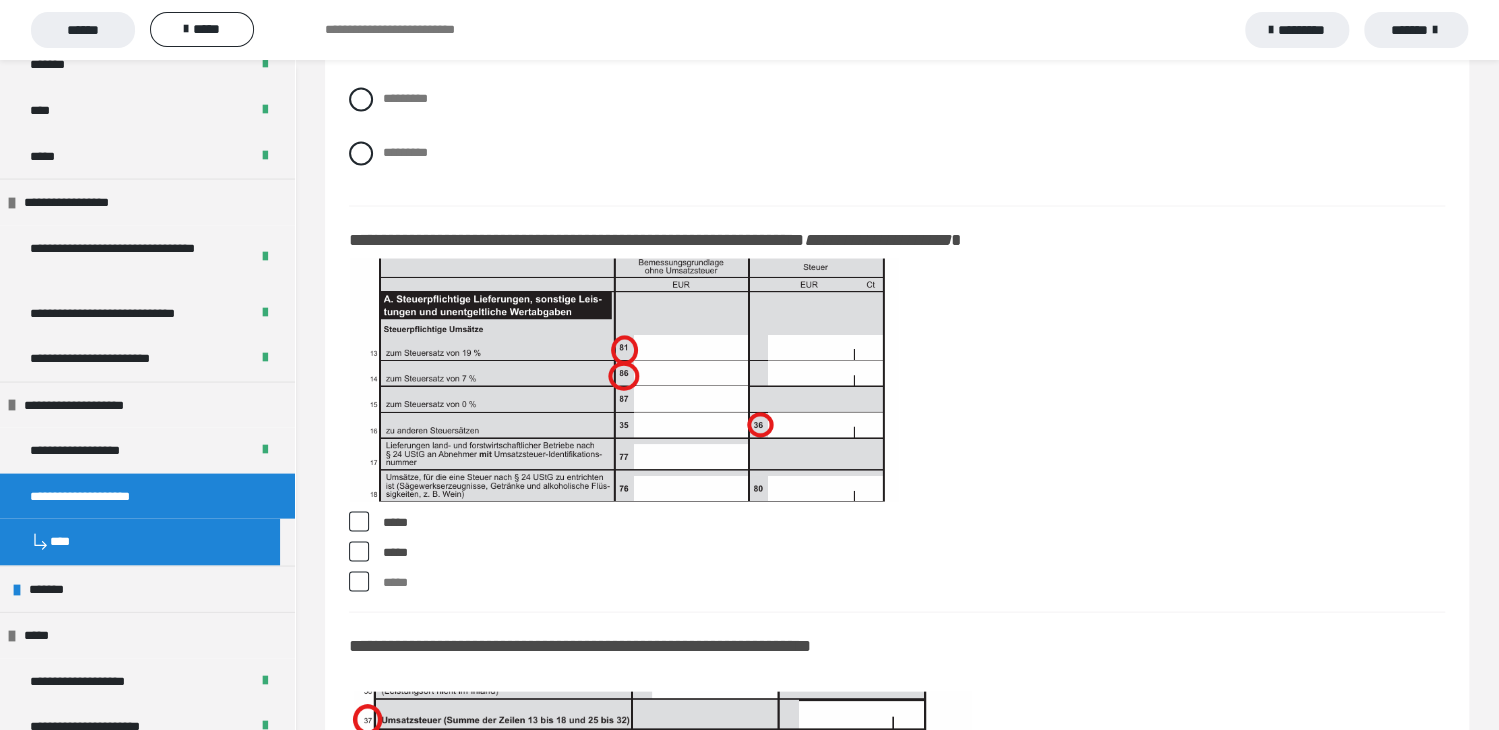 scroll, scrollTop: 17200, scrollLeft: 0, axis: vertical 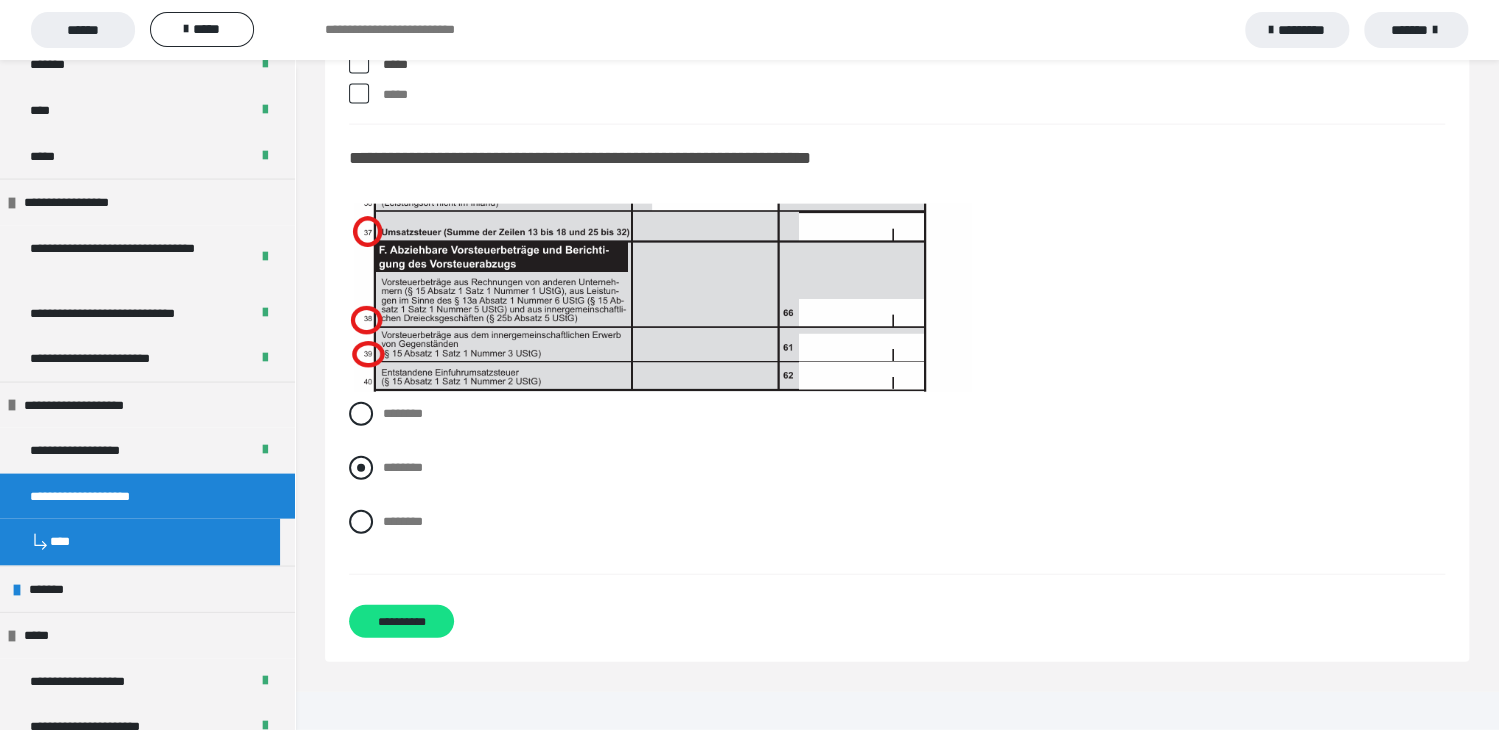 click at bounding box center (361, 468) 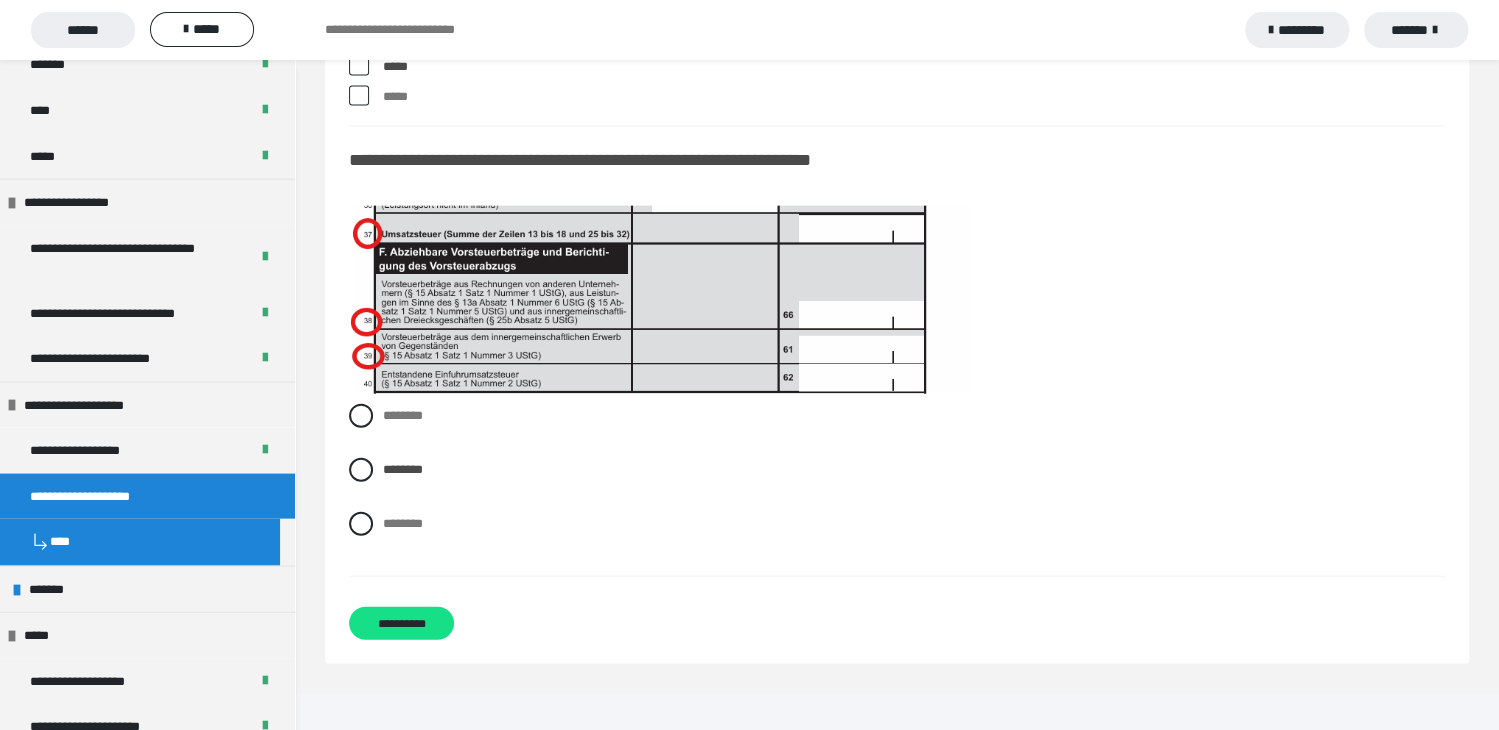 scroll, scrollTop: 17786, scrollLeft: 0, axis: vertical 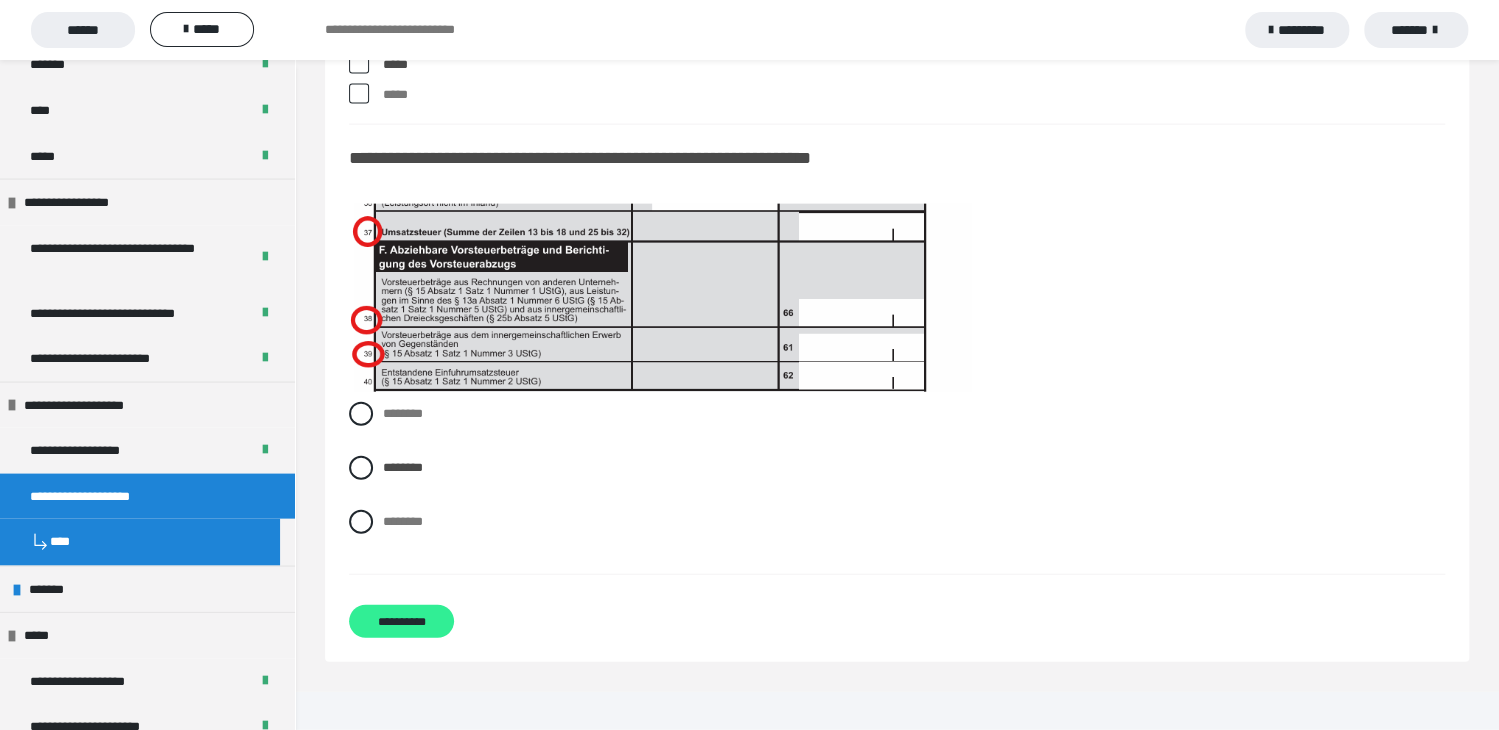 click on "**********" at bounding box center (401, 621) 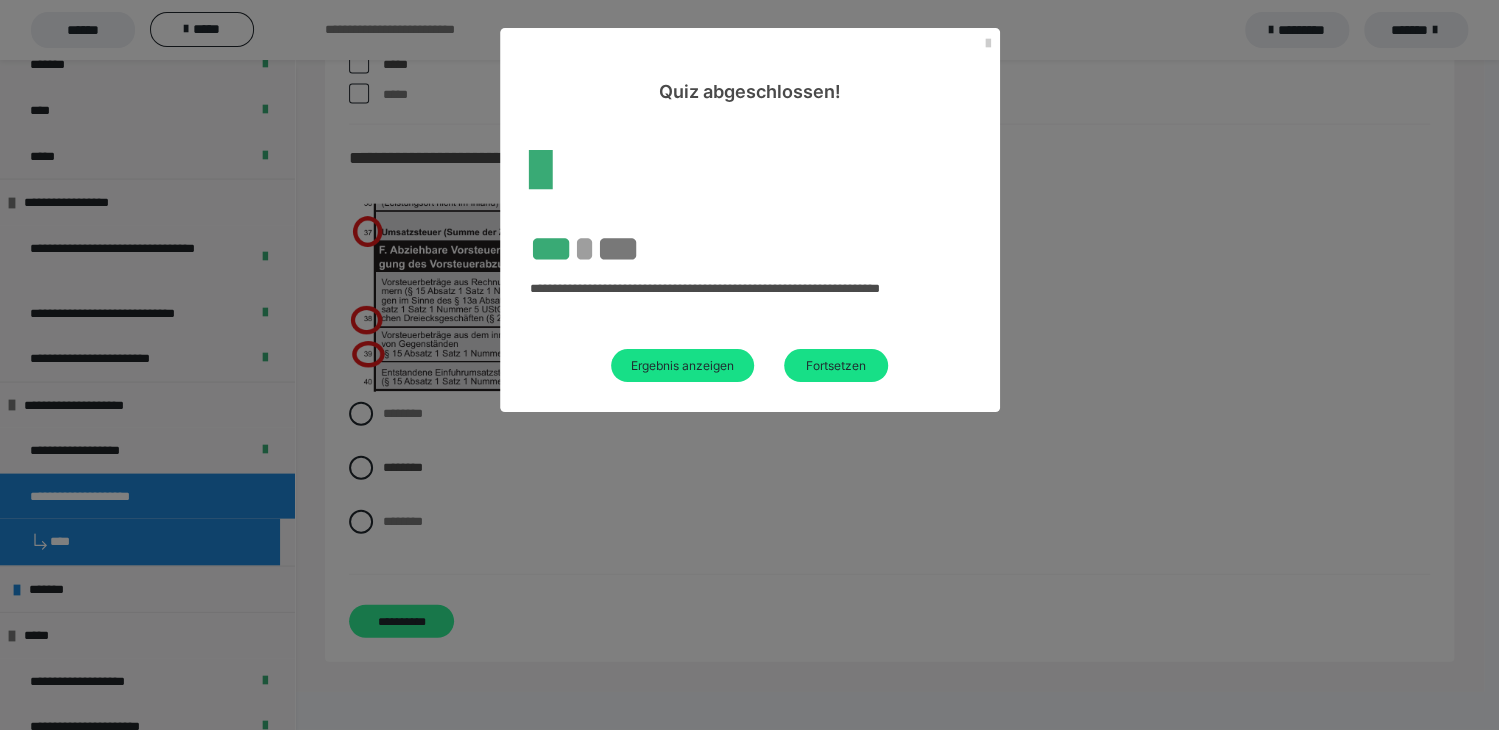 scroll, scrollTop: 60, scrollLeft: 0, axis: vertical 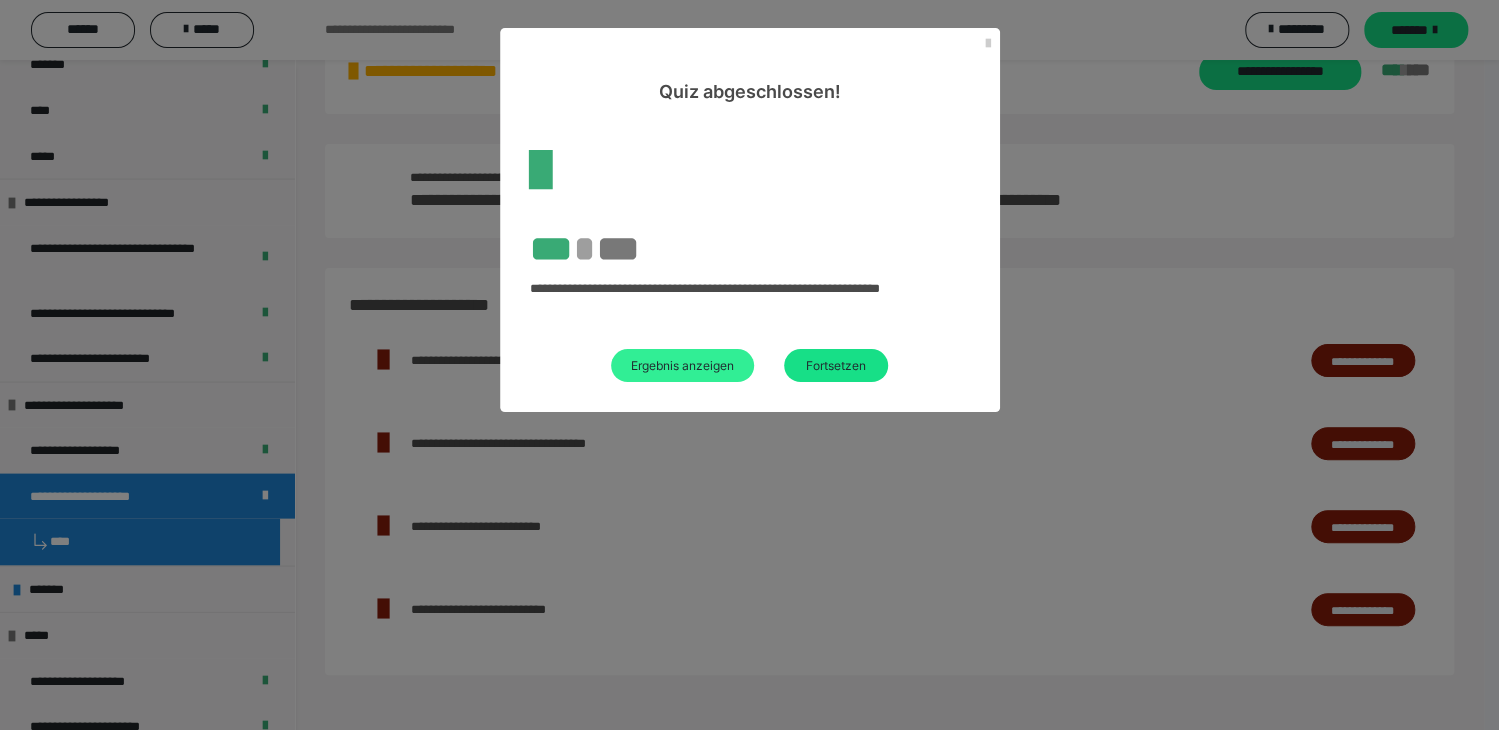 click on "Ergebnis anzeigen" at bounding box center [682, 365] 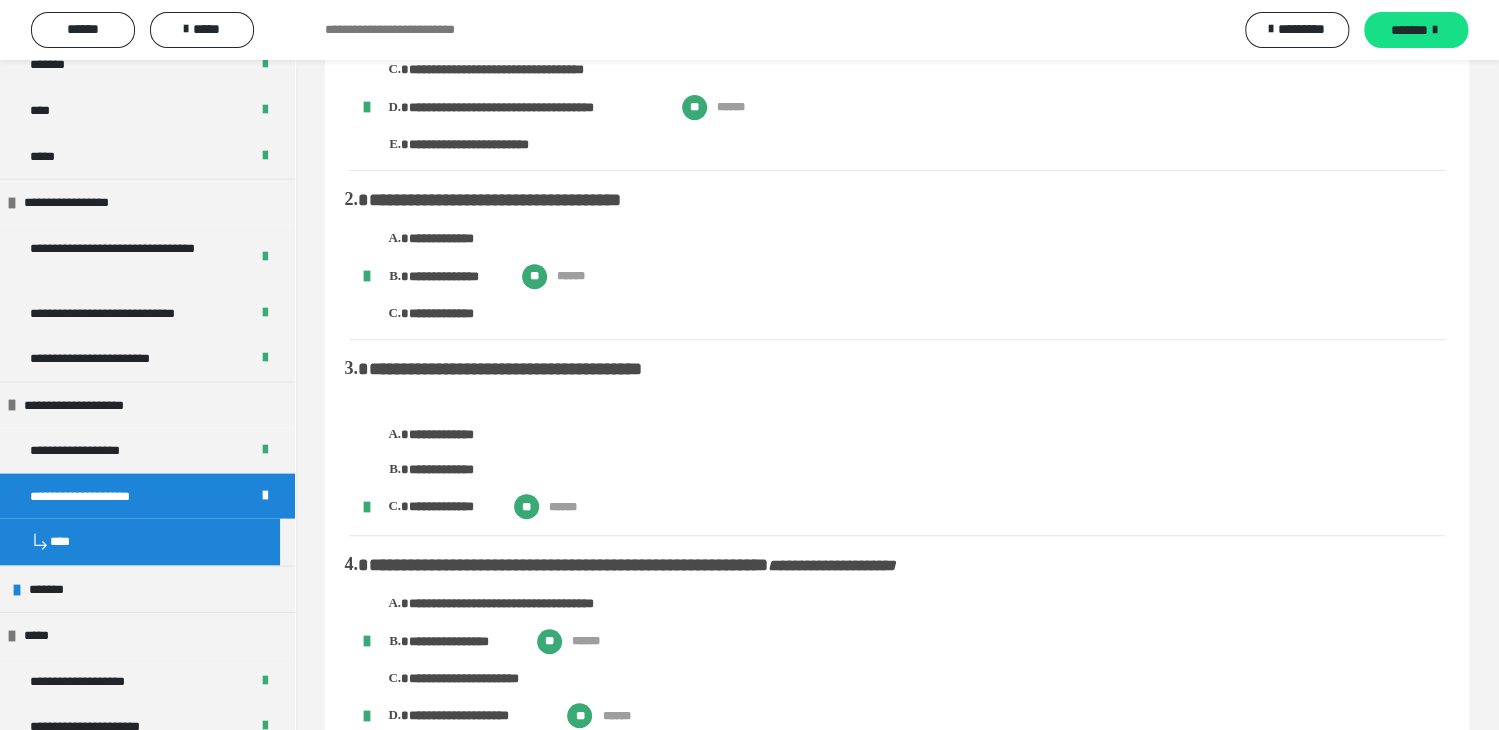 scroll, scrollTop: 0, scrollLeft: 0, axis: both 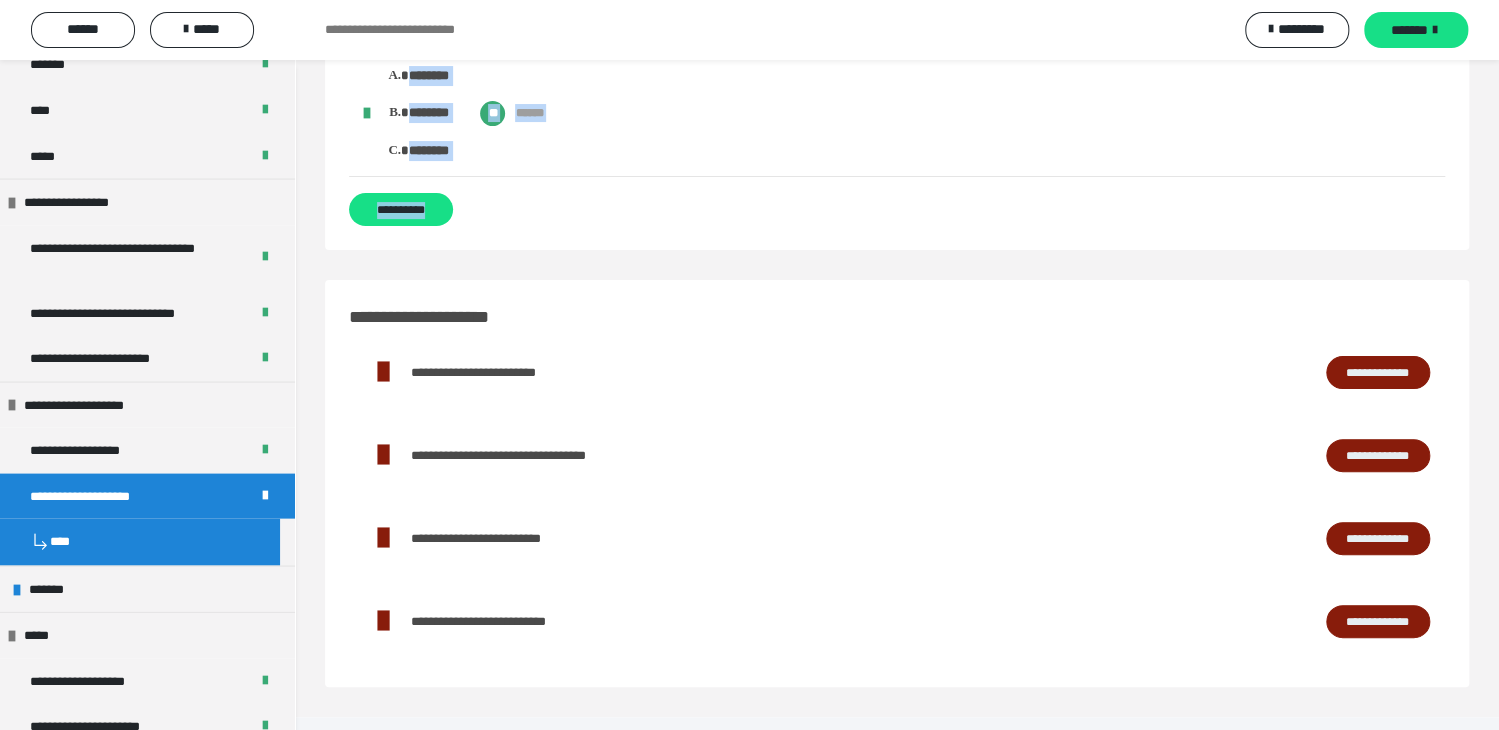 drag, startPoint x: 350, startPoint y: 123, endPoint x: 468, endPoint y: 196, distance: 138.75517 